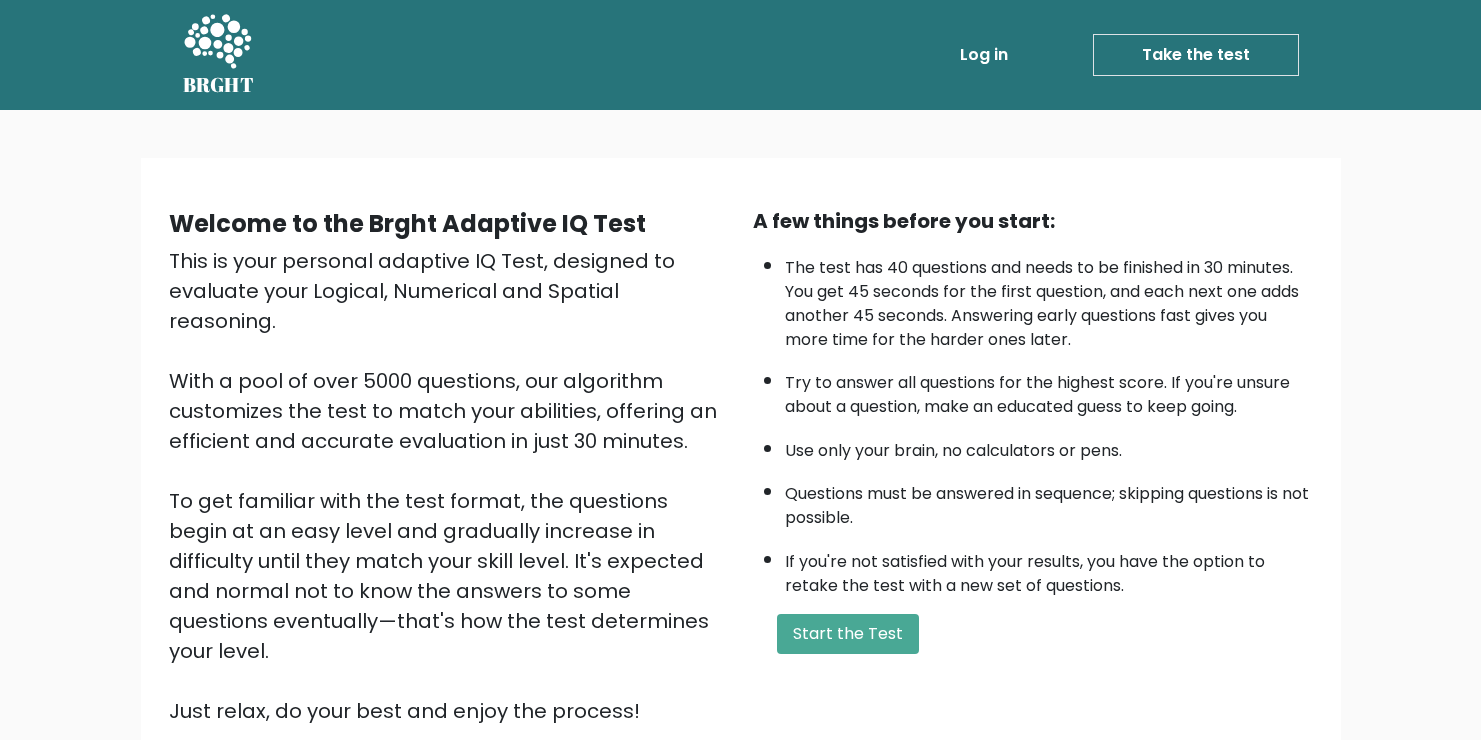 scroll, scrollTop: 0, scrollLeft: 0, axis: both 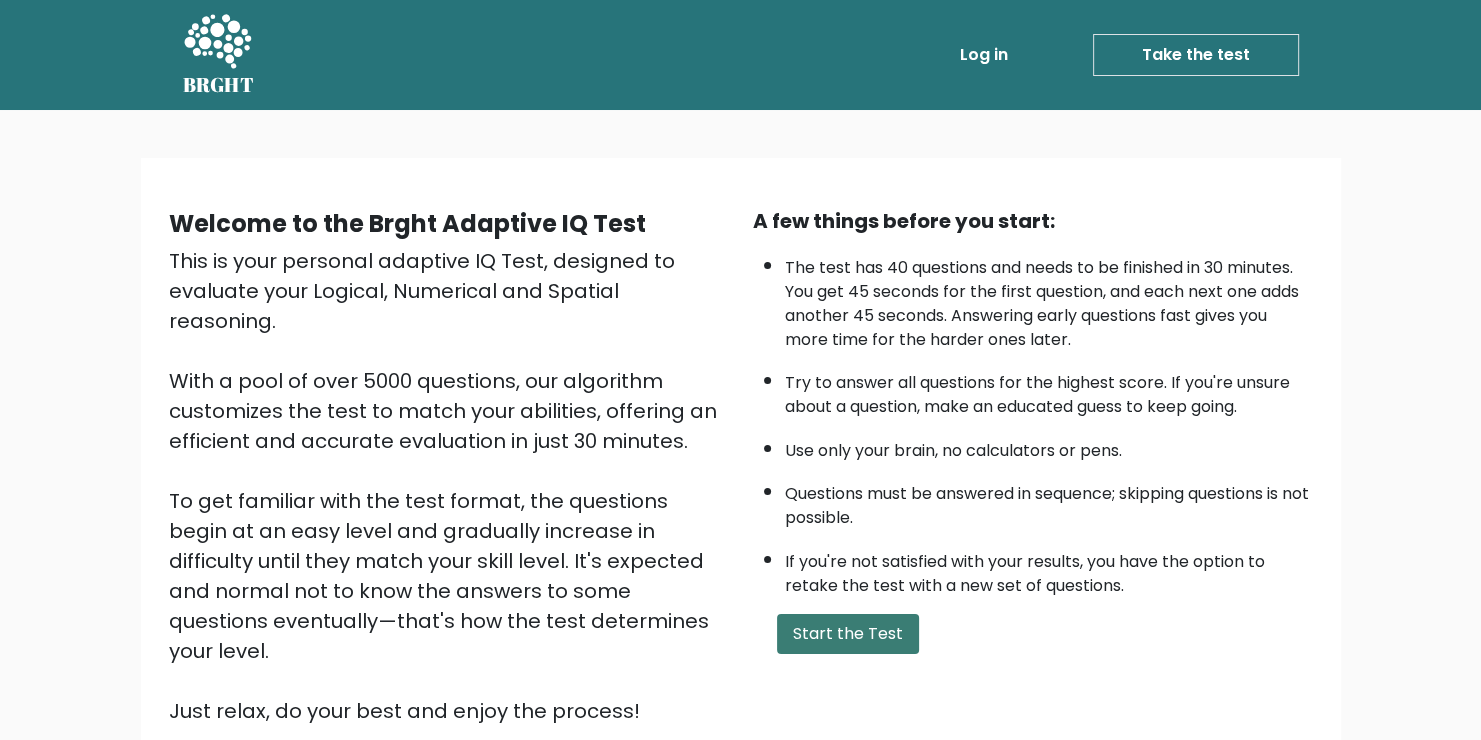 click on "Start the Test" at bounding box center [848, 634] 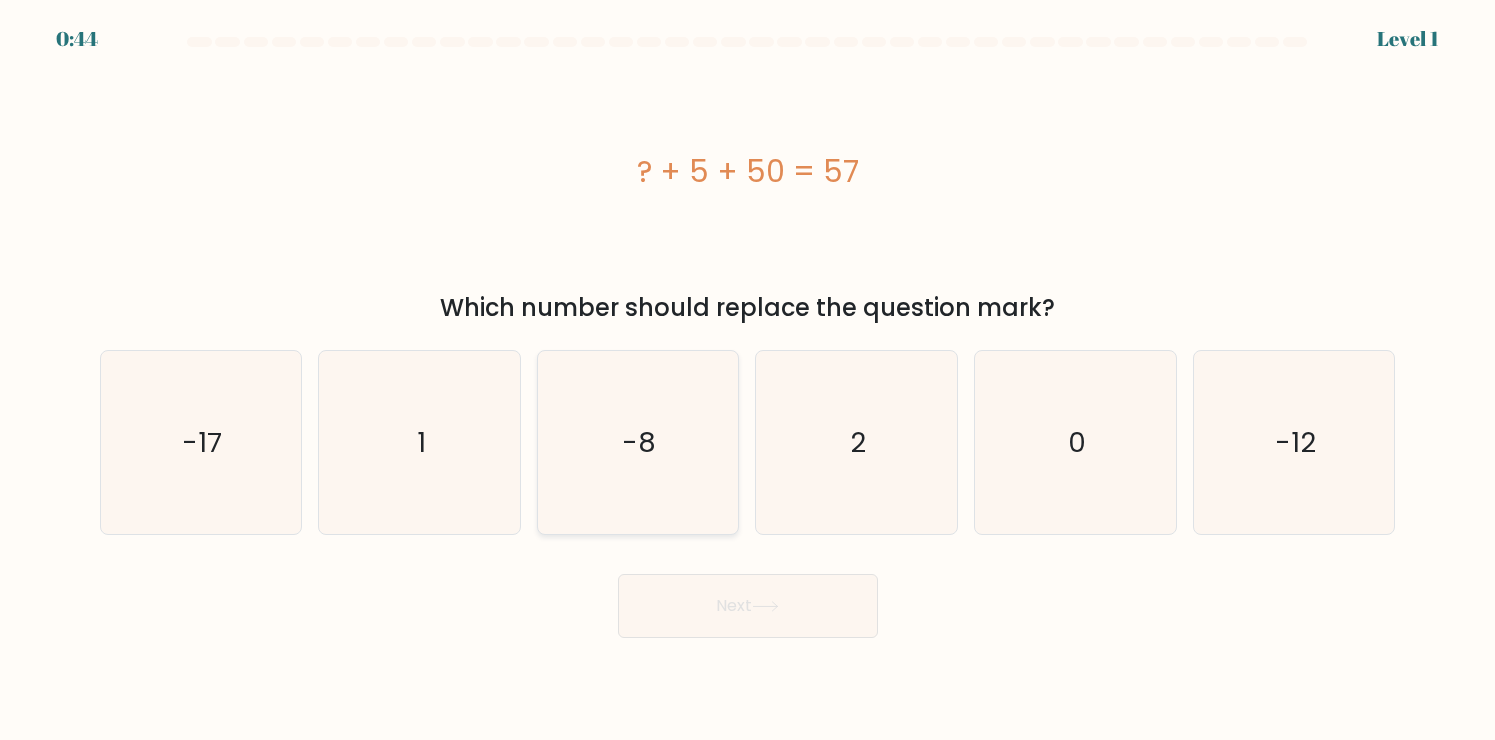 scroll, scrollTop: 0, scrollLeft: 0, axis: both 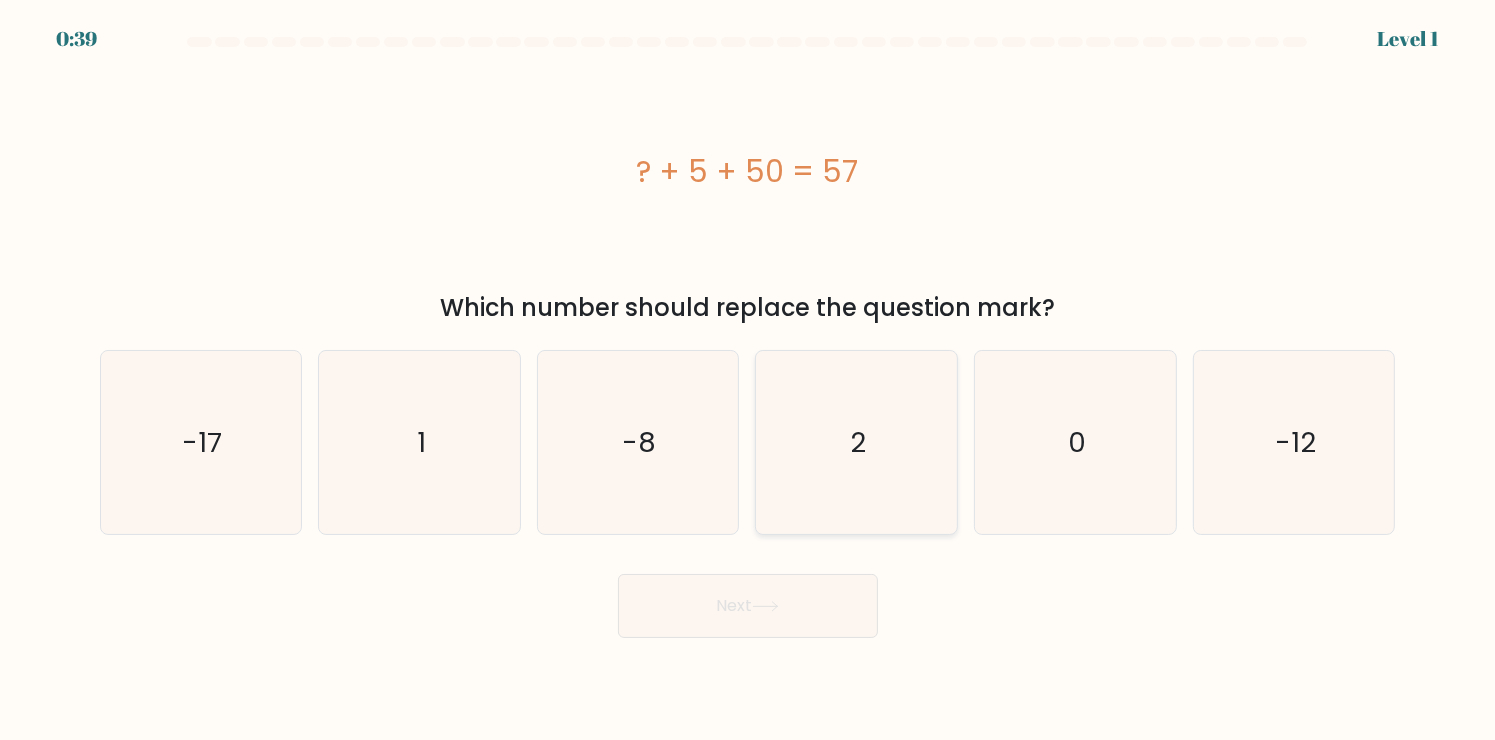 click on "2" 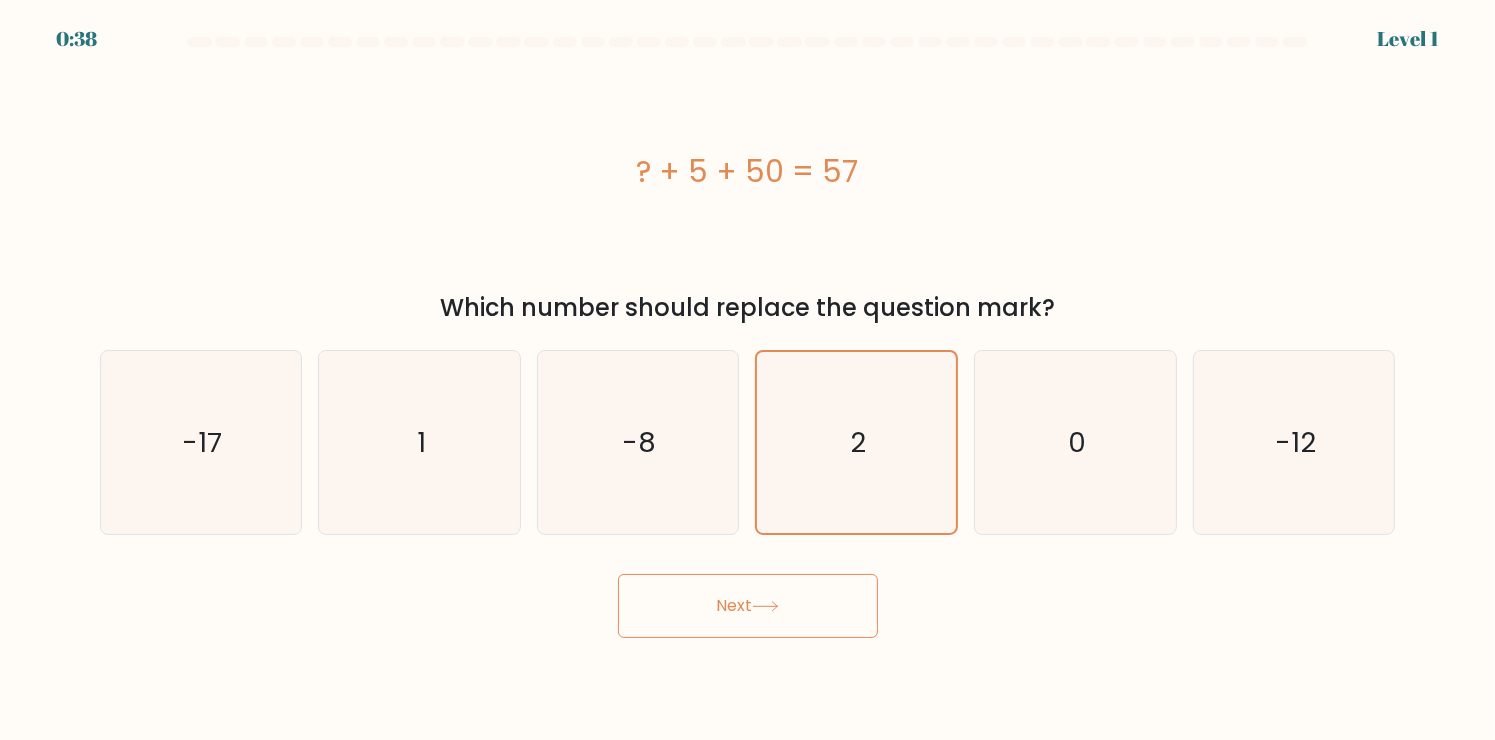 click on "Next" at bounding box center (748, 606) 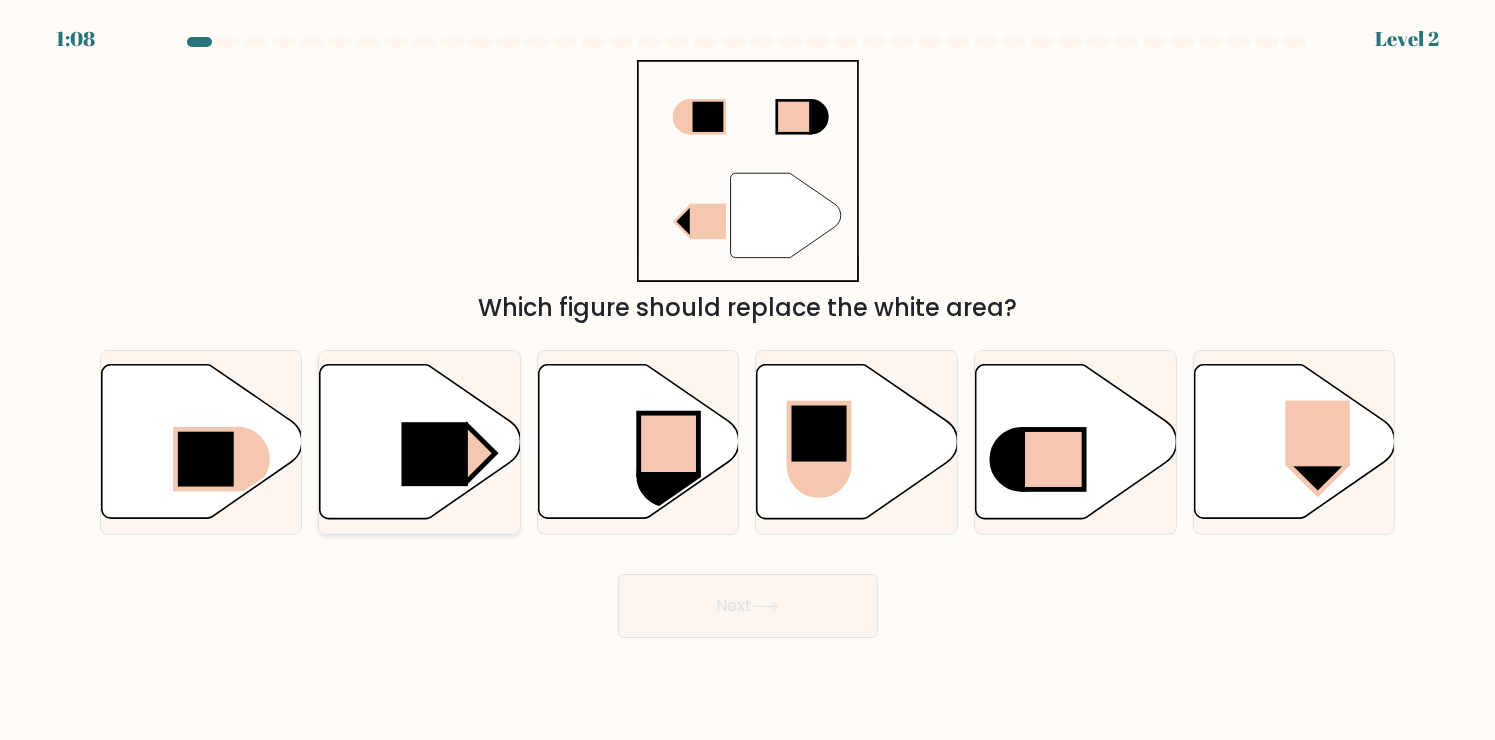 click 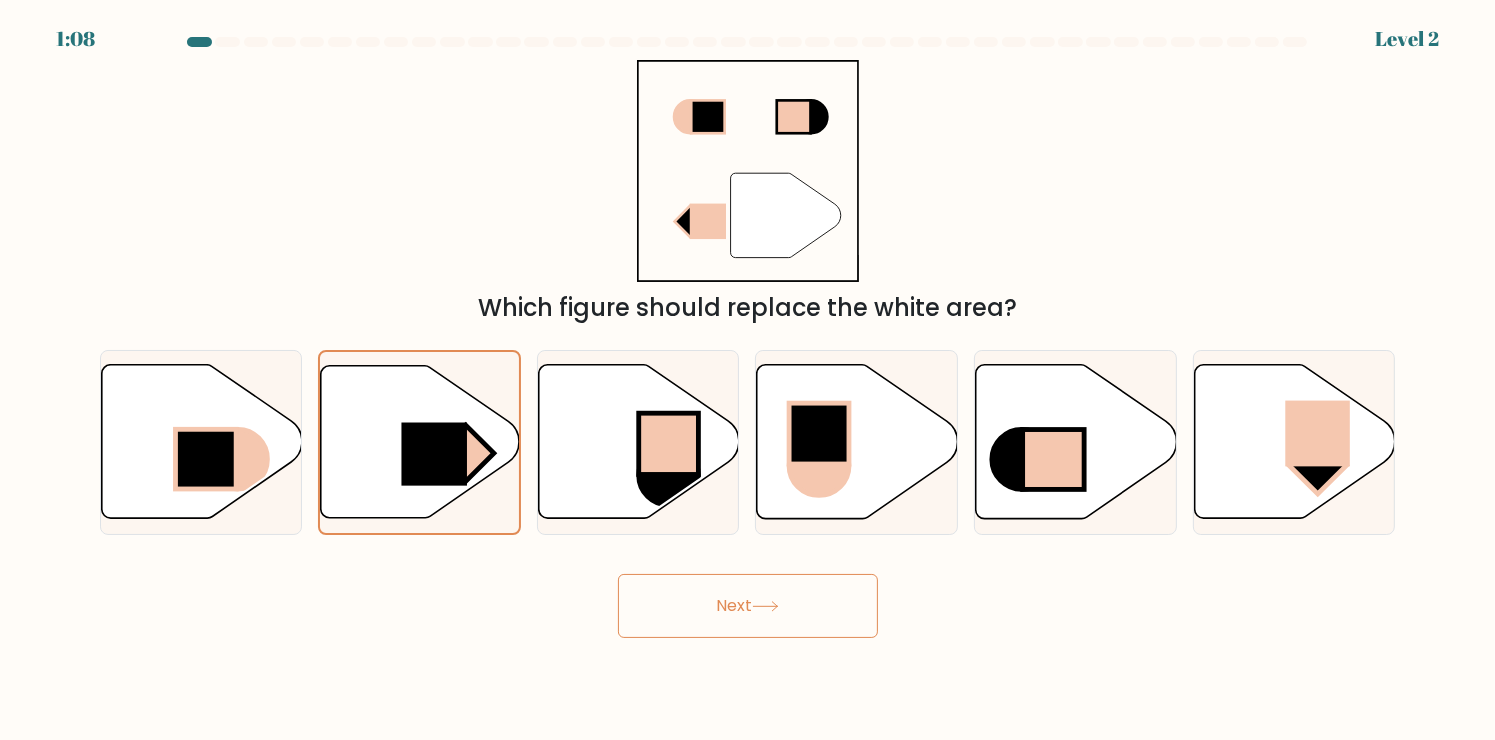 click on "Next" at bounding box center [748, 606] 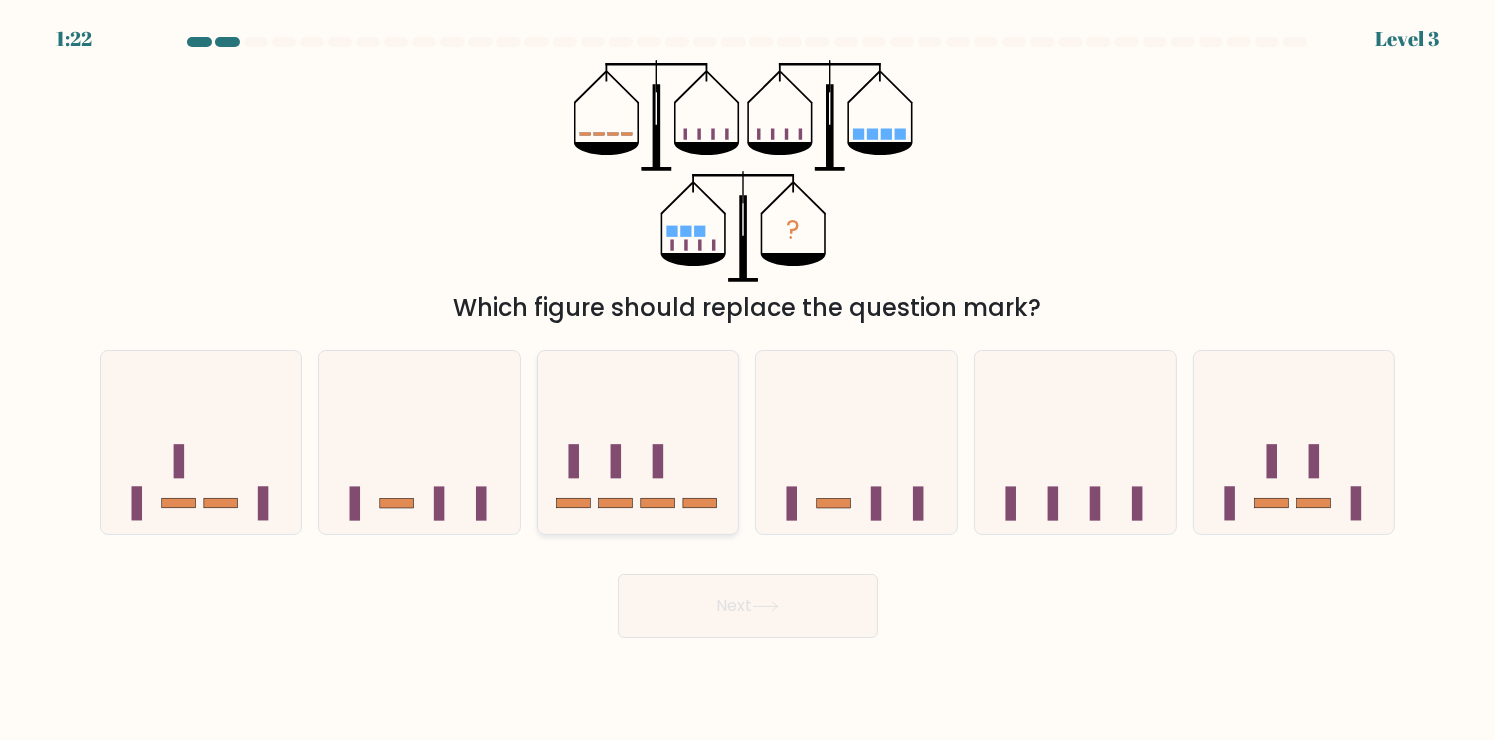 click 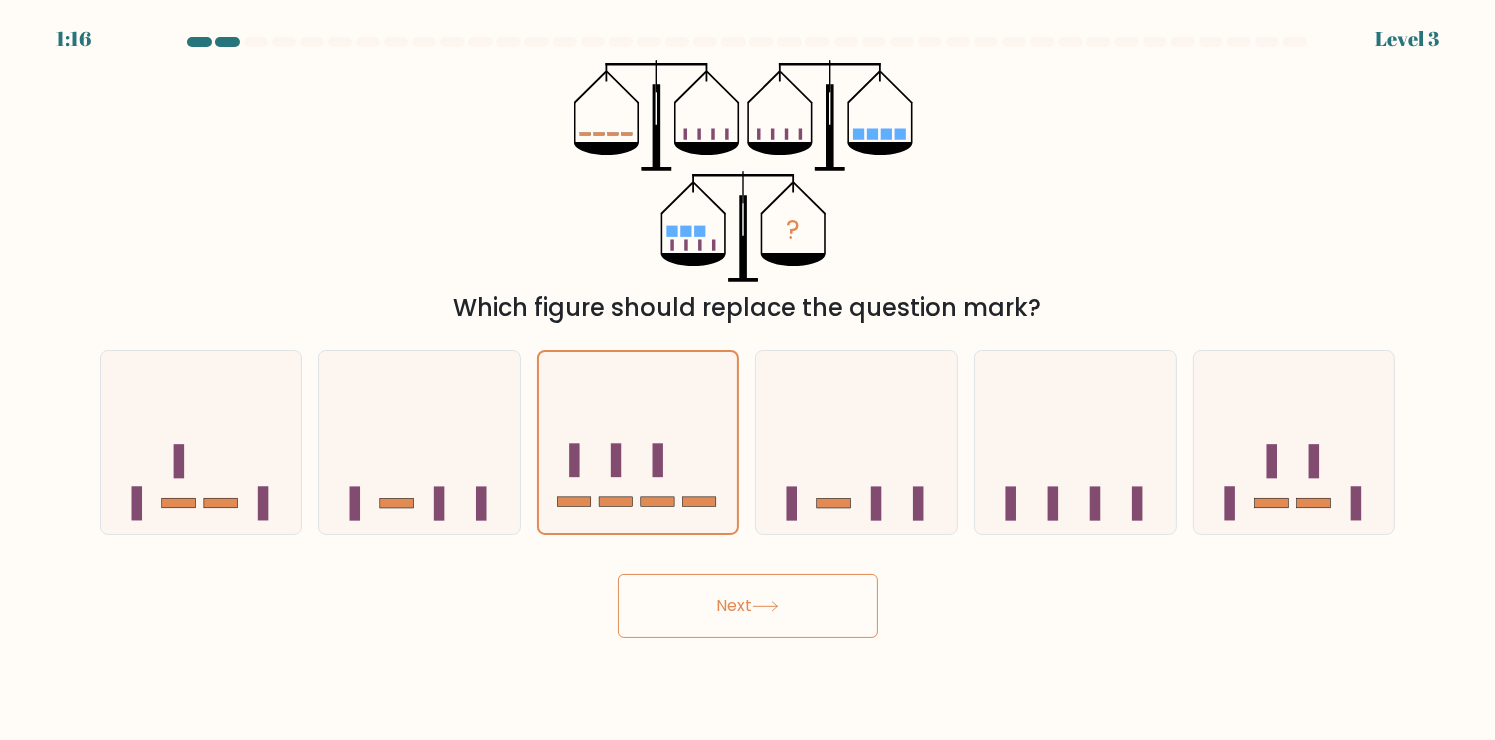 click on "Next" at bounding box center (748, 606) 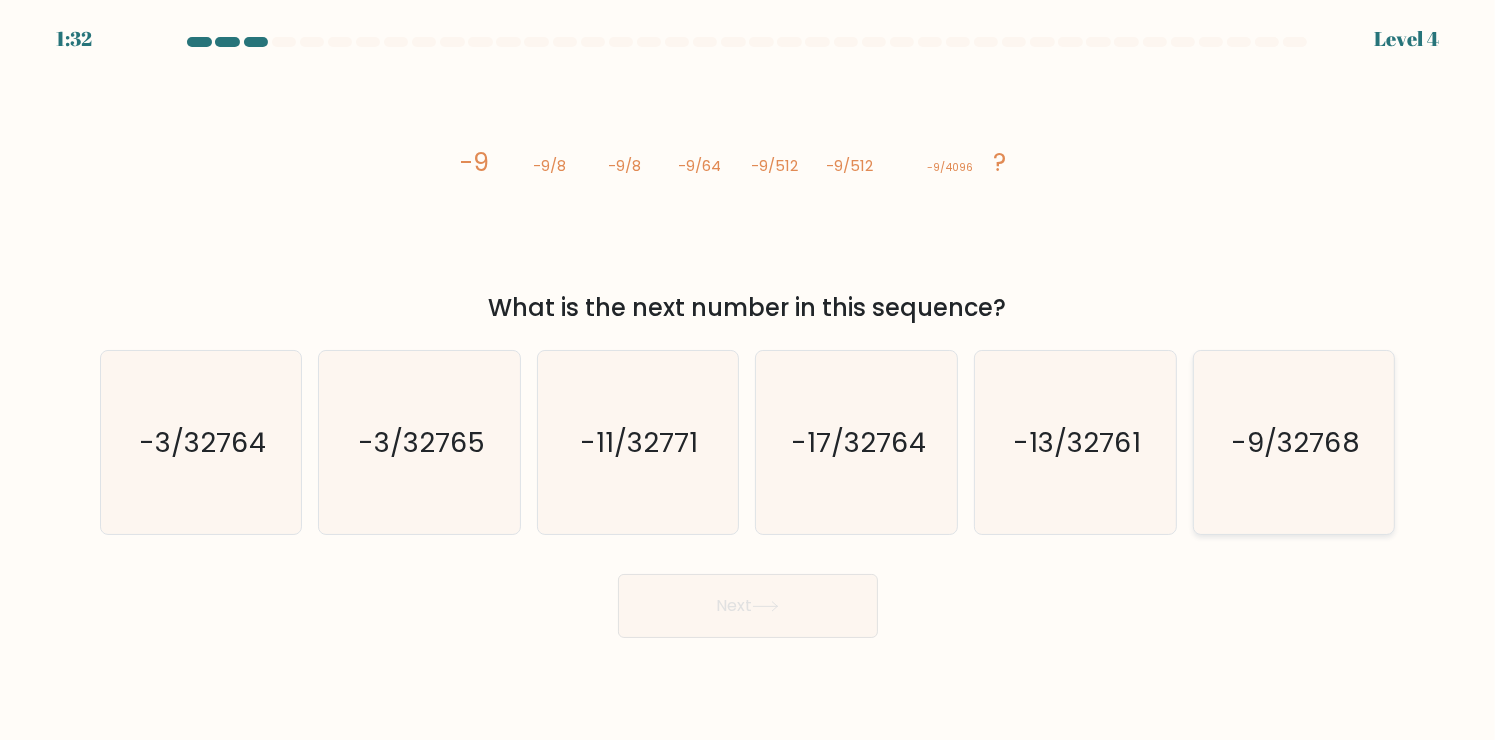 click on "-9/32768" 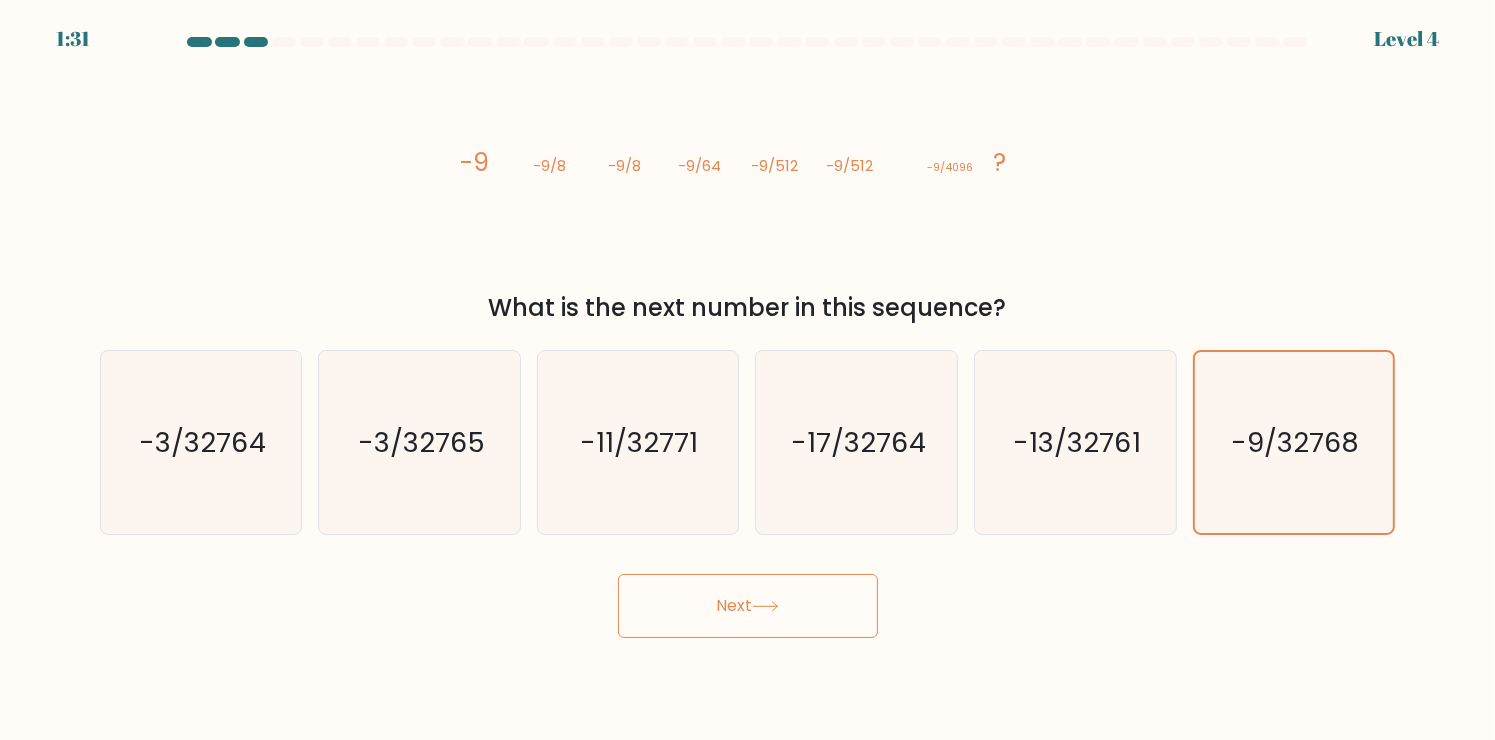 click on "Next" at bounding box center (748, 606) 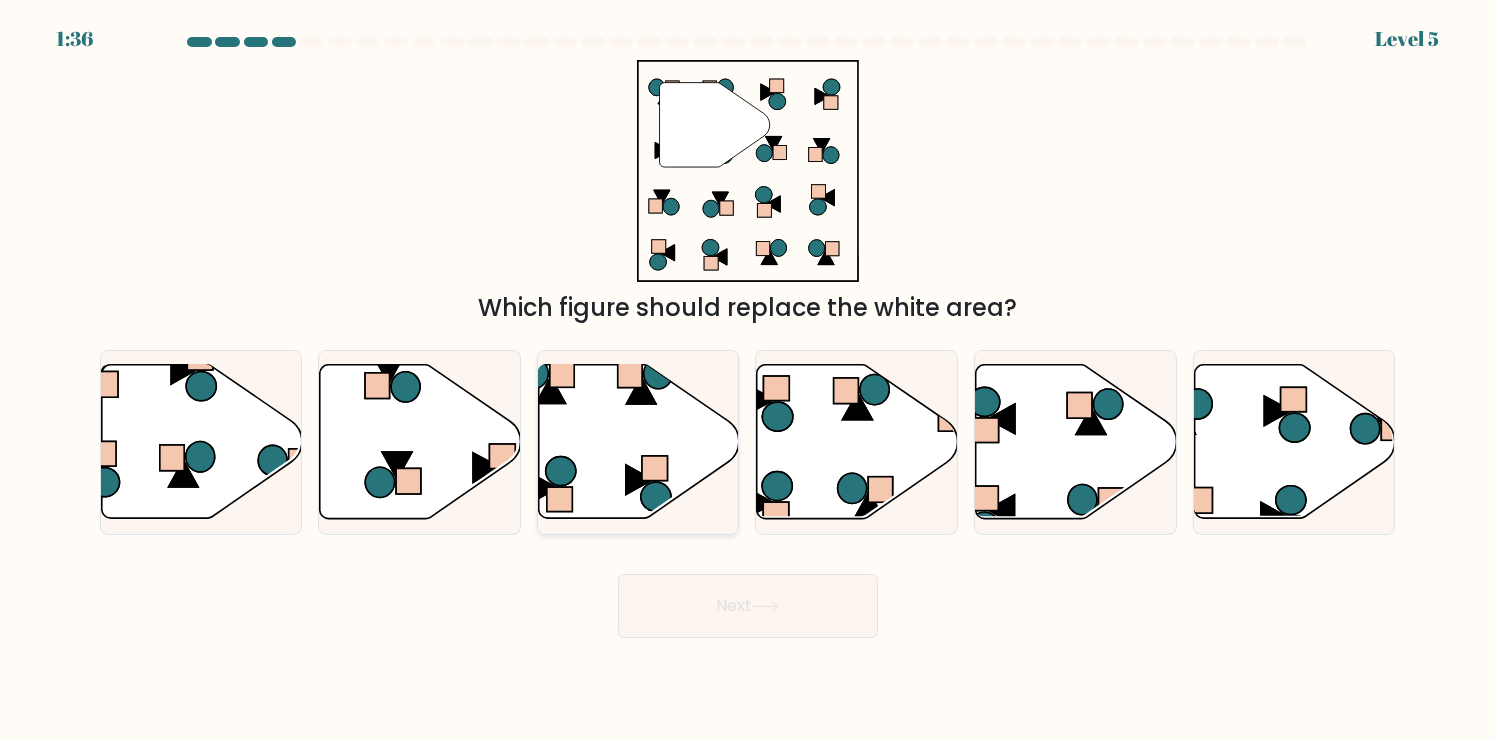 click 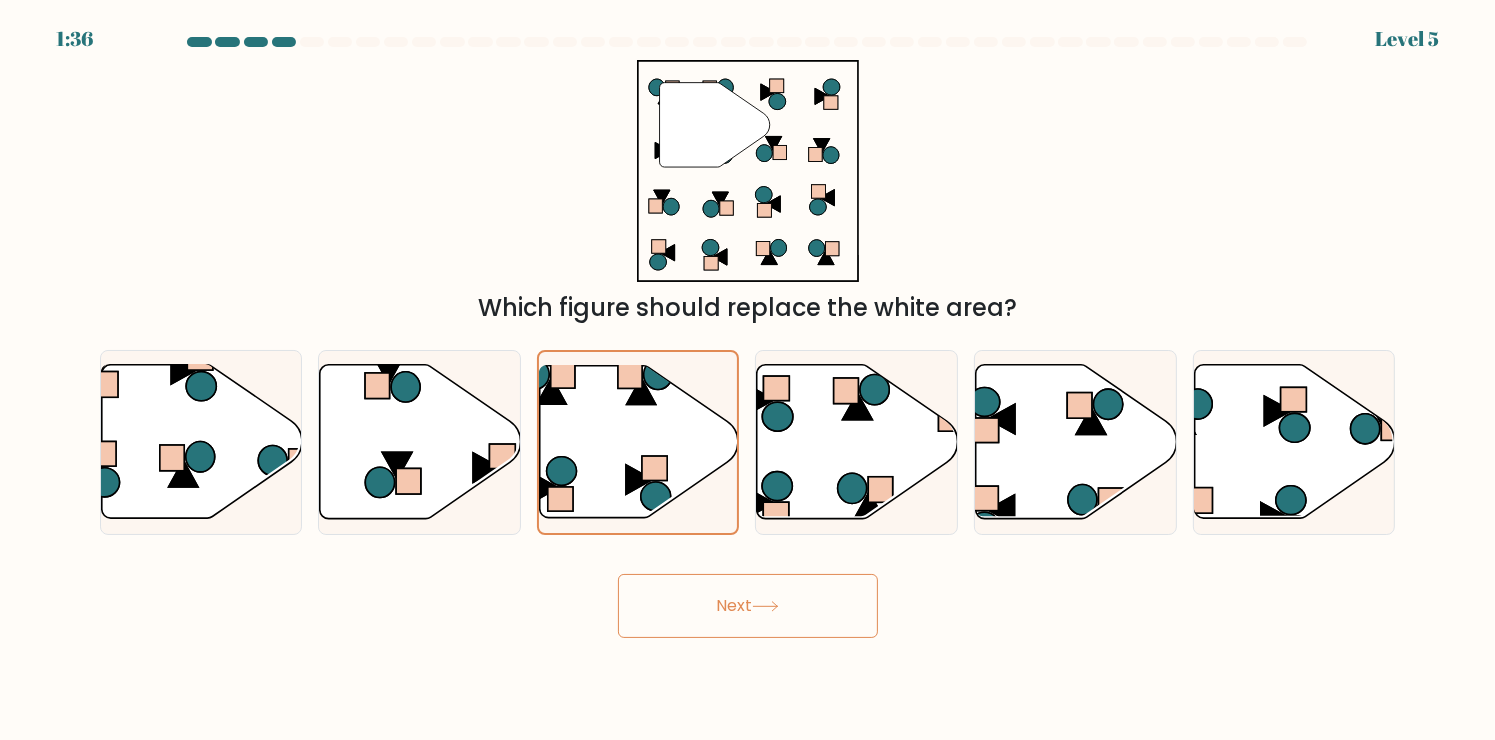 click on "Next" at bounding box center [748, 606] 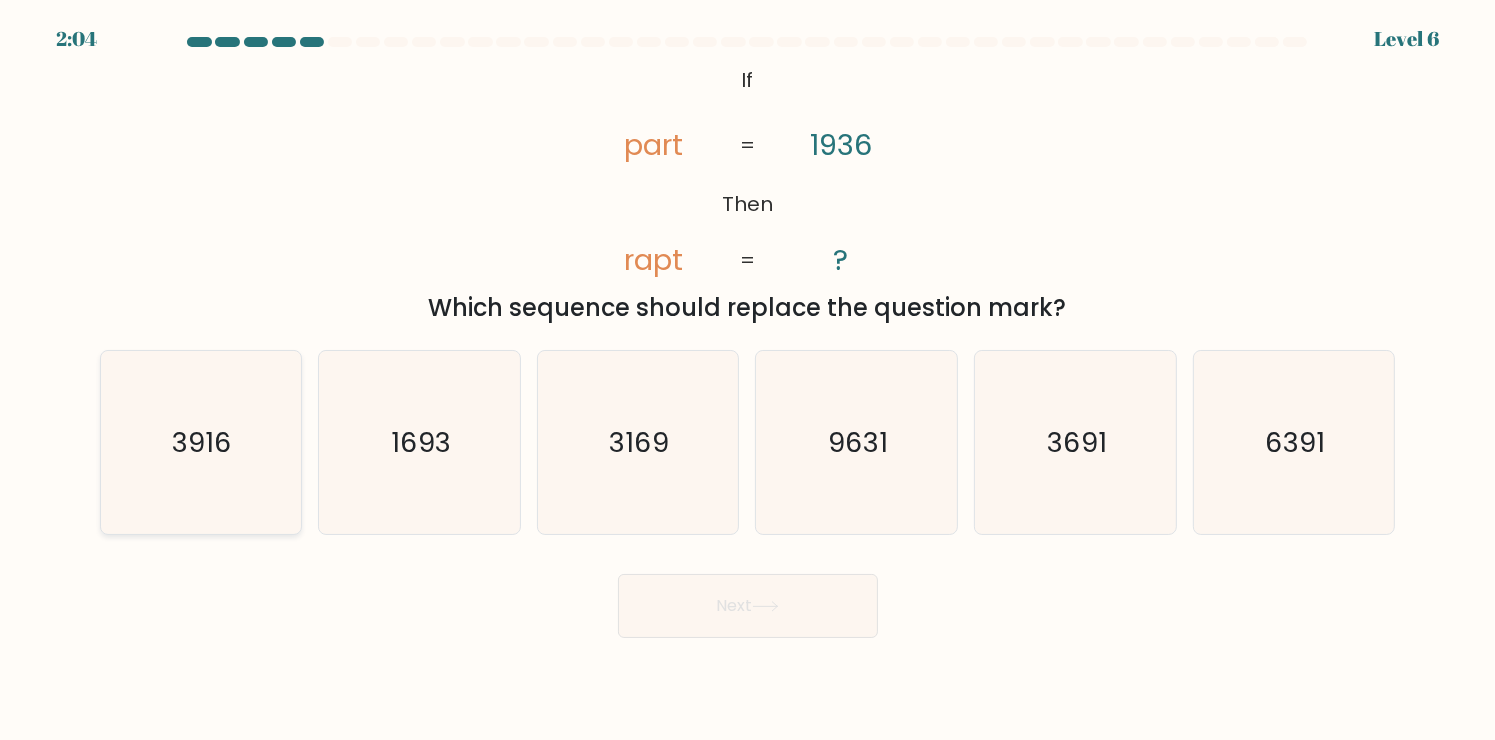 click on "3916" 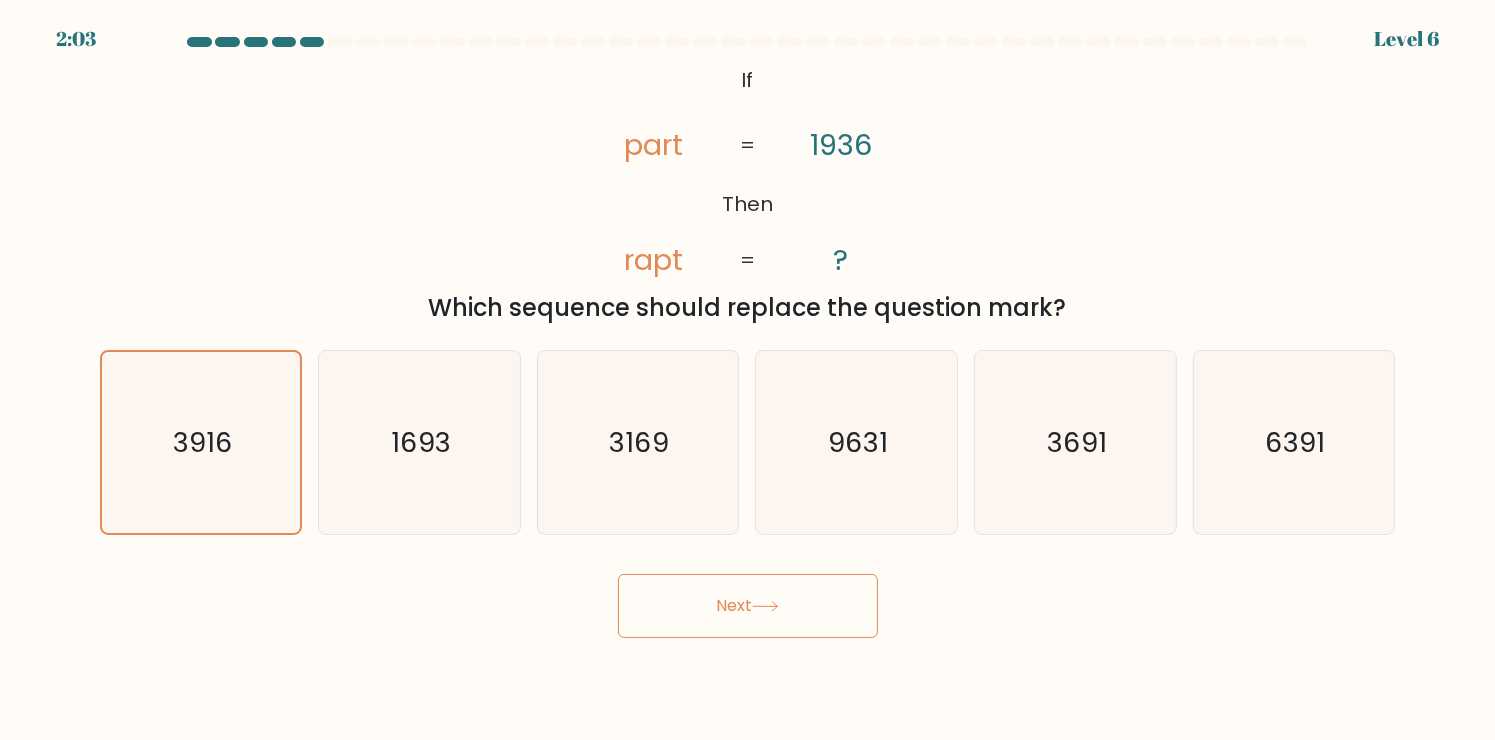 click on "Next" at bounding box center [748, 606] 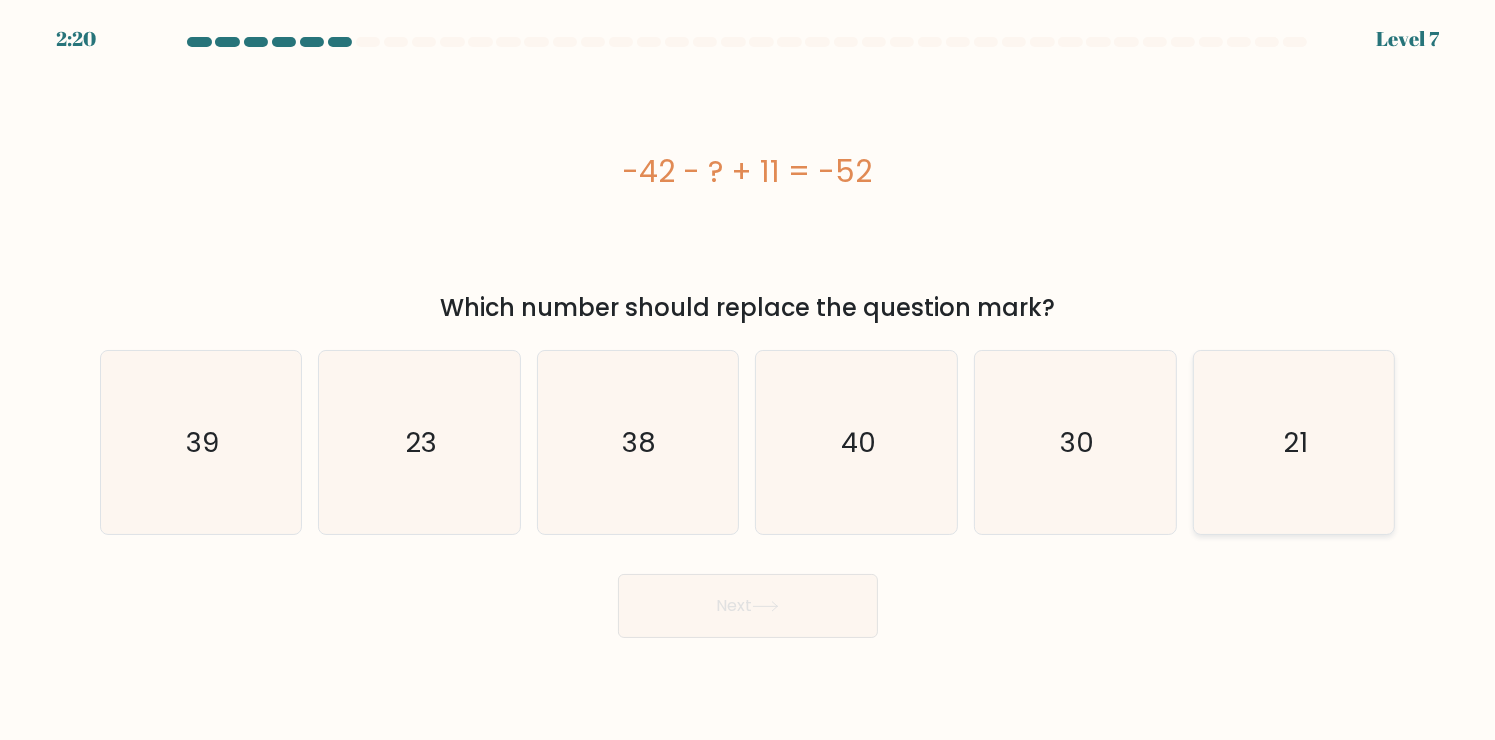click on "21" 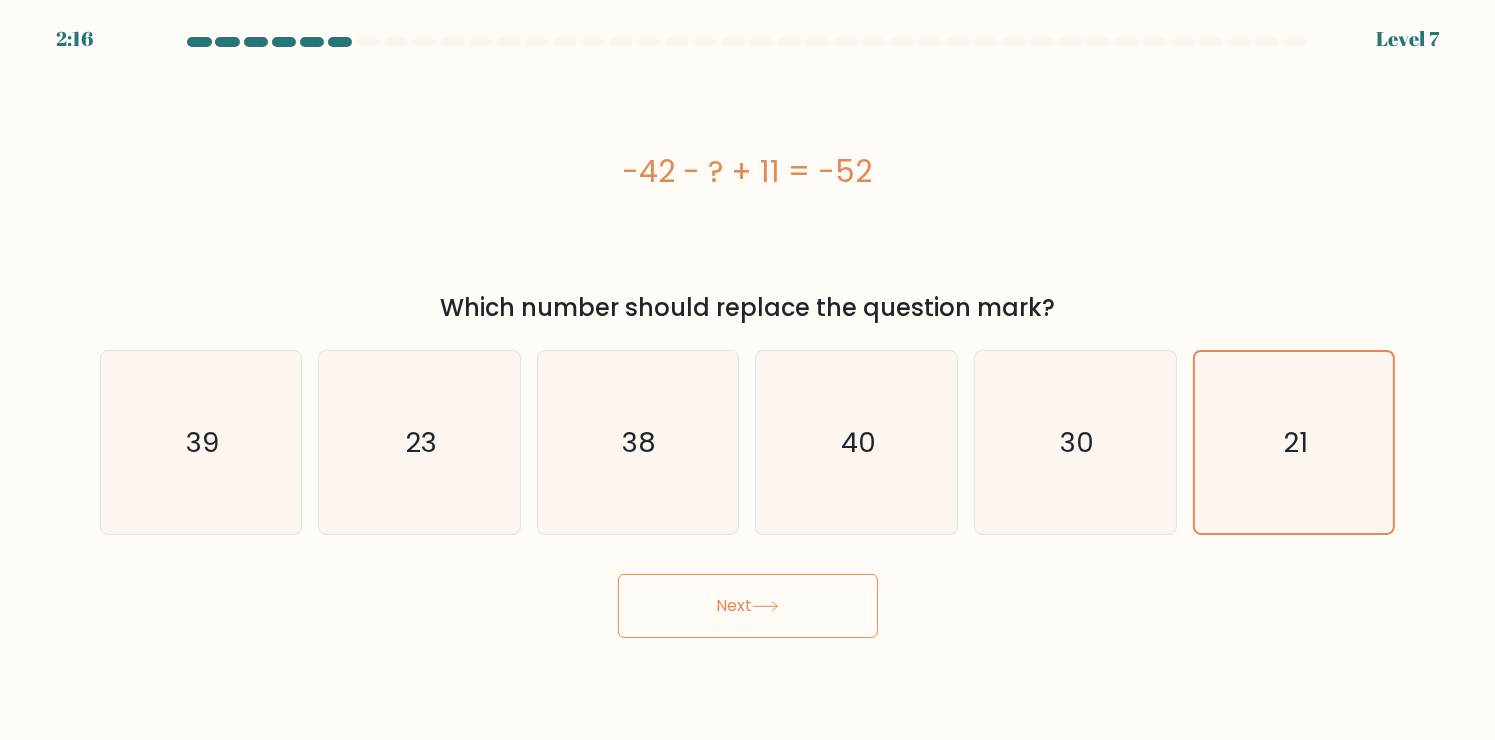 click on "Next" at bounding box center [748, 606] 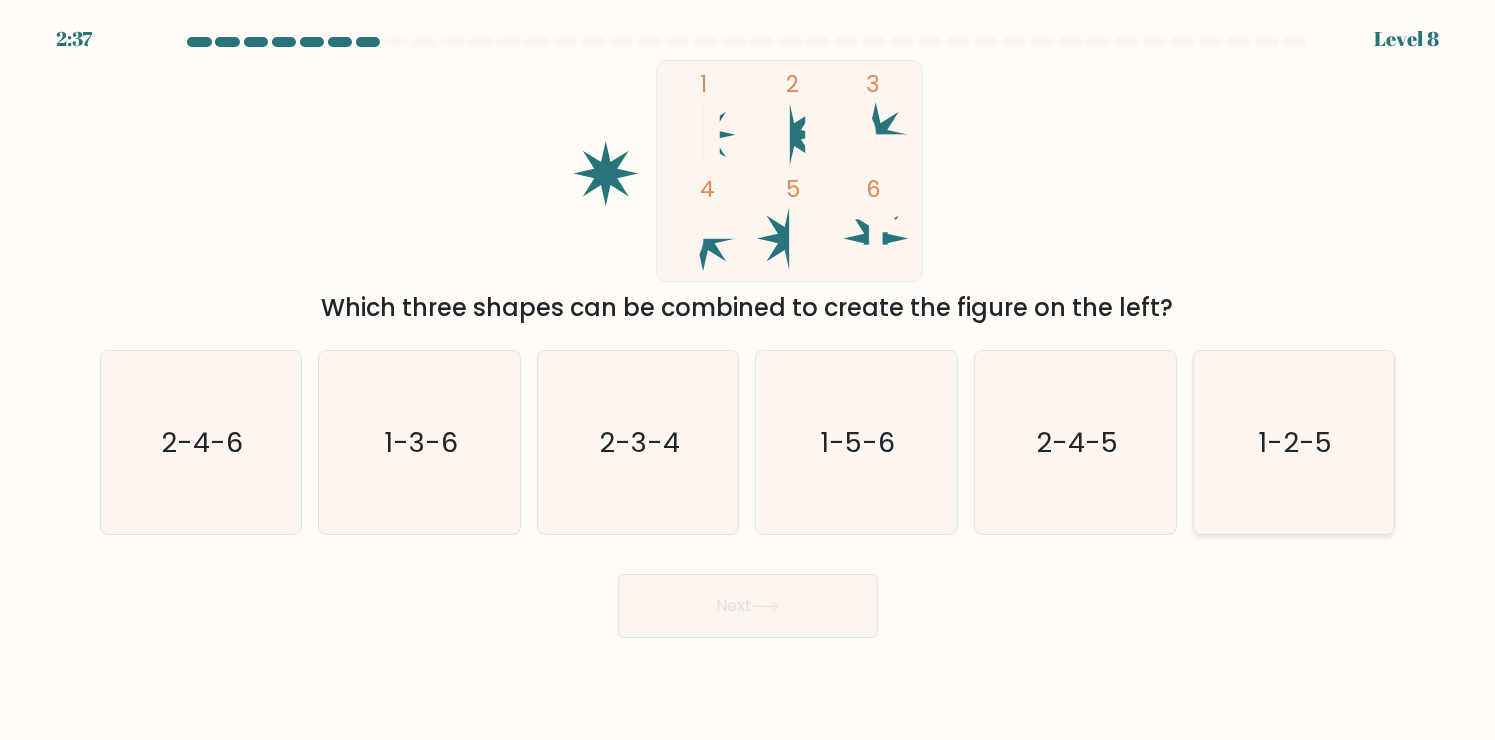 click on "1-2-5" 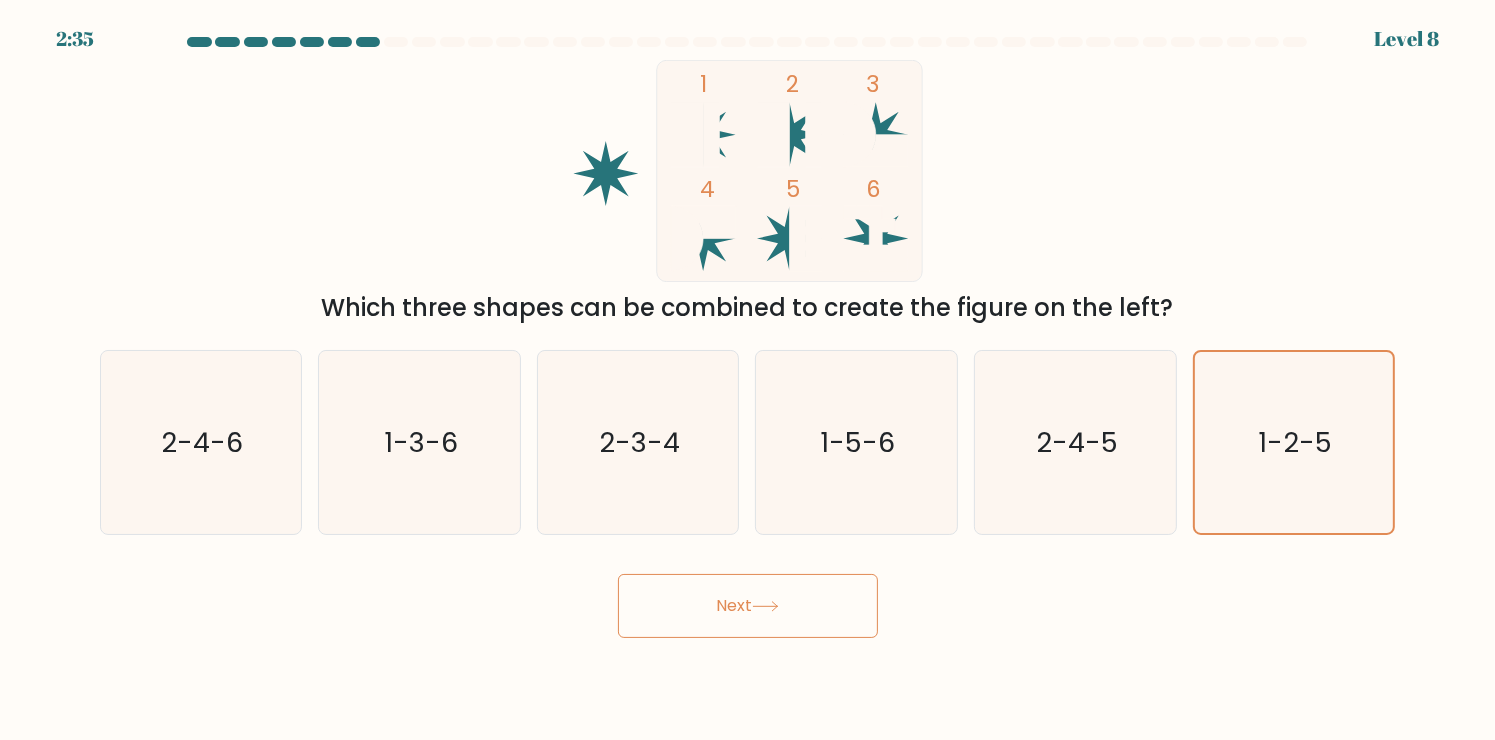 click on "Next" at bounding box center (748, 606) 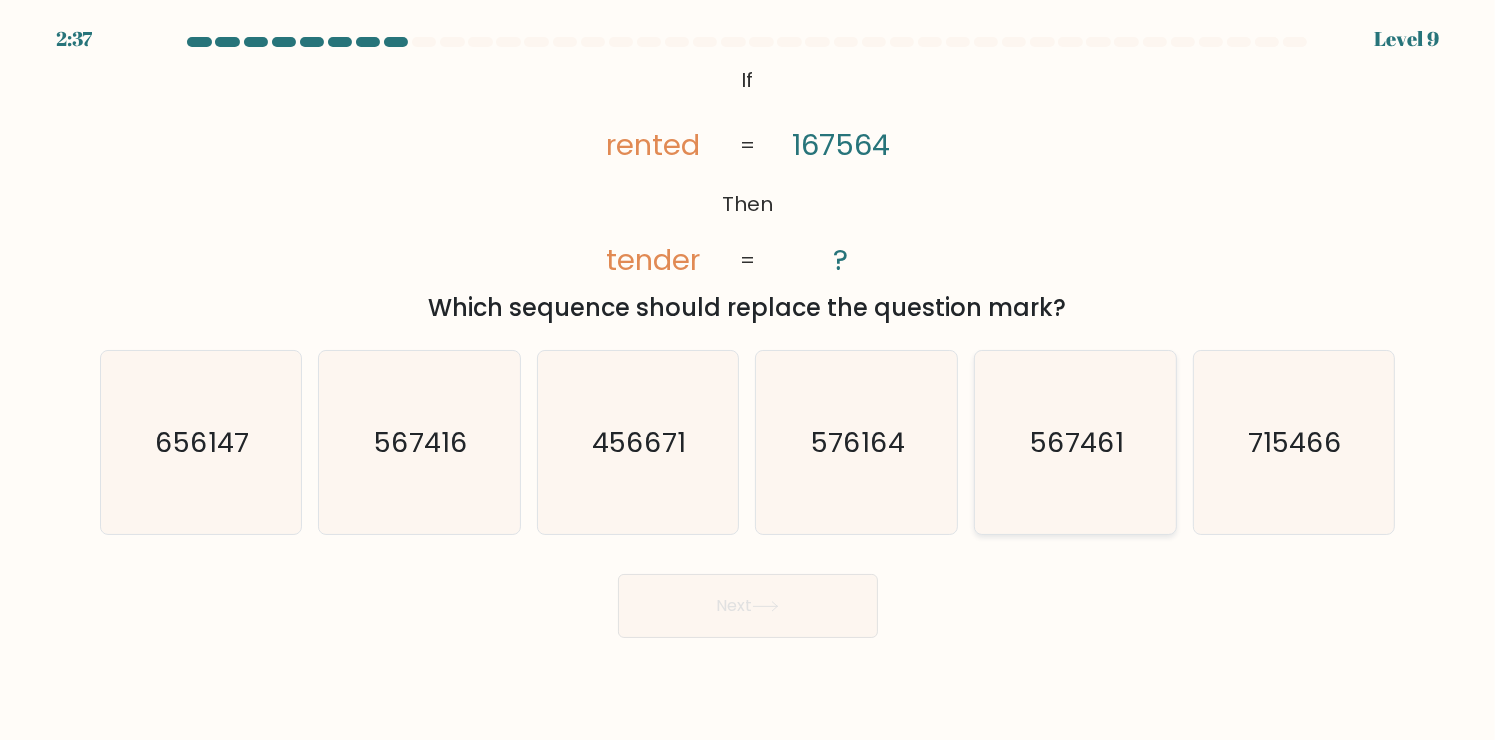 click on "567461" 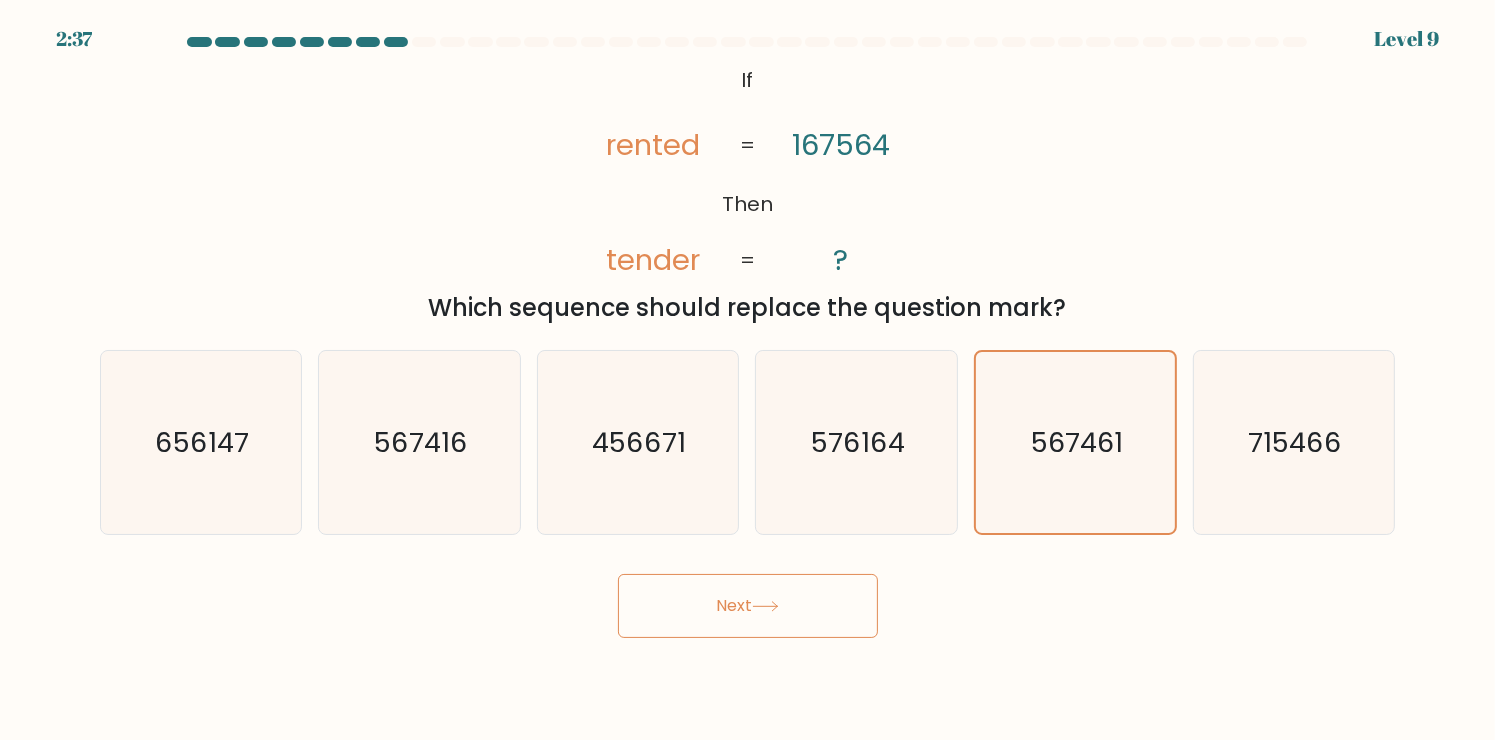 click on "Next" at bounding box center (748, 606) 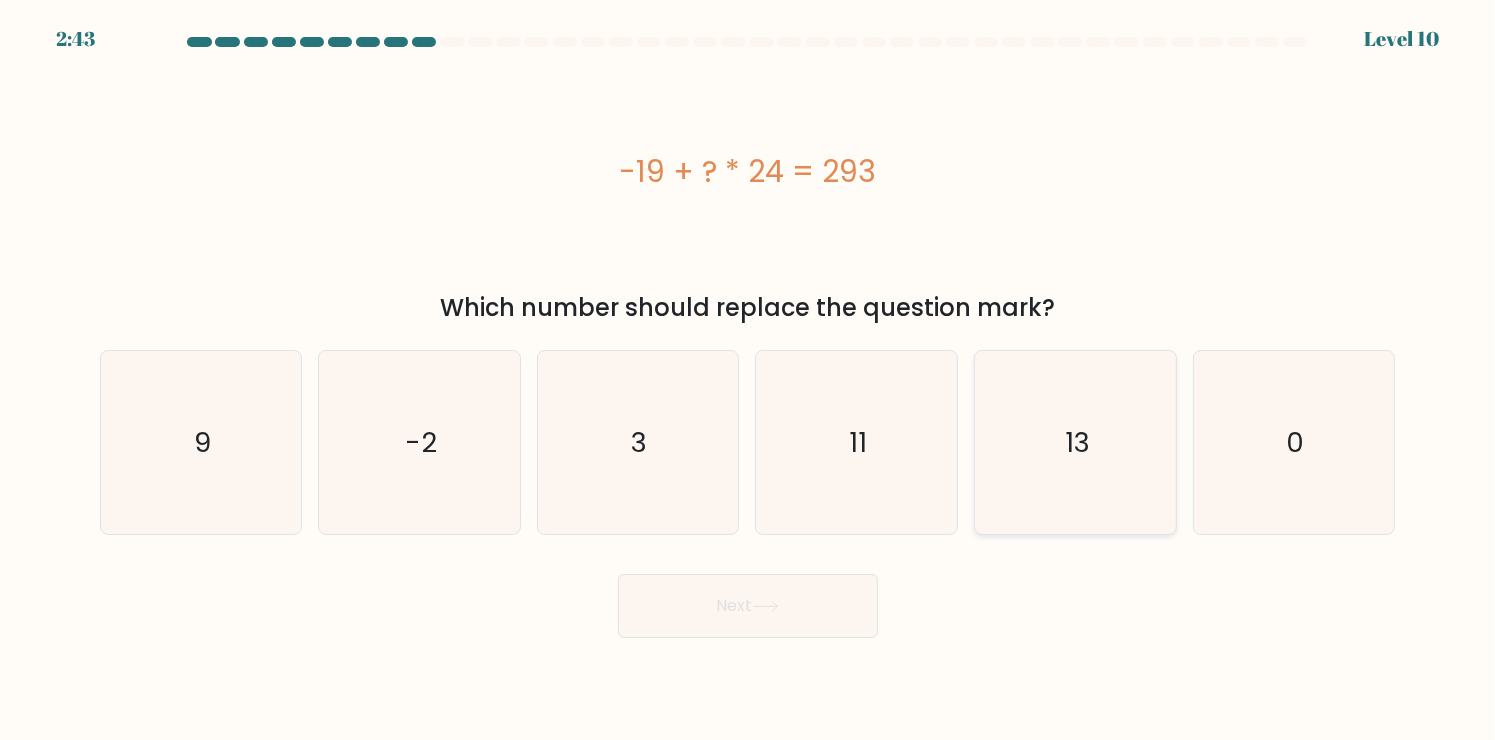click on "13" 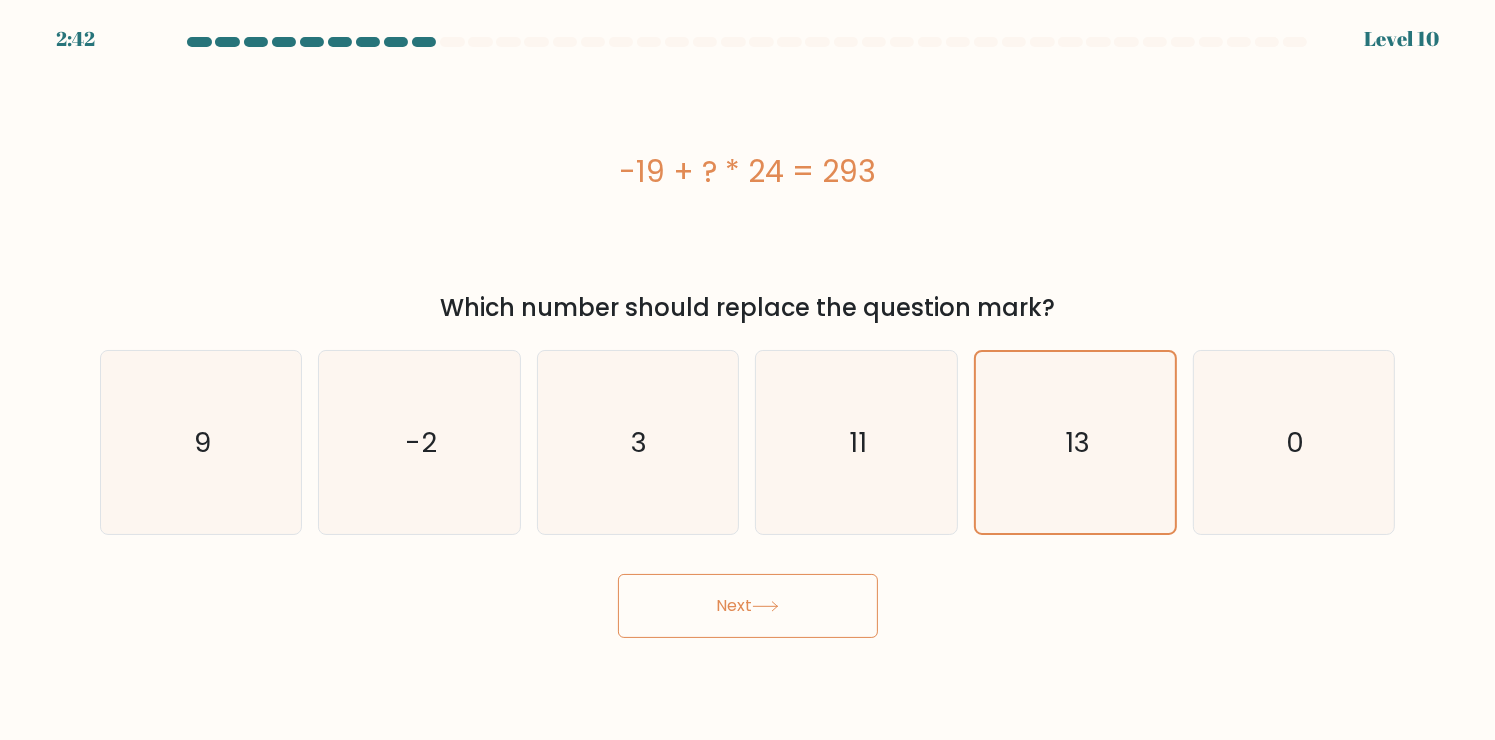 click on "Next" at bounding box center [748, 606] 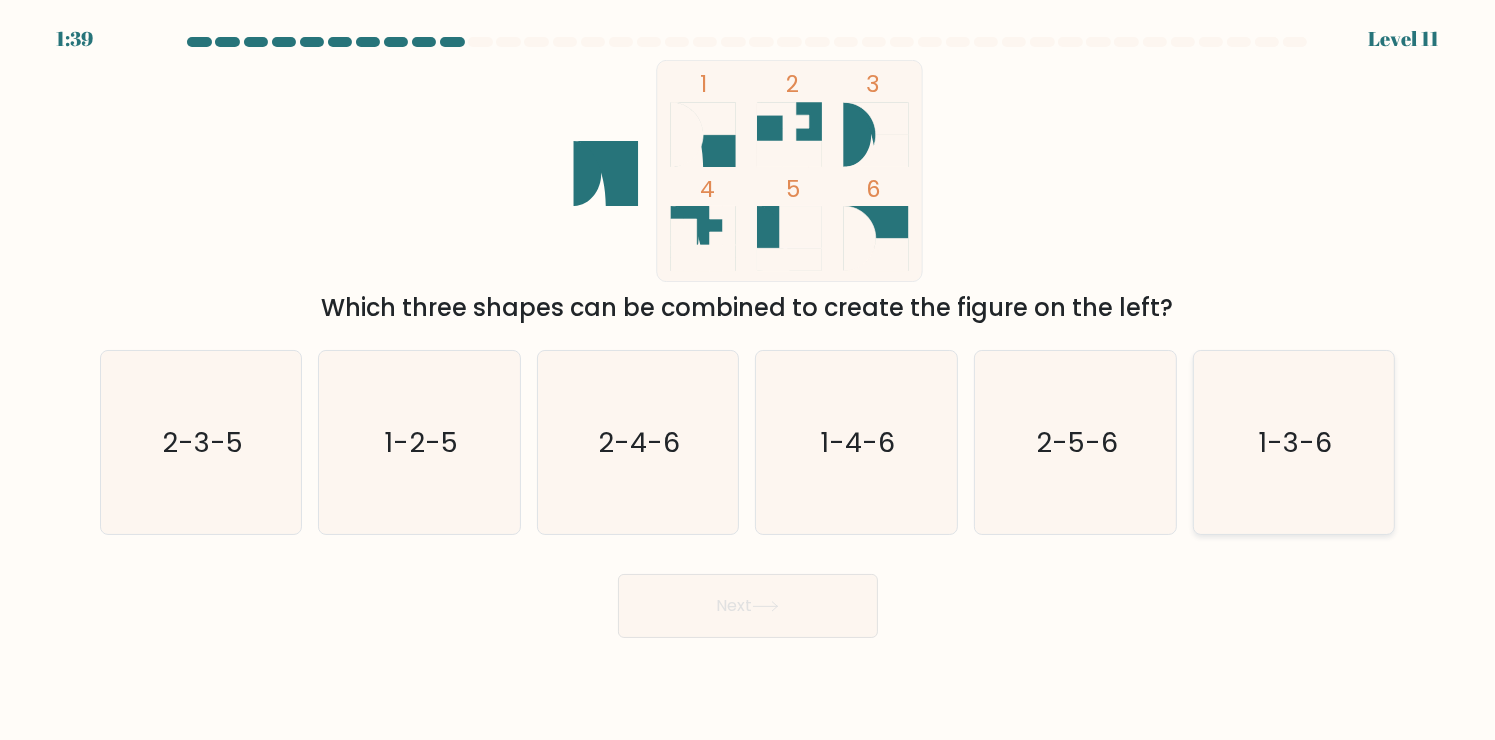 click on "1-3-6" 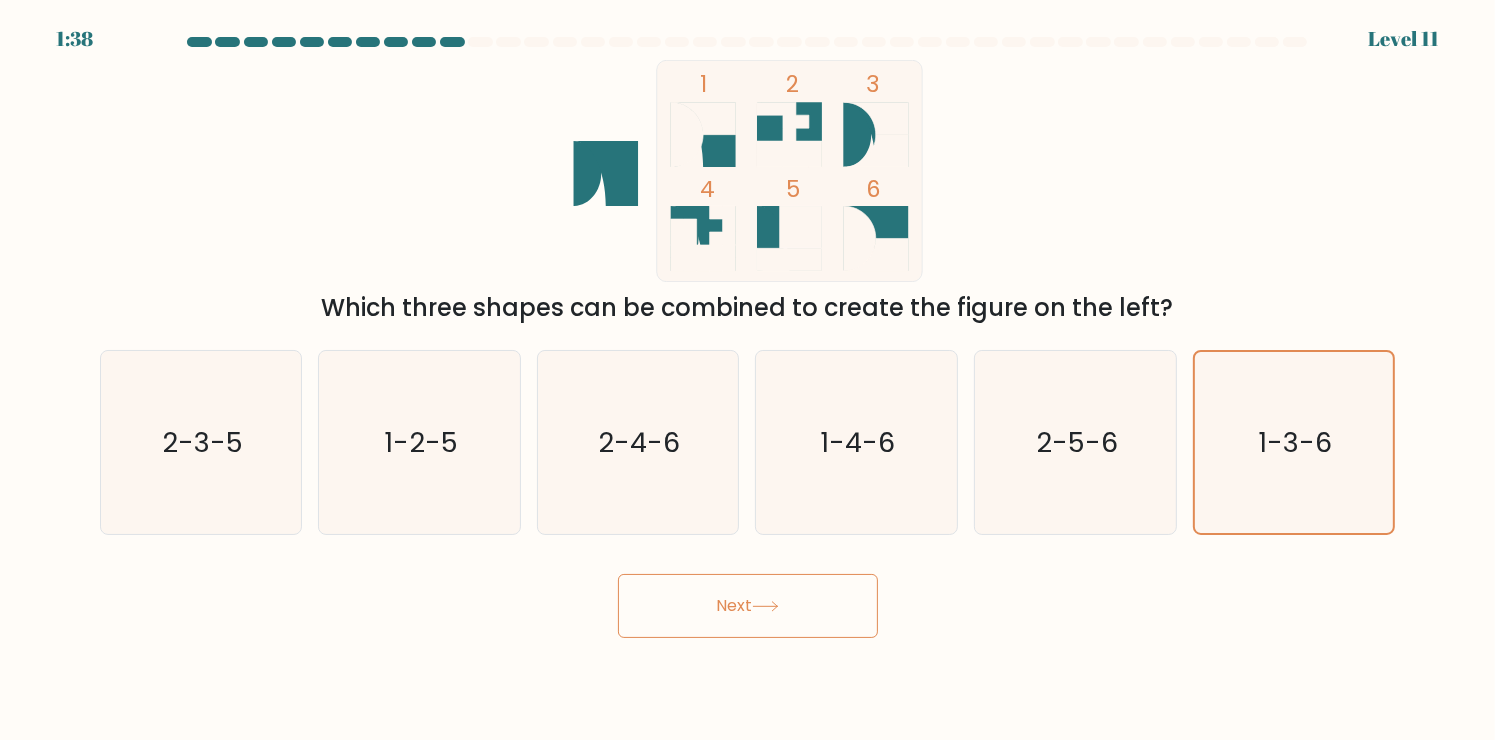 click on "Next" at bounding box center (748, 606) 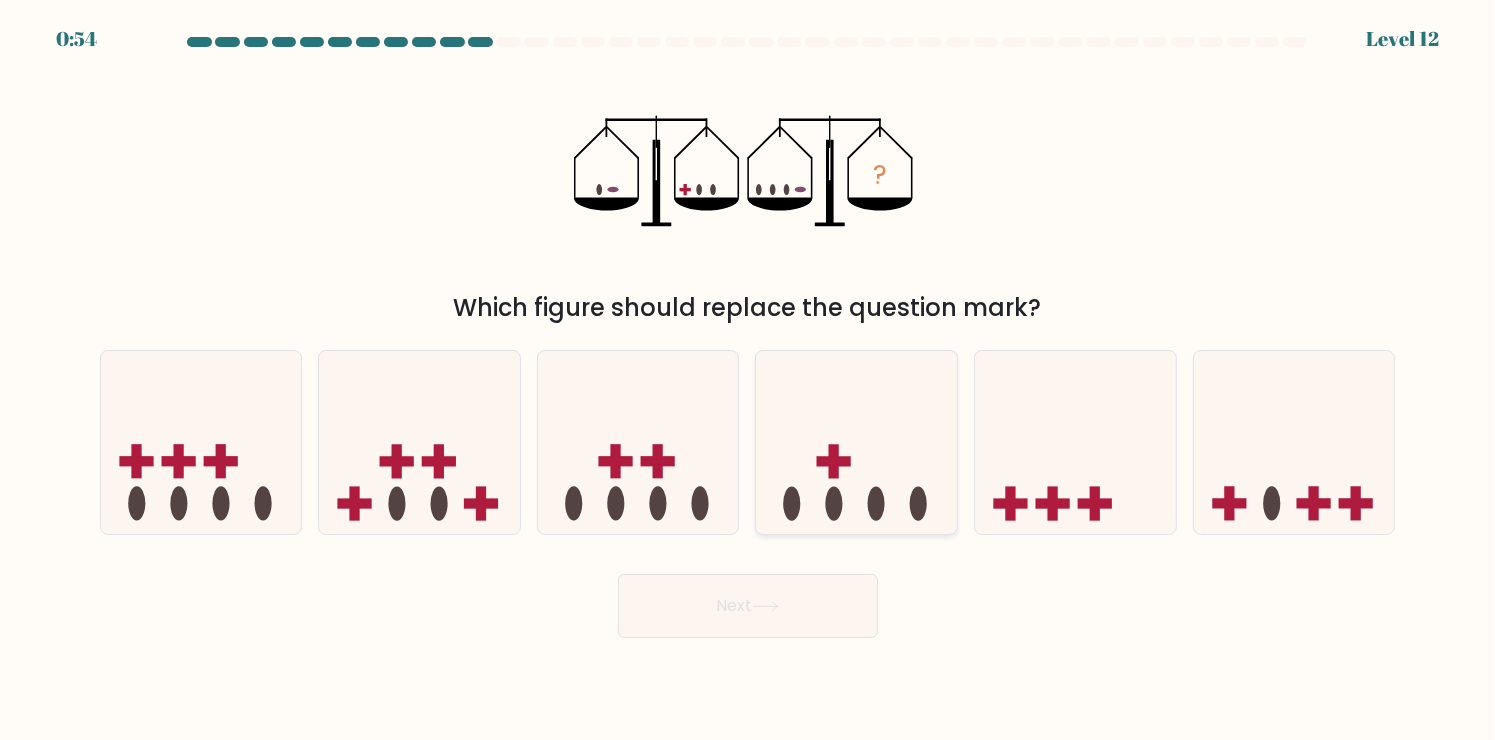 click 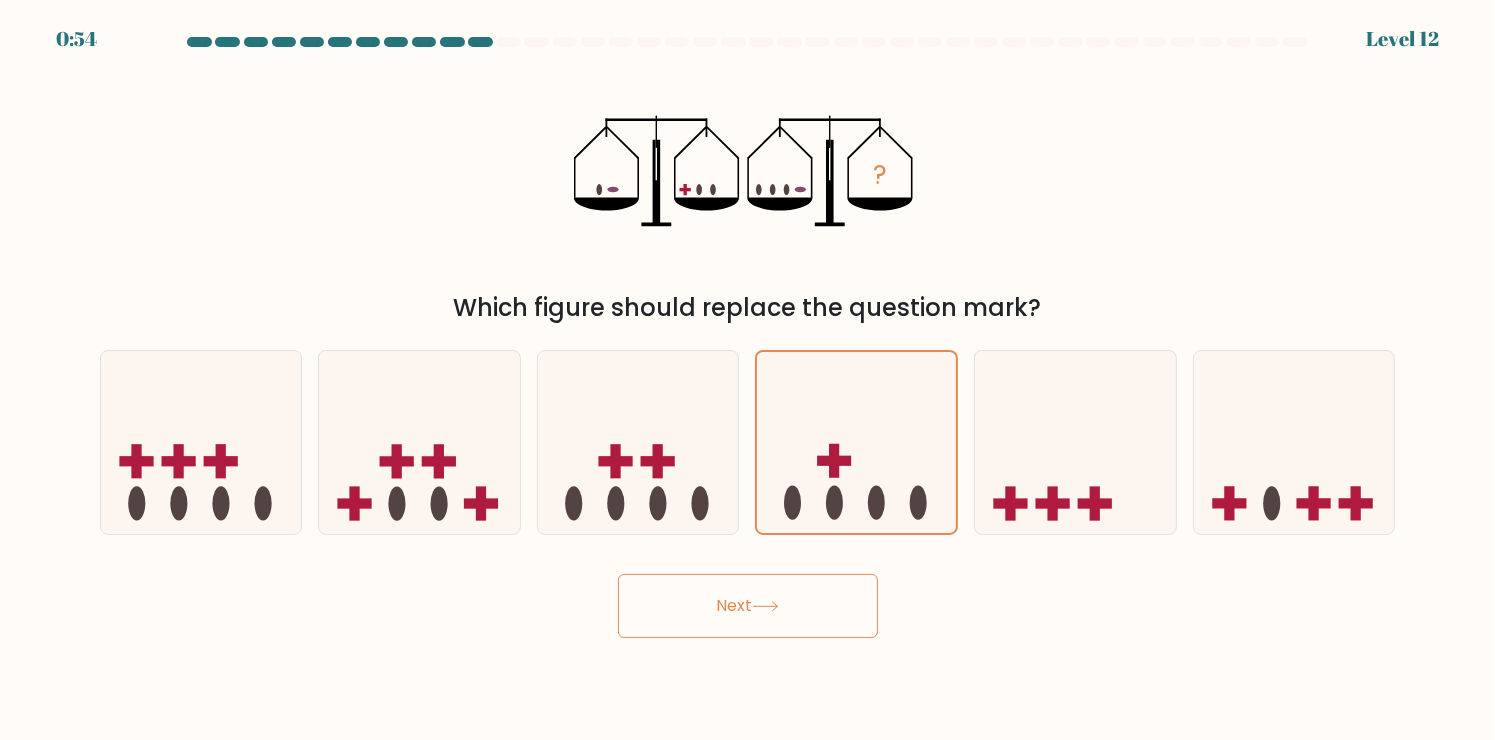 click on "Next" at bounding box center (748, 606) 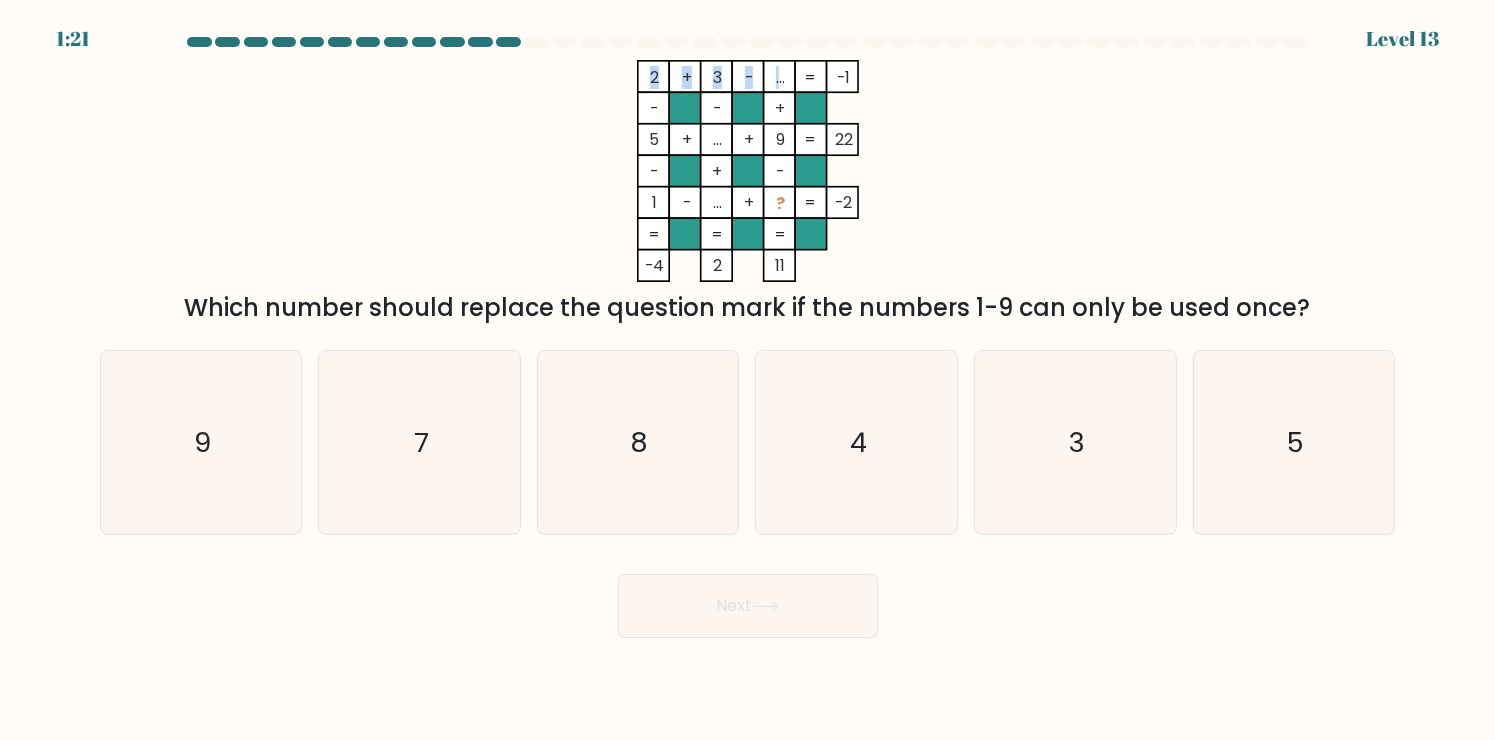 click on "2    +    3    -    ...    -1    -    -    +    5    +    ...    +    9    22    -    +    -    1    -    ...    +    ?    =   -2    =   =   =   =   -4    2    11    =" 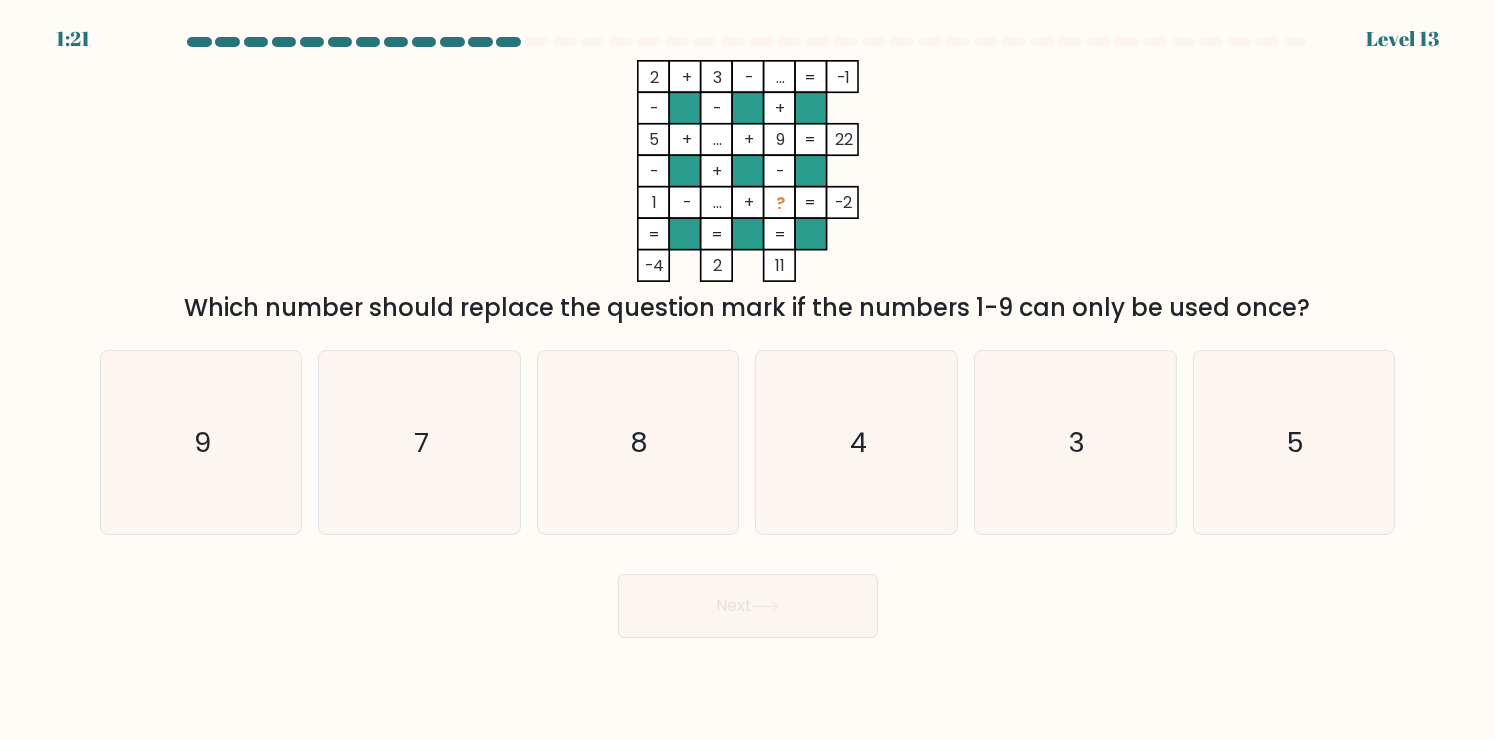 click 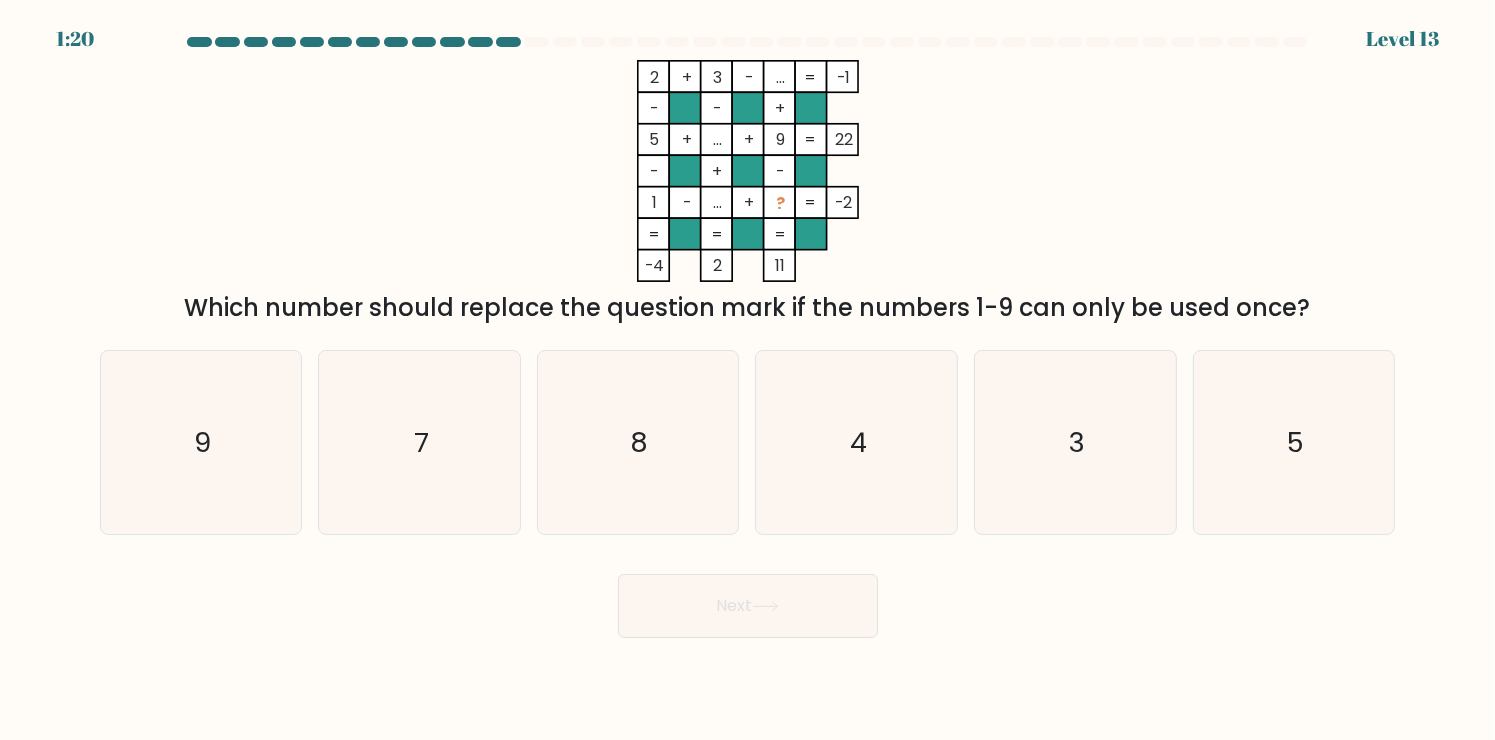 click 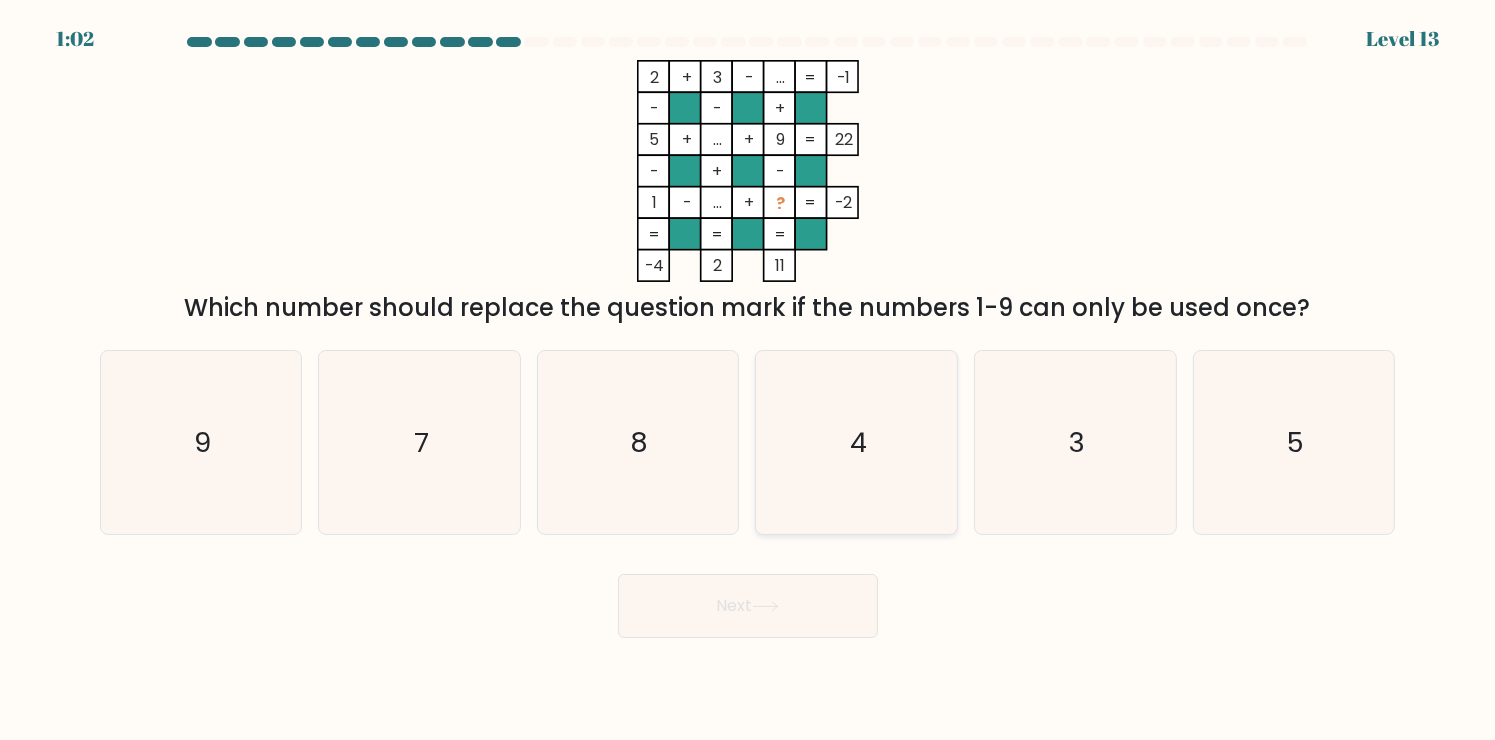 click on "4" 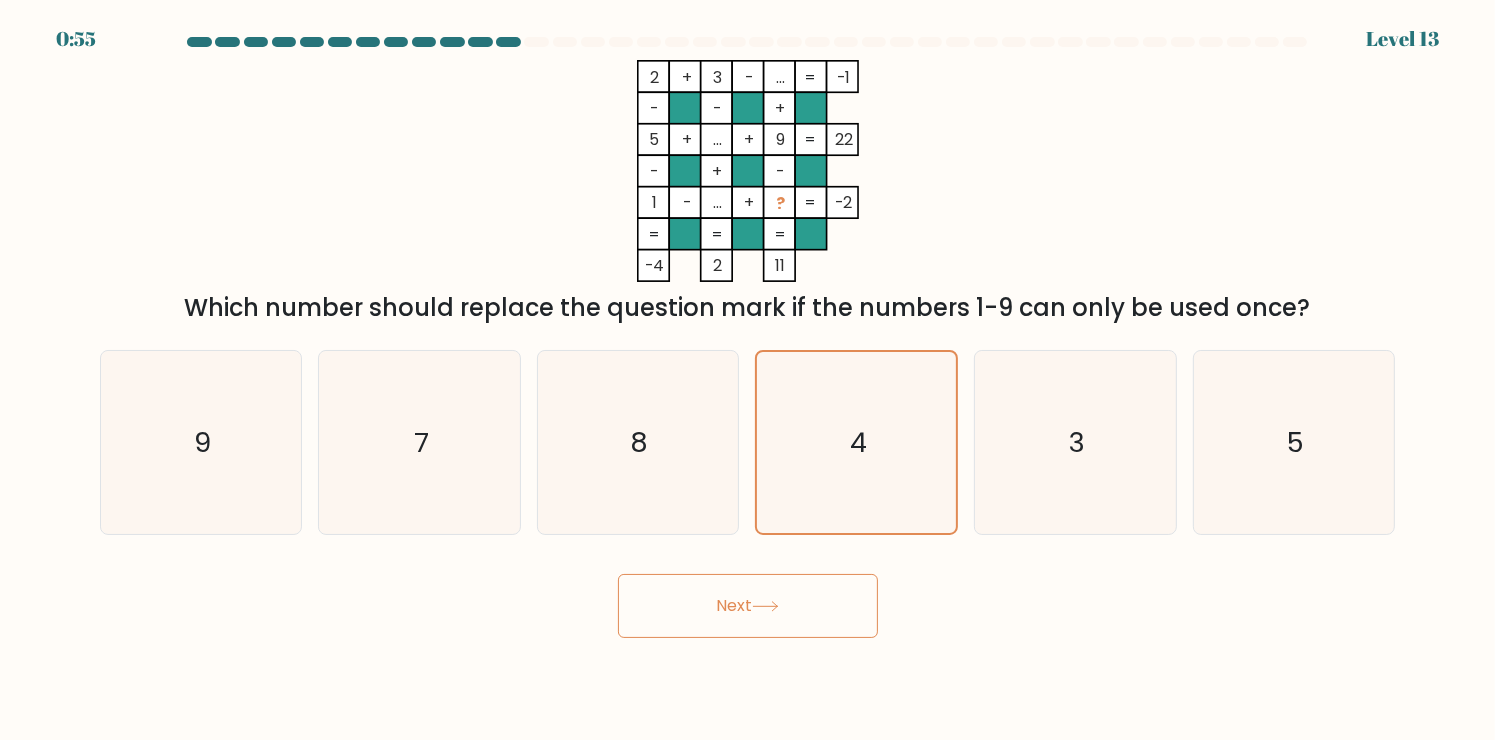click on "Next" at bounding box center [748, 606] 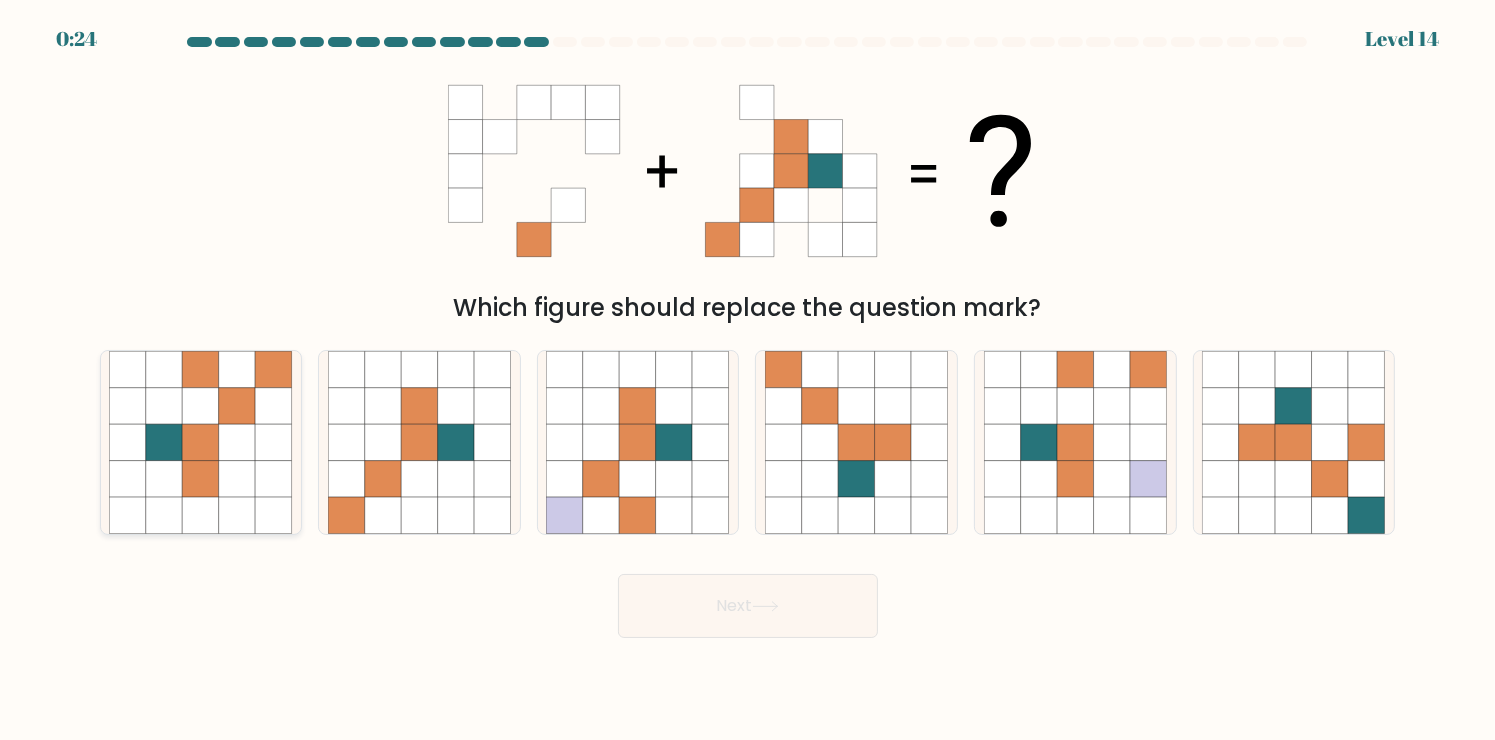 click 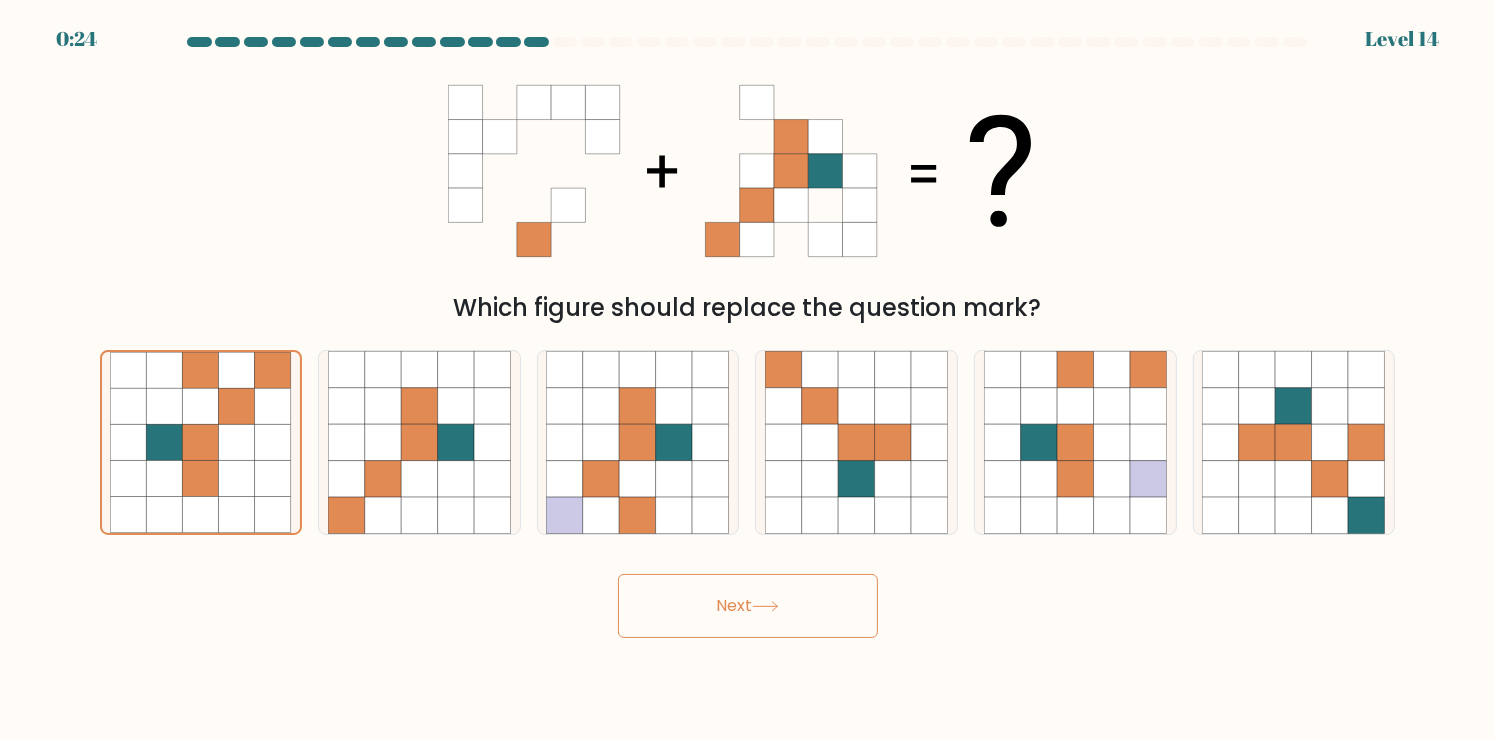 click on "Next" at bounding box center (748, 606) 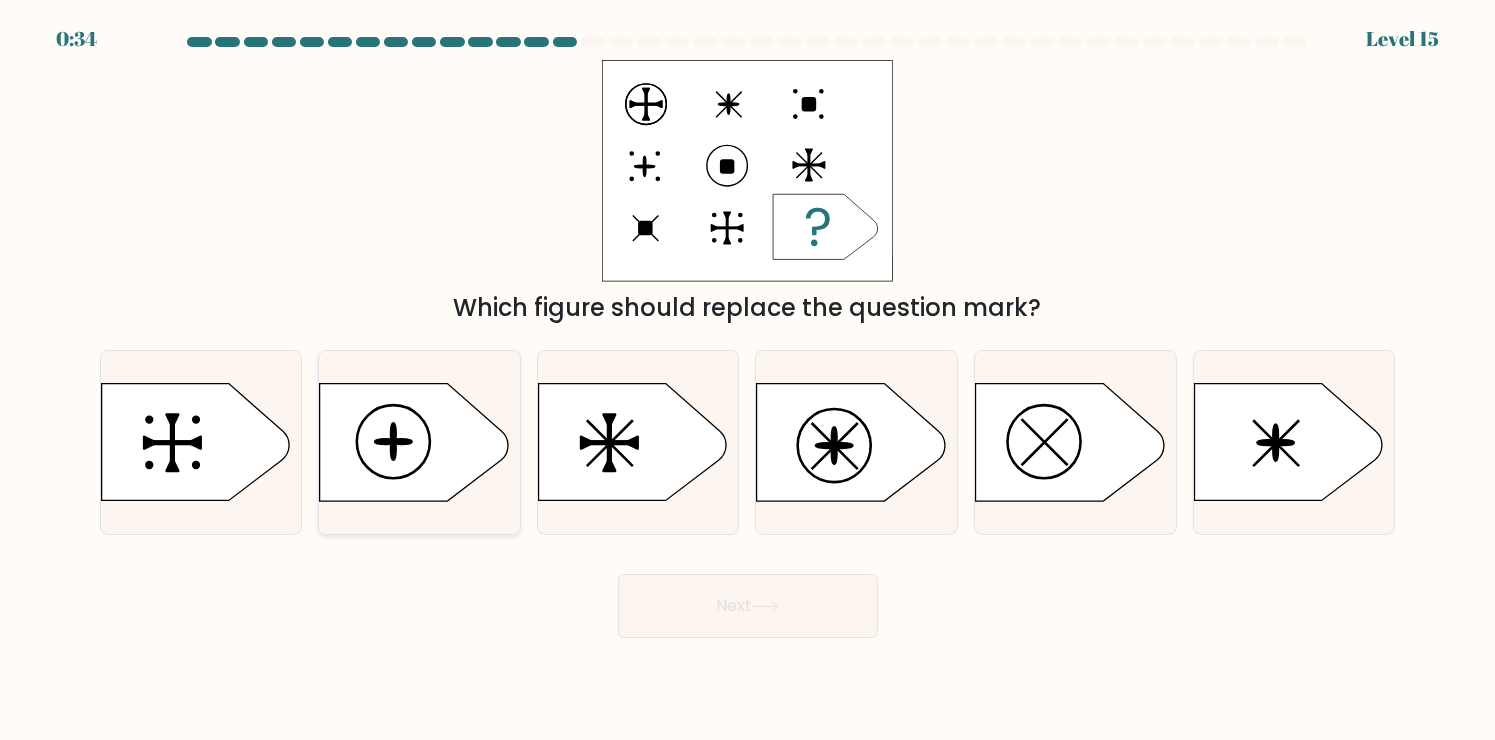 click 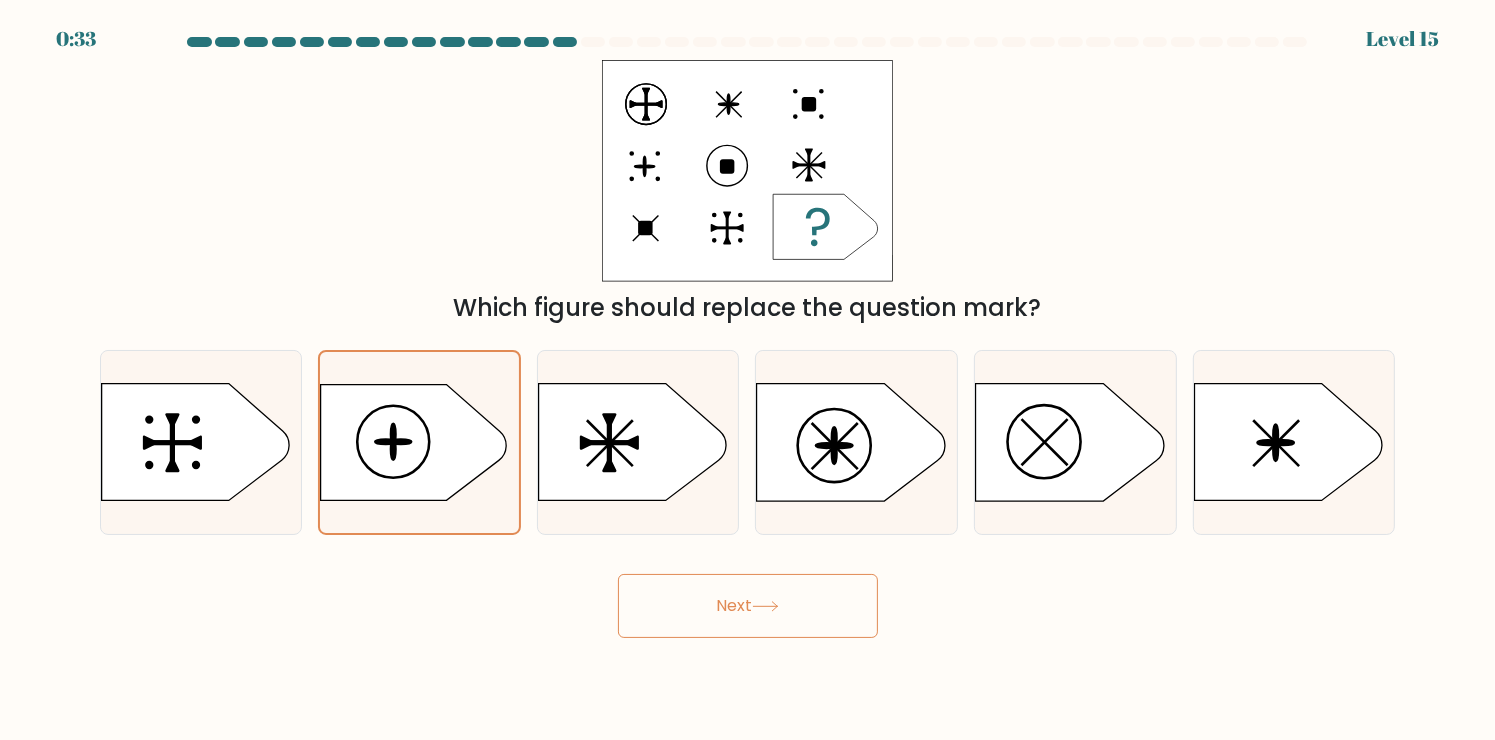 click on "Next" at bounding box center [748, 606] 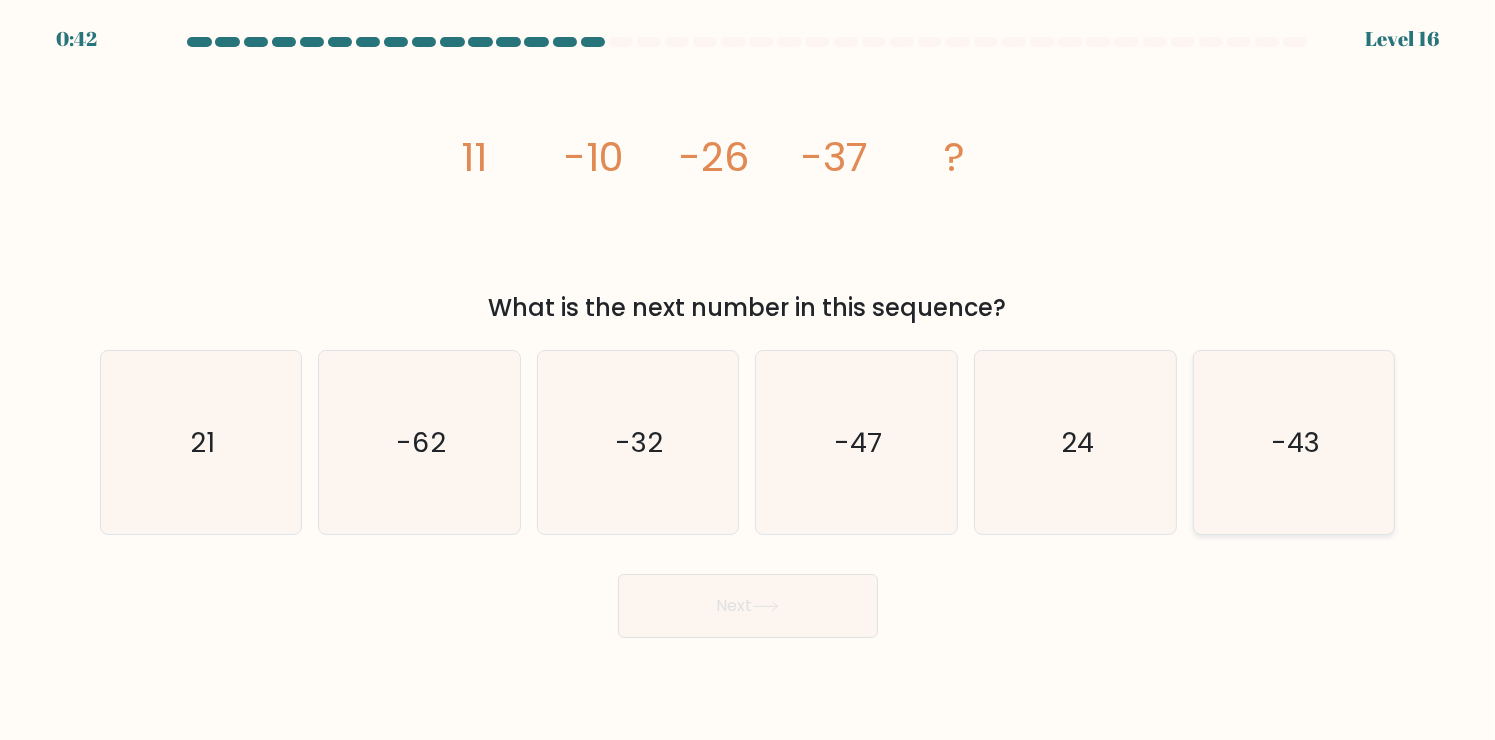 click on "-43" 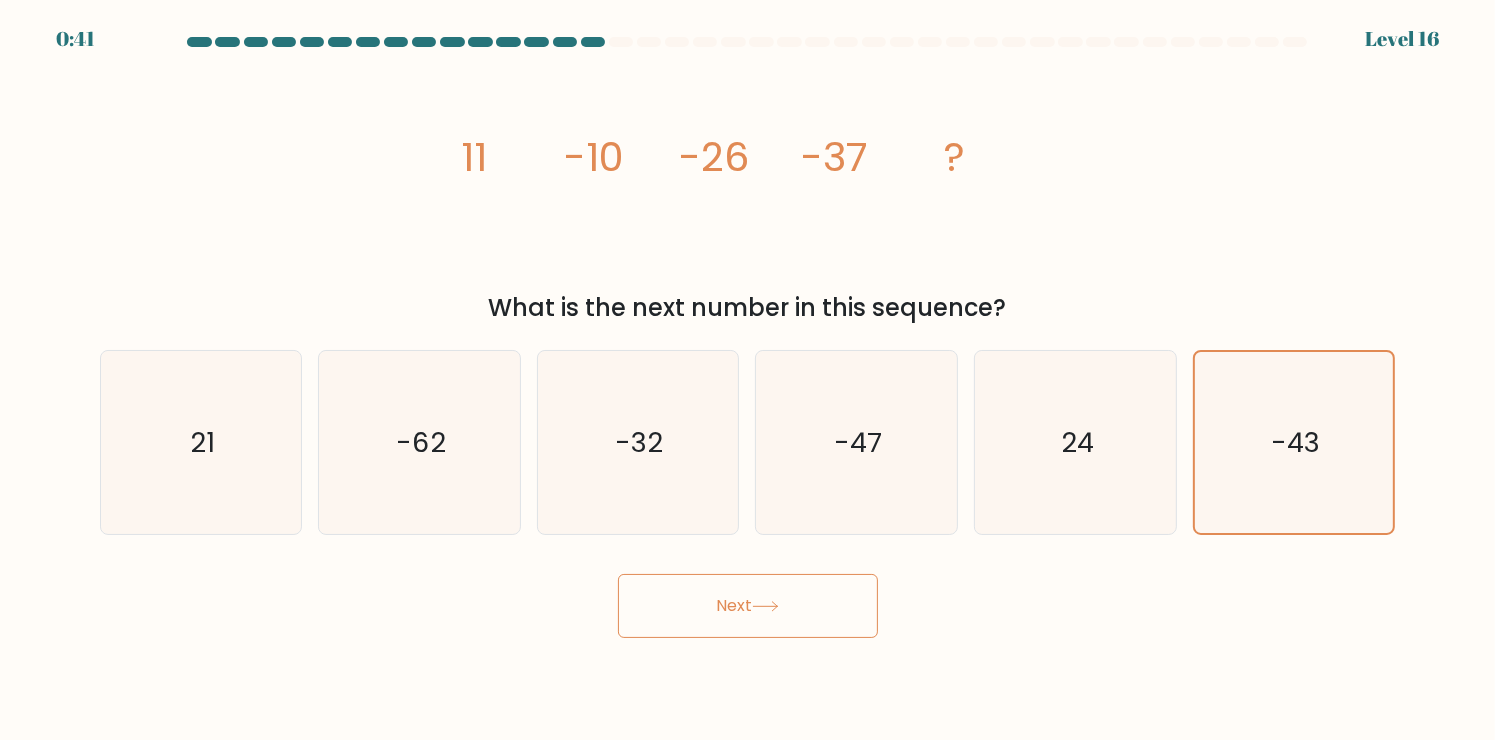 click 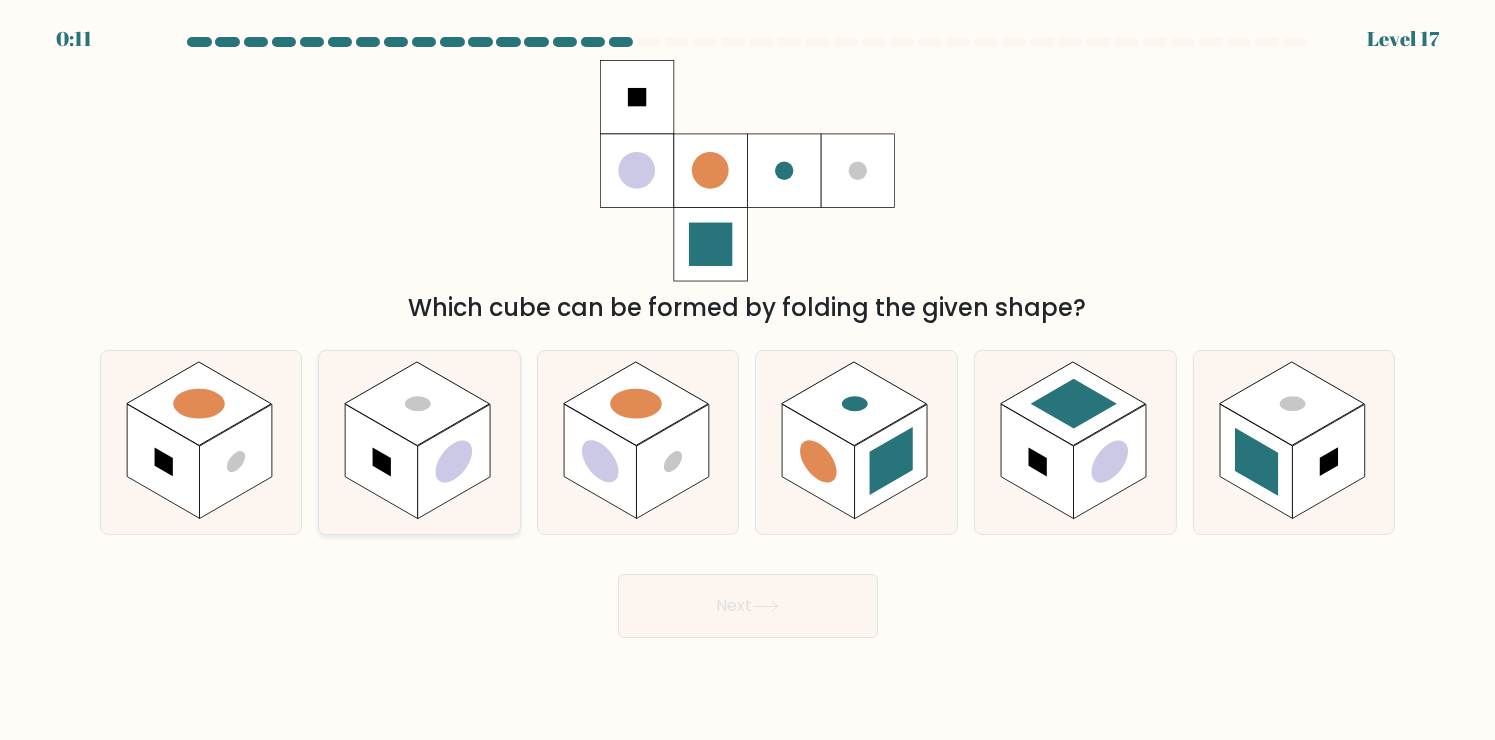 click 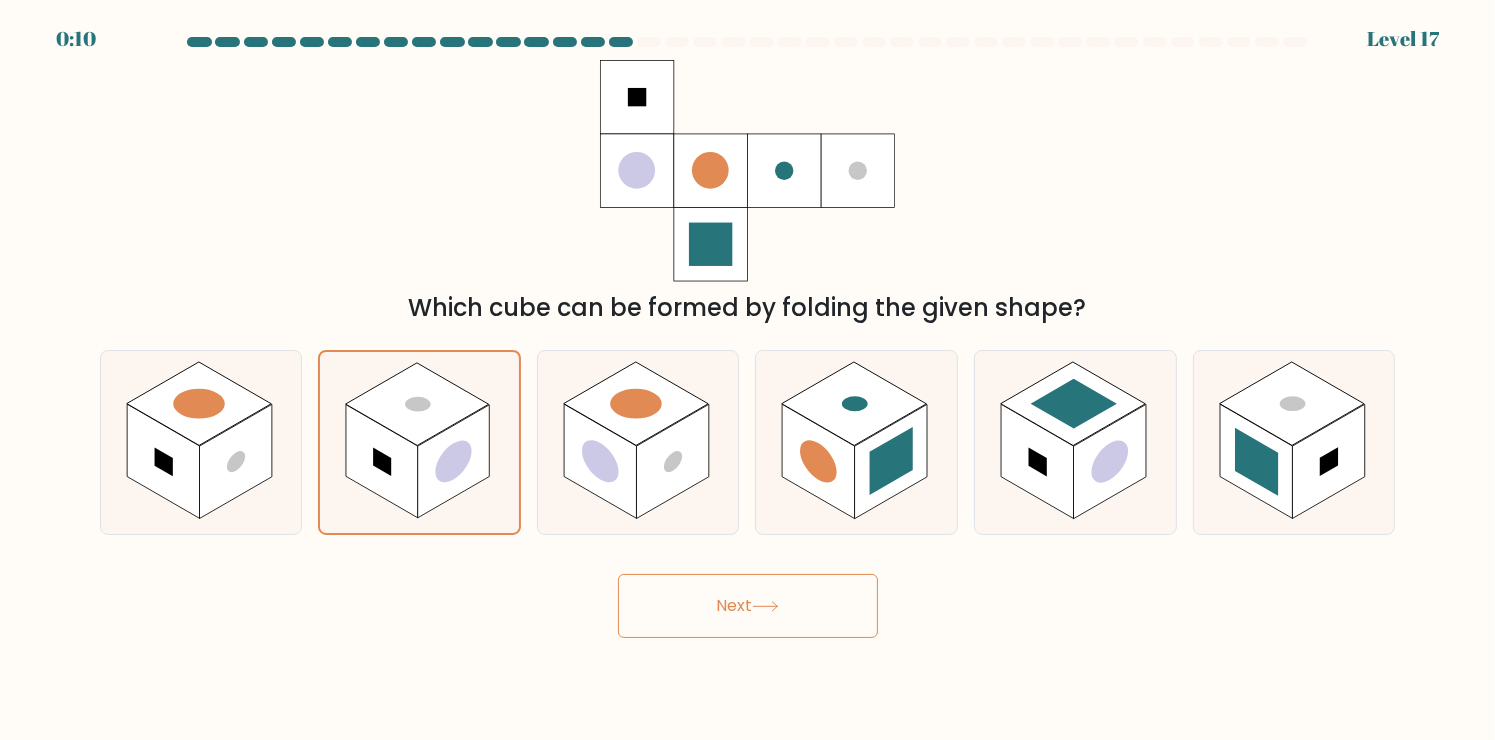 click on "Next" at bounding box center (748, 606) 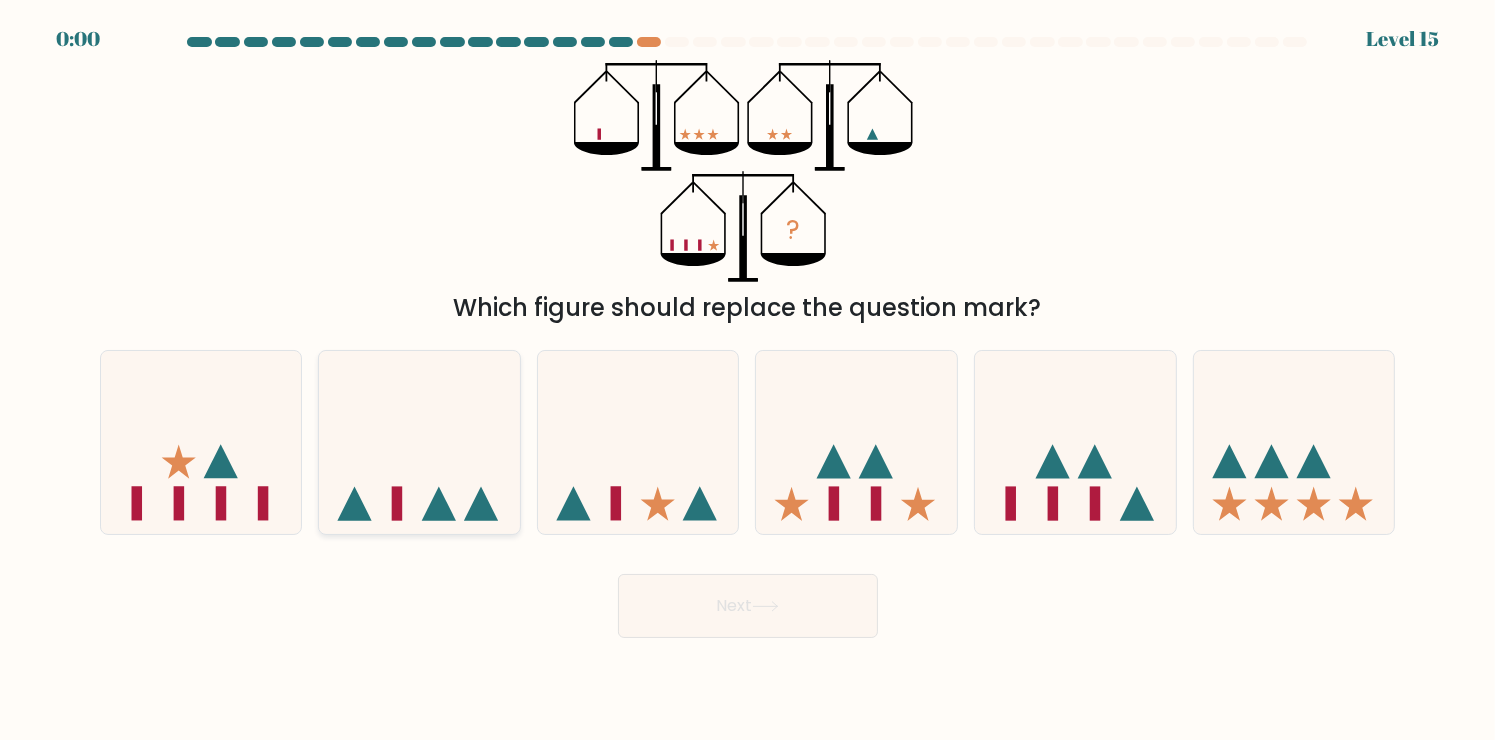 click 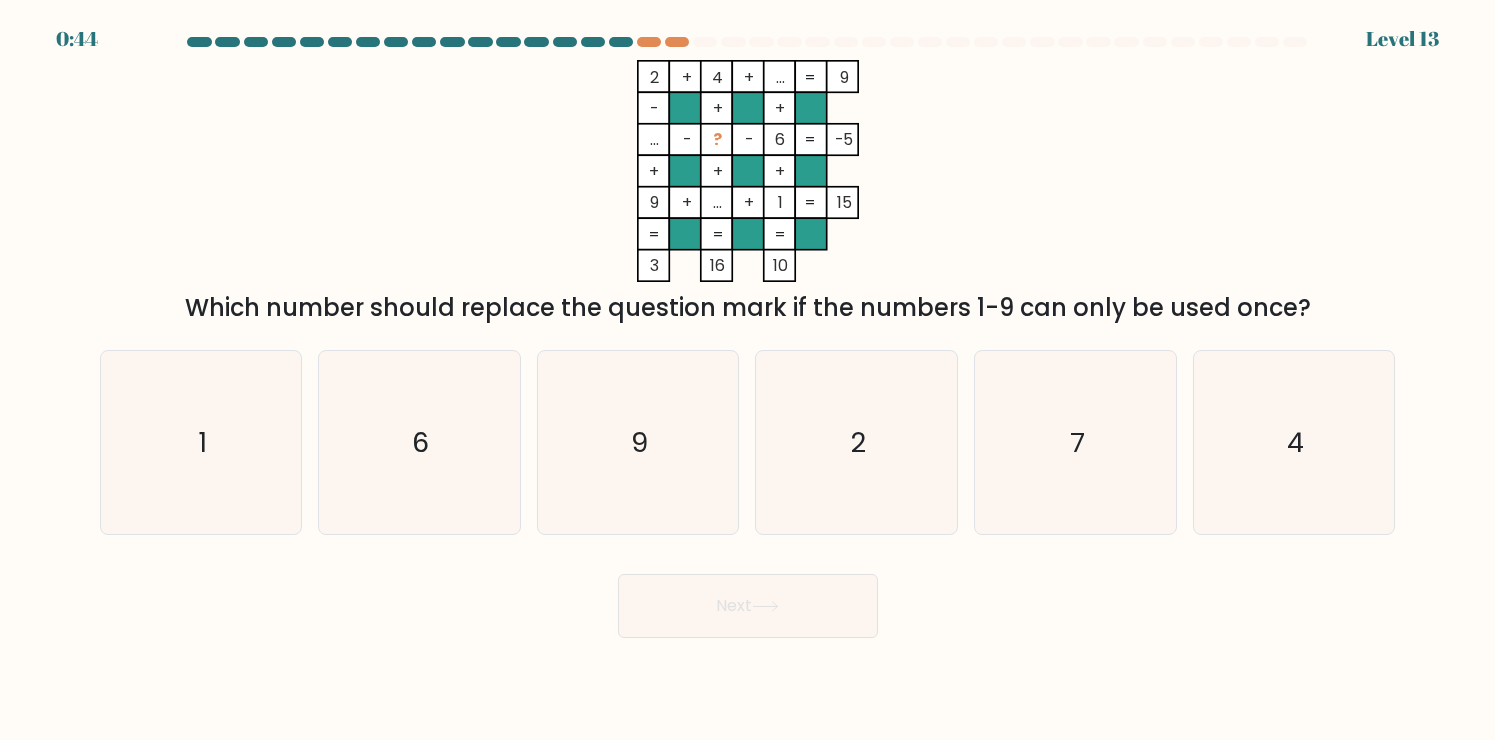 scroll, scrollTop: 0, scrollLeft: 0, axis: both 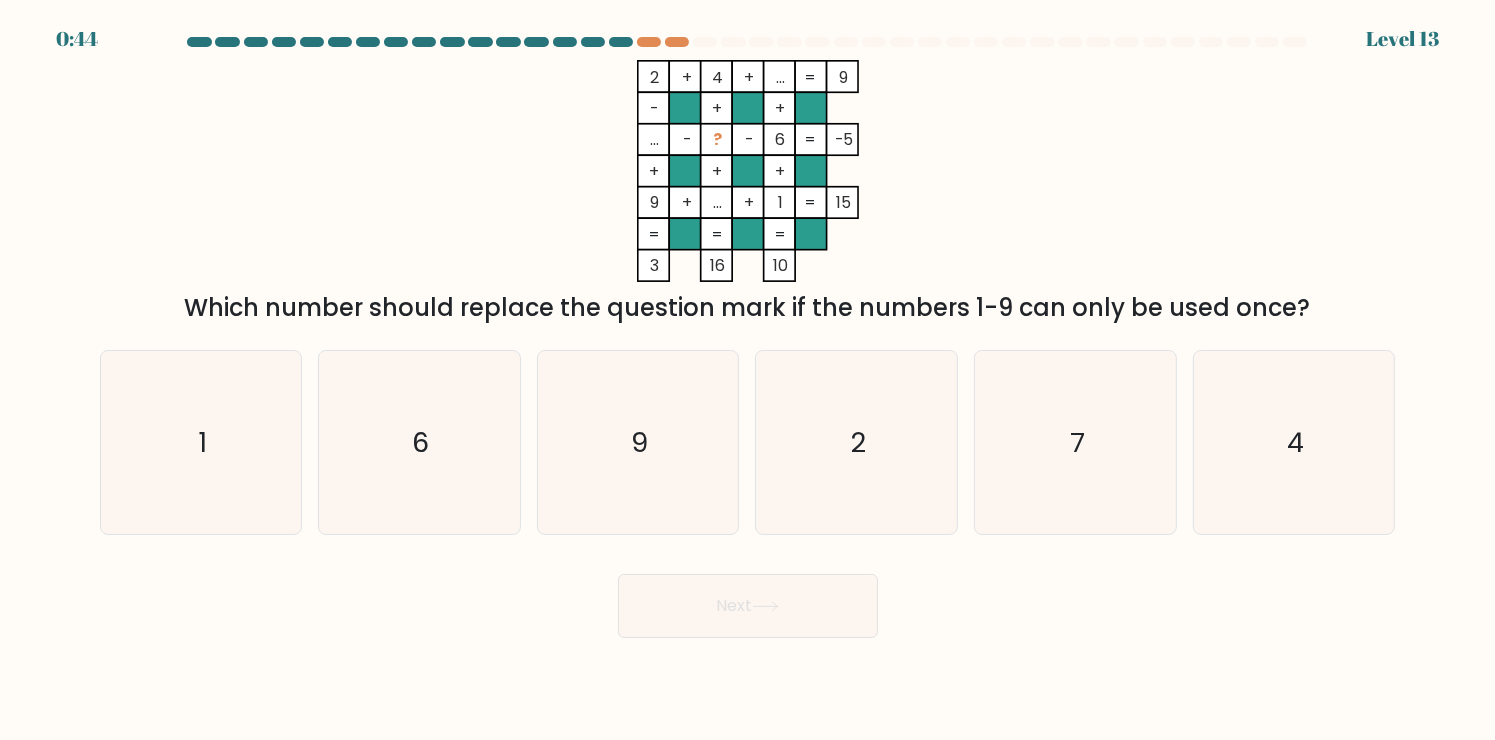 click on "Next" at bounding box center [748, 598] 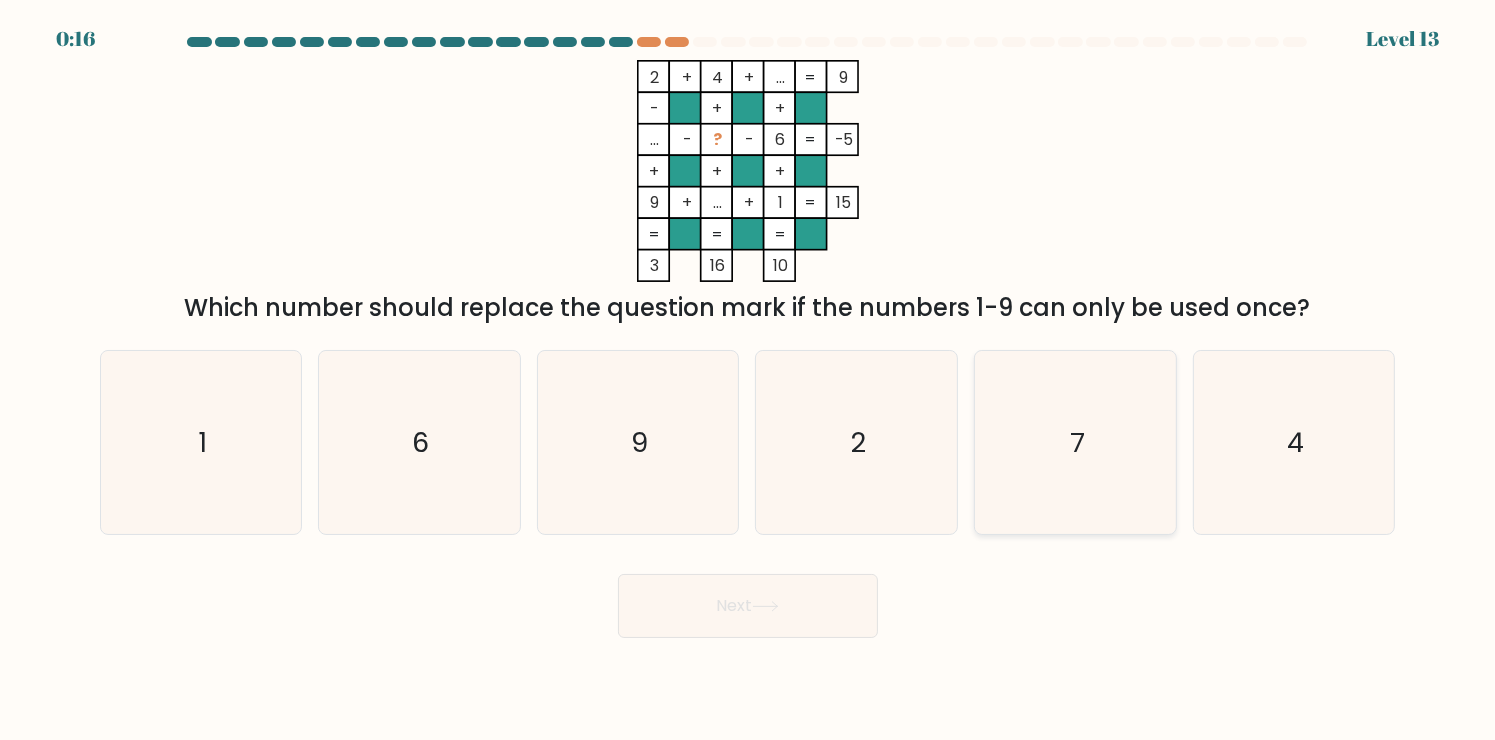 click on "7" 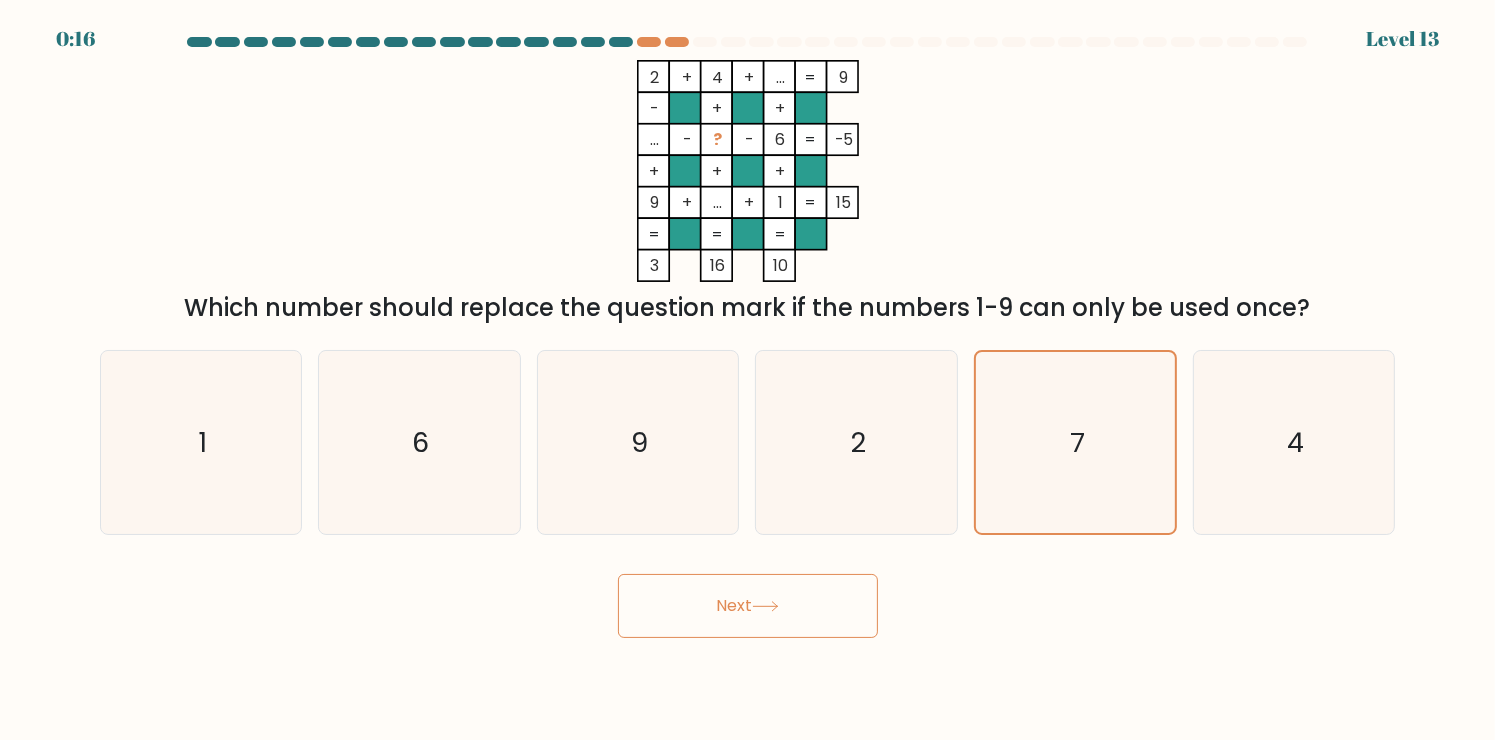 click 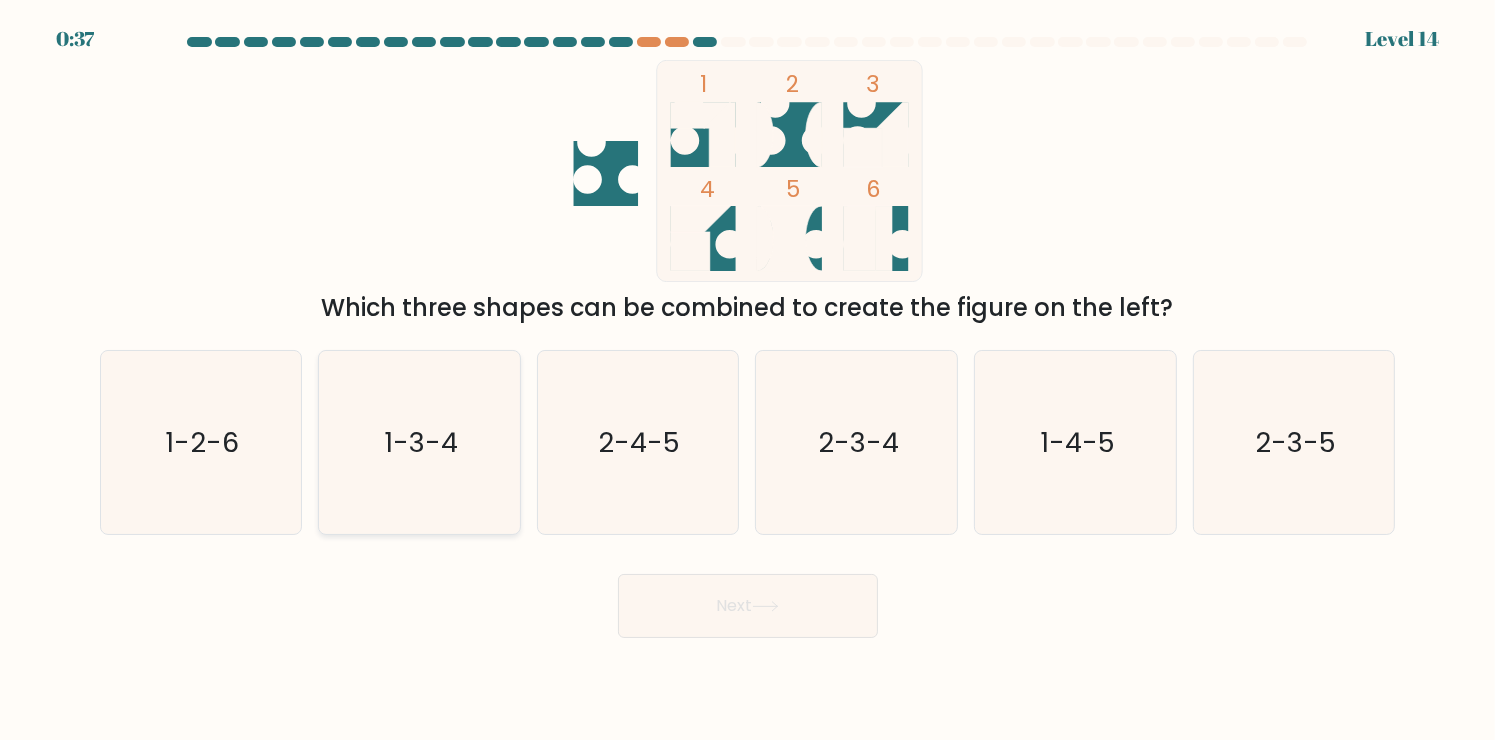 click on "1-3-4" 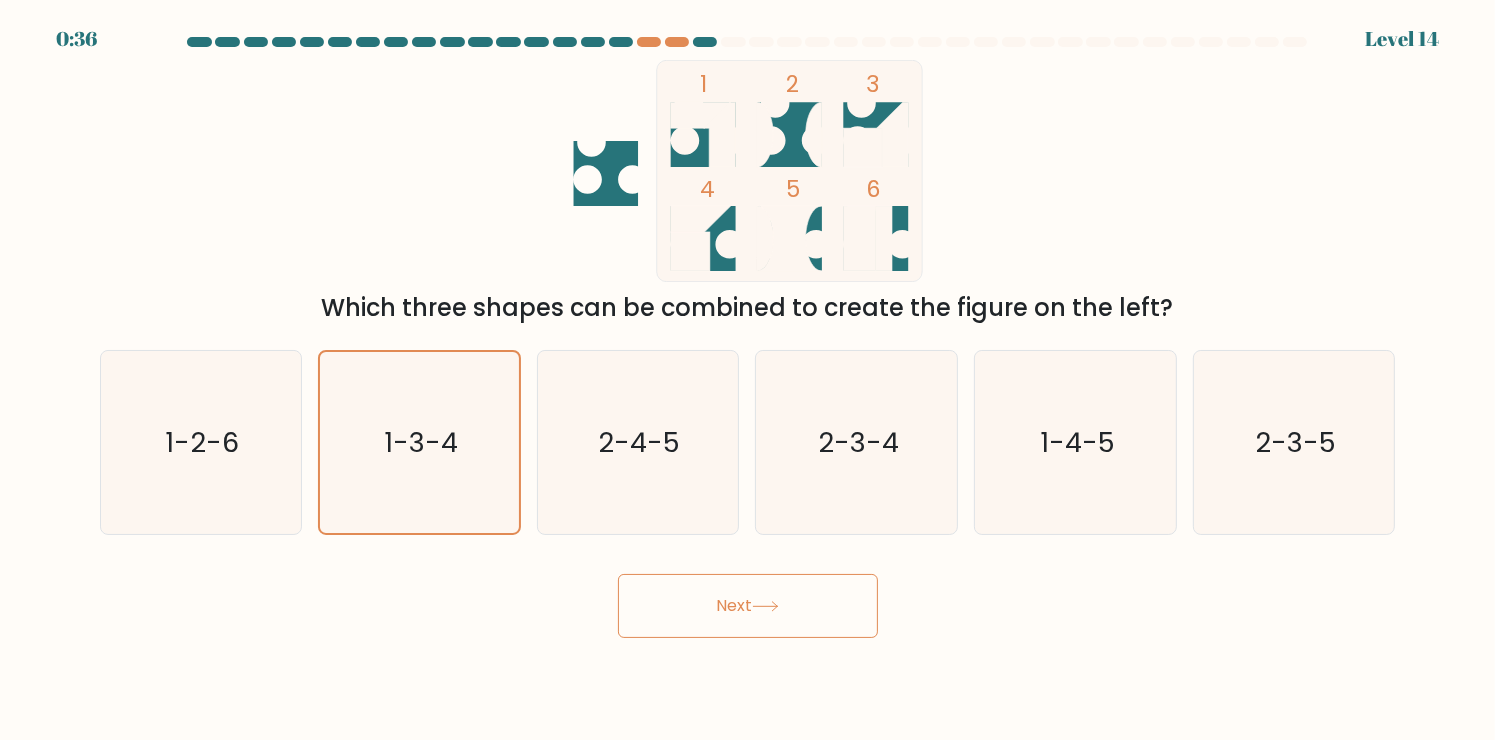 click on "Next" at bounding box center (748, 606) 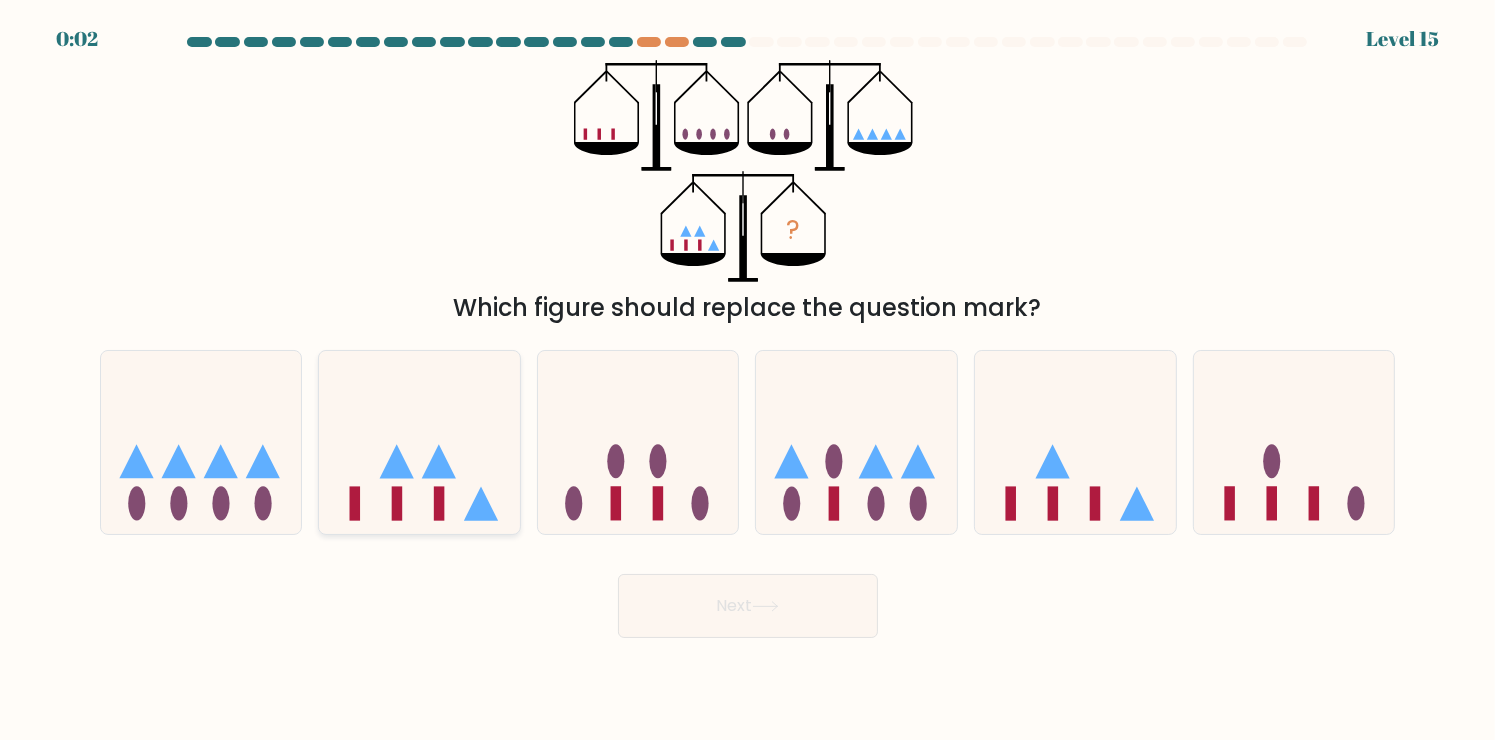 click 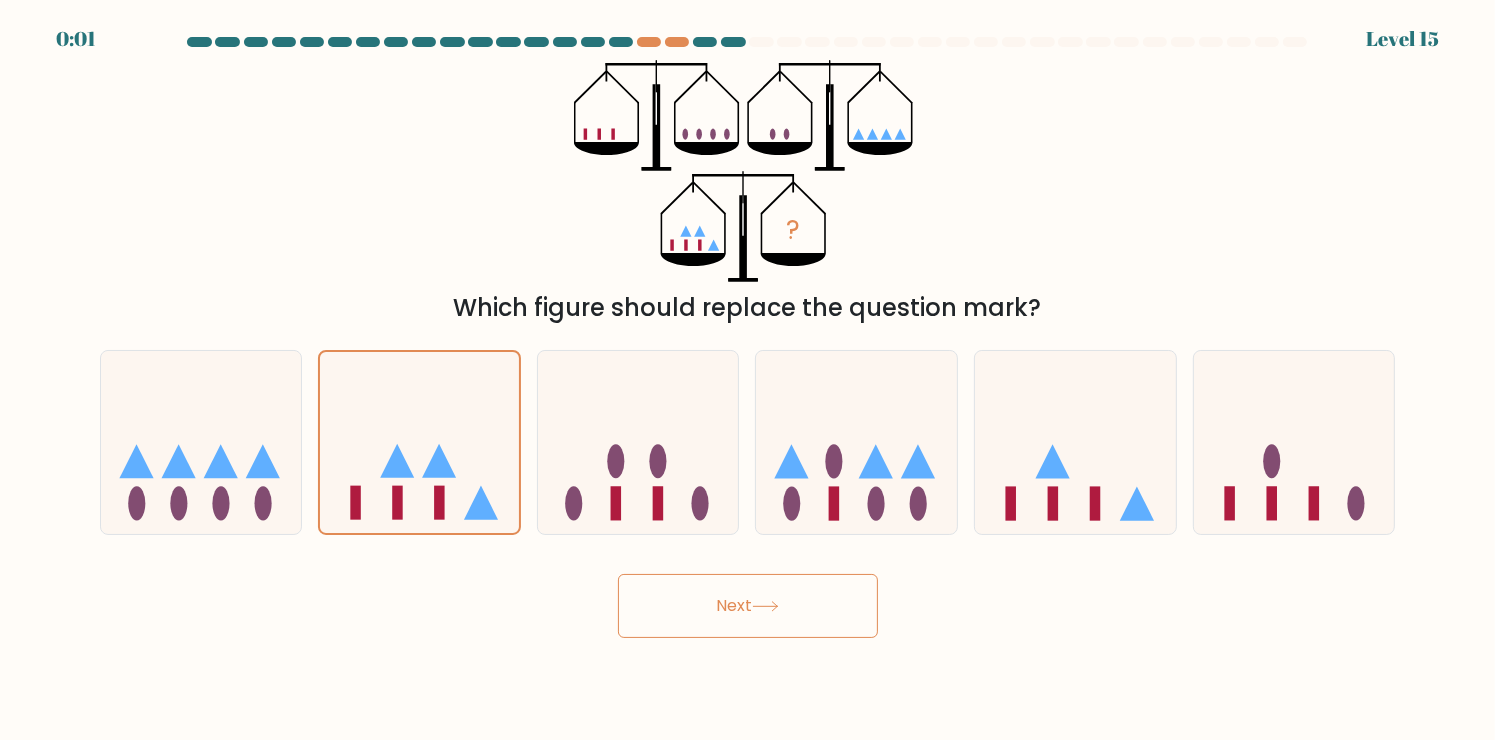 click on "Next" at bounding box center (748, 606) 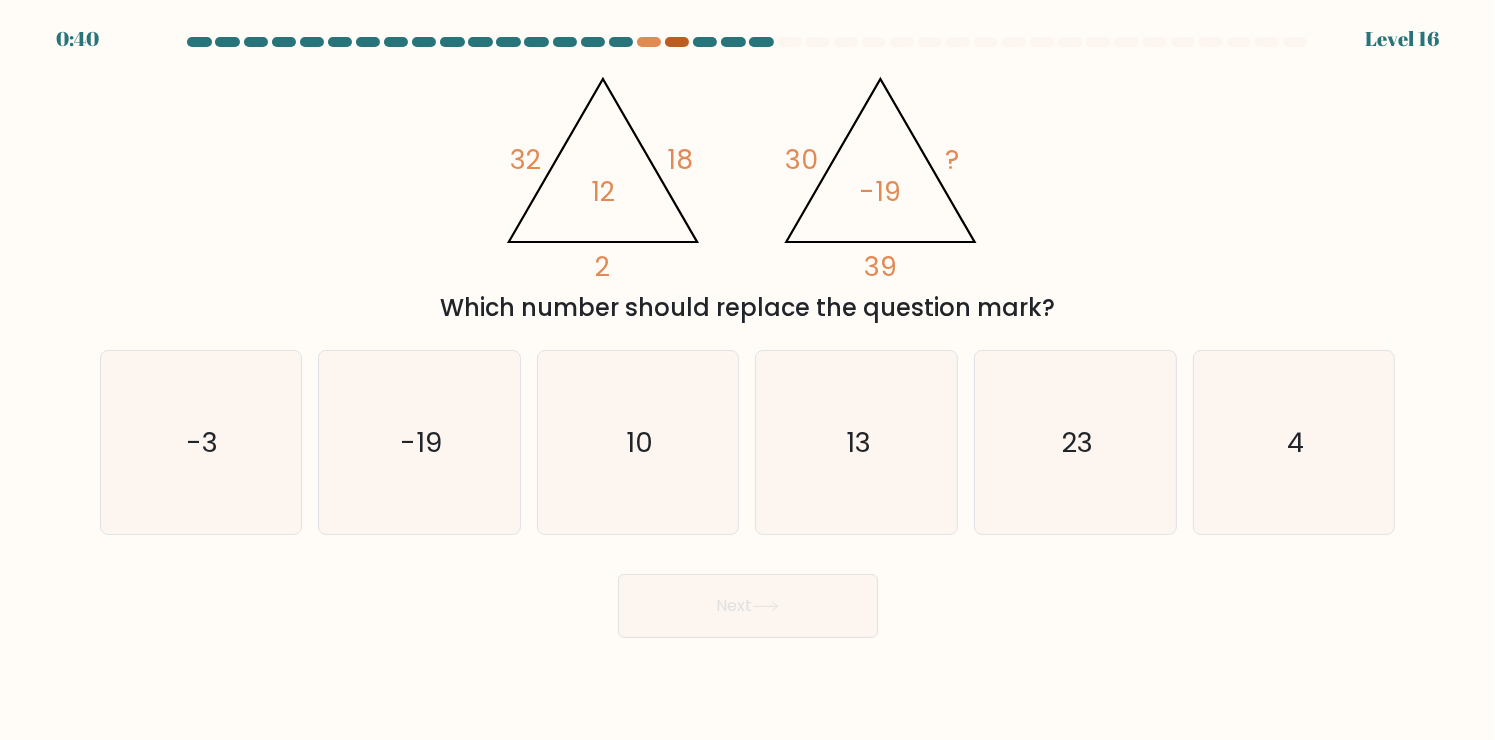 click at bounding box center [677, 42] 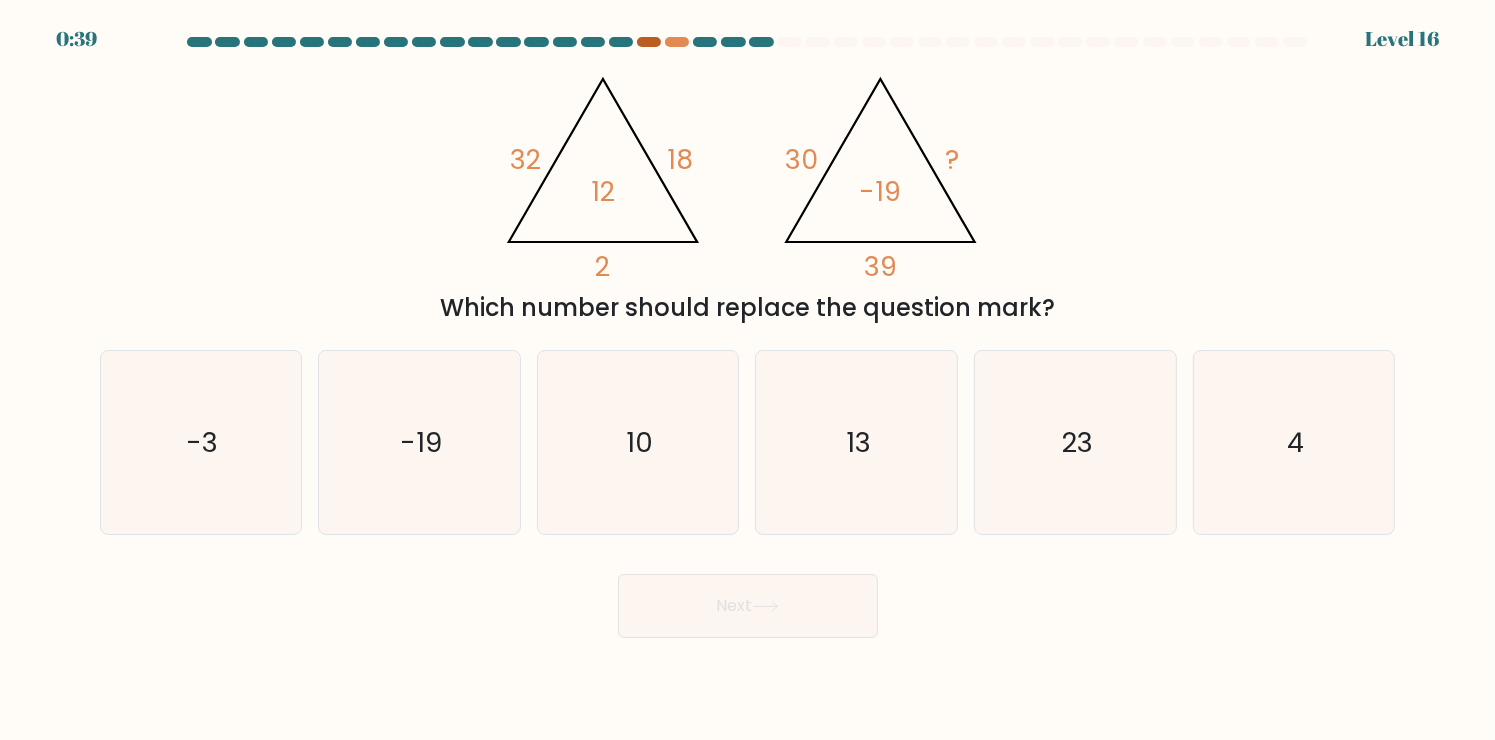 click at bounding box center (649, 42) 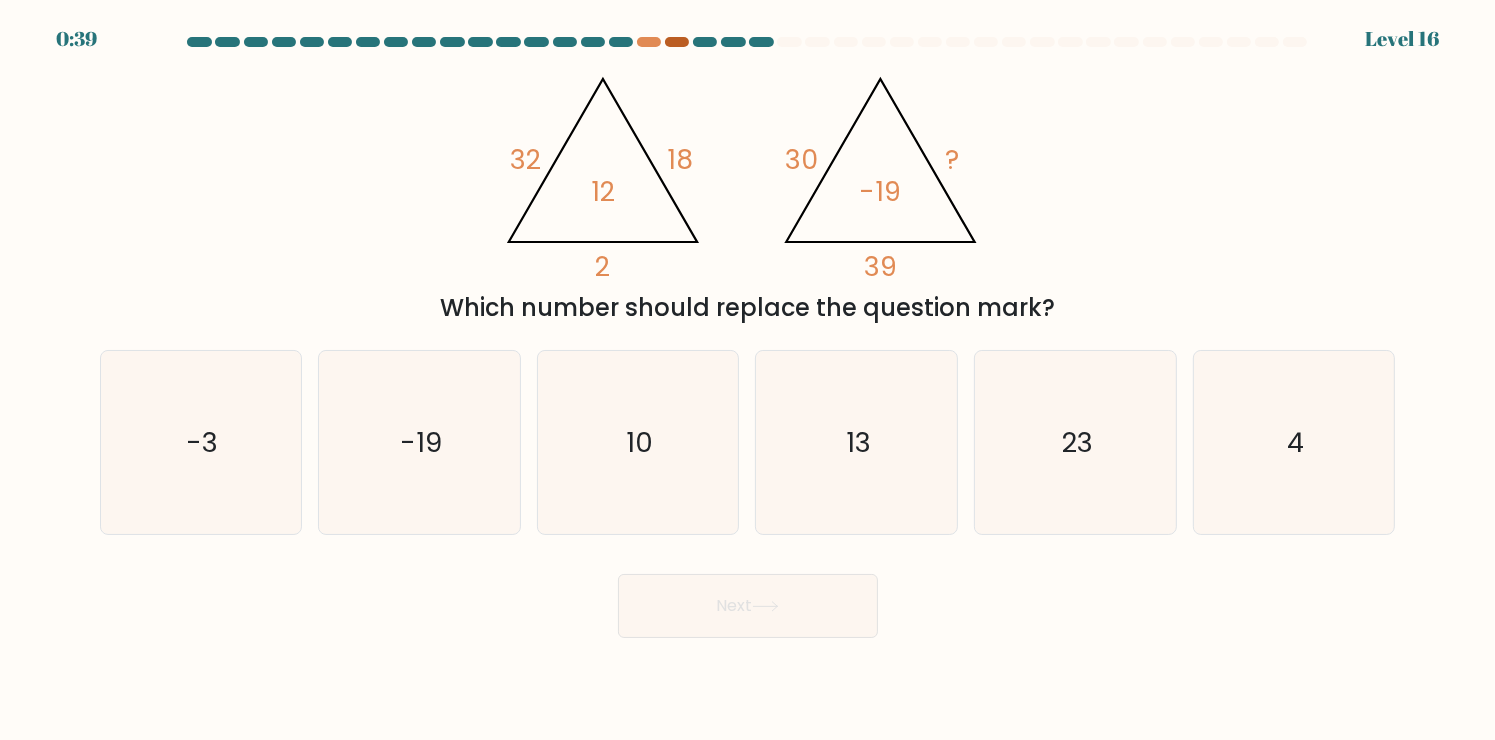 click at bounding box center [677, 42] 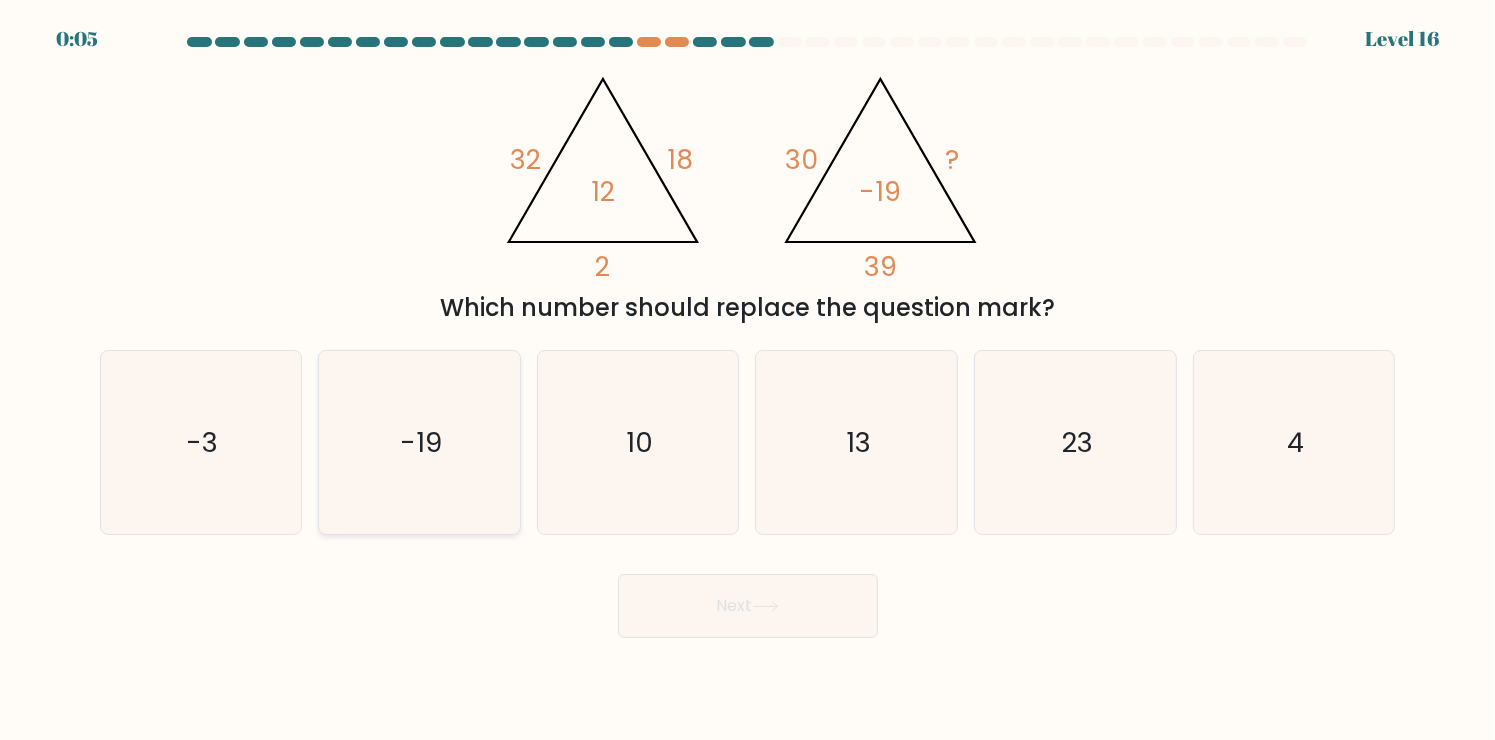 click on "-19" 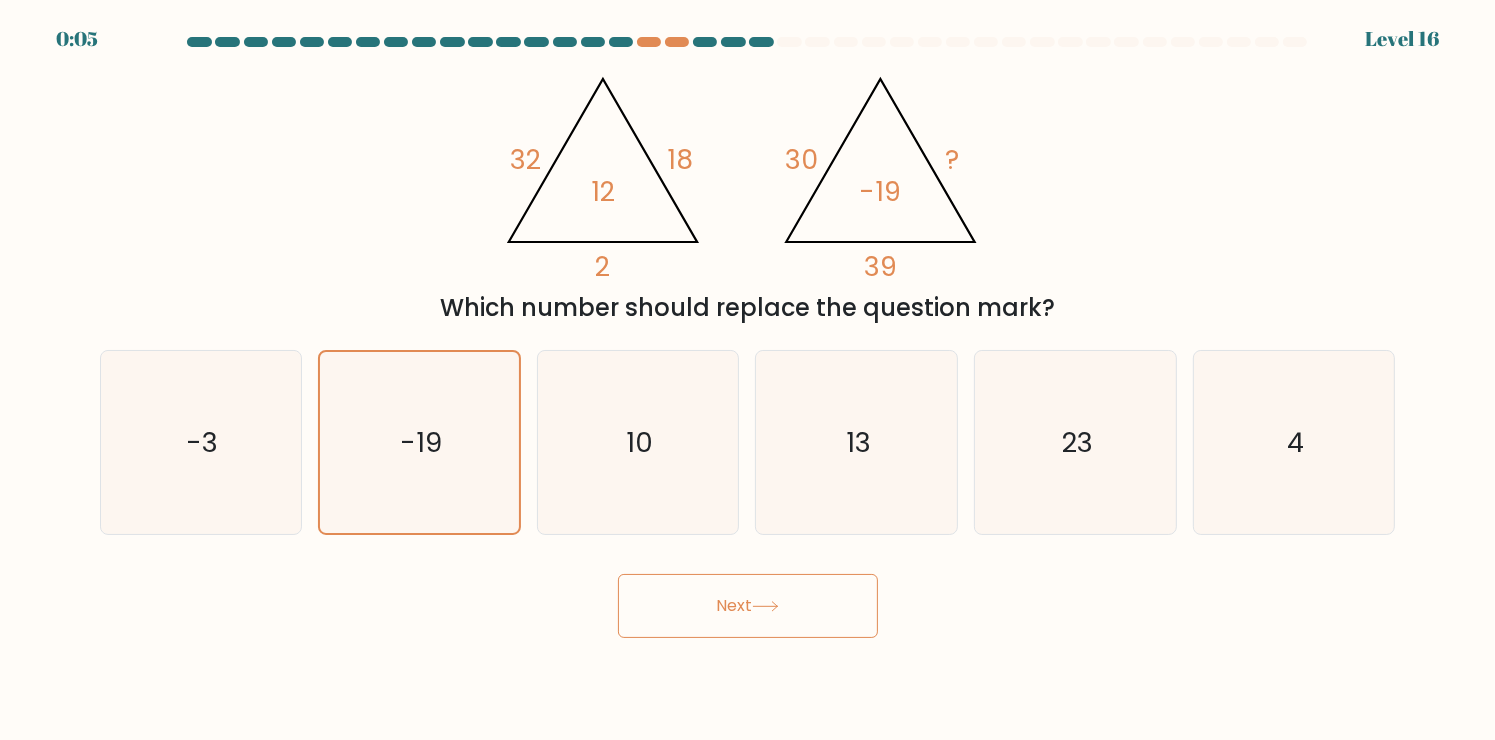 click on "Next" at bounding box center [748, 606] 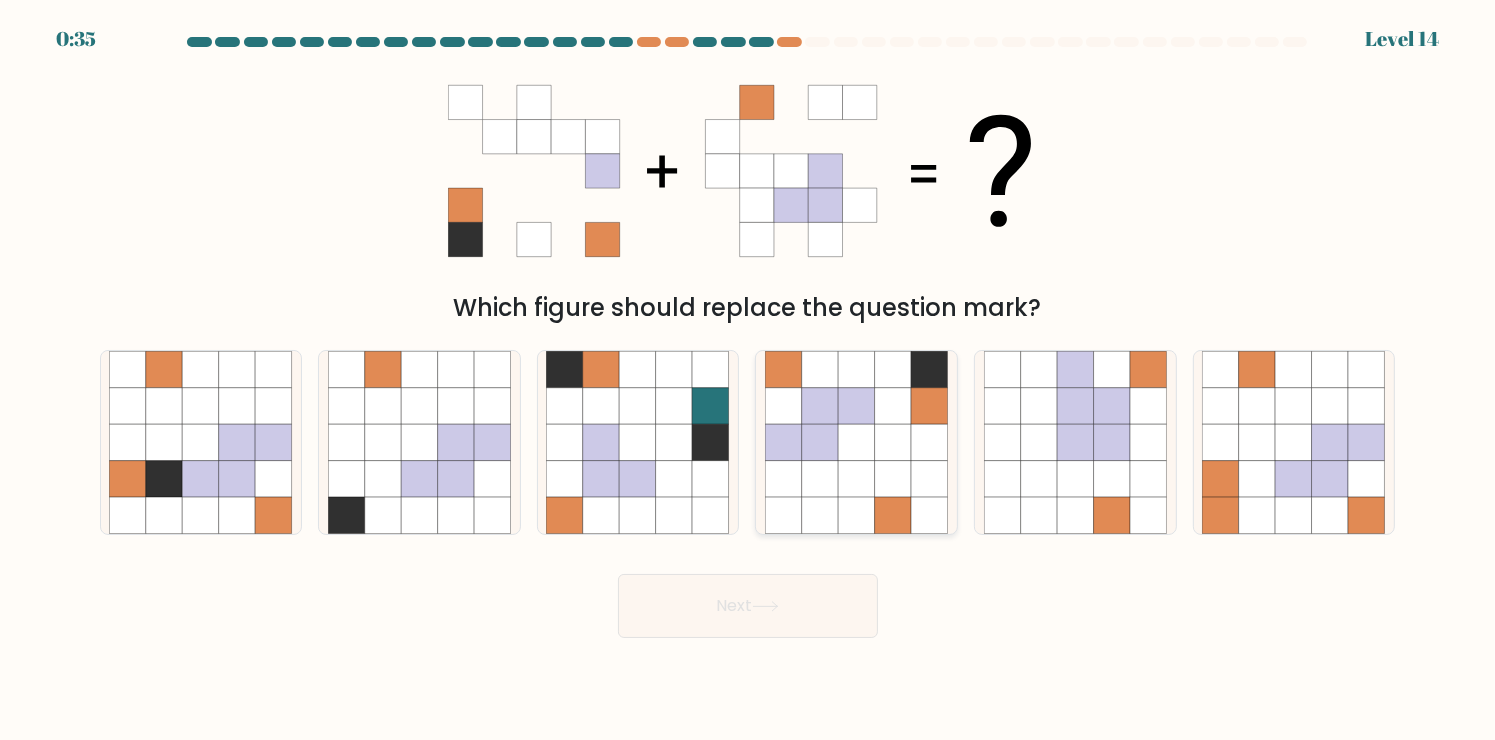 click 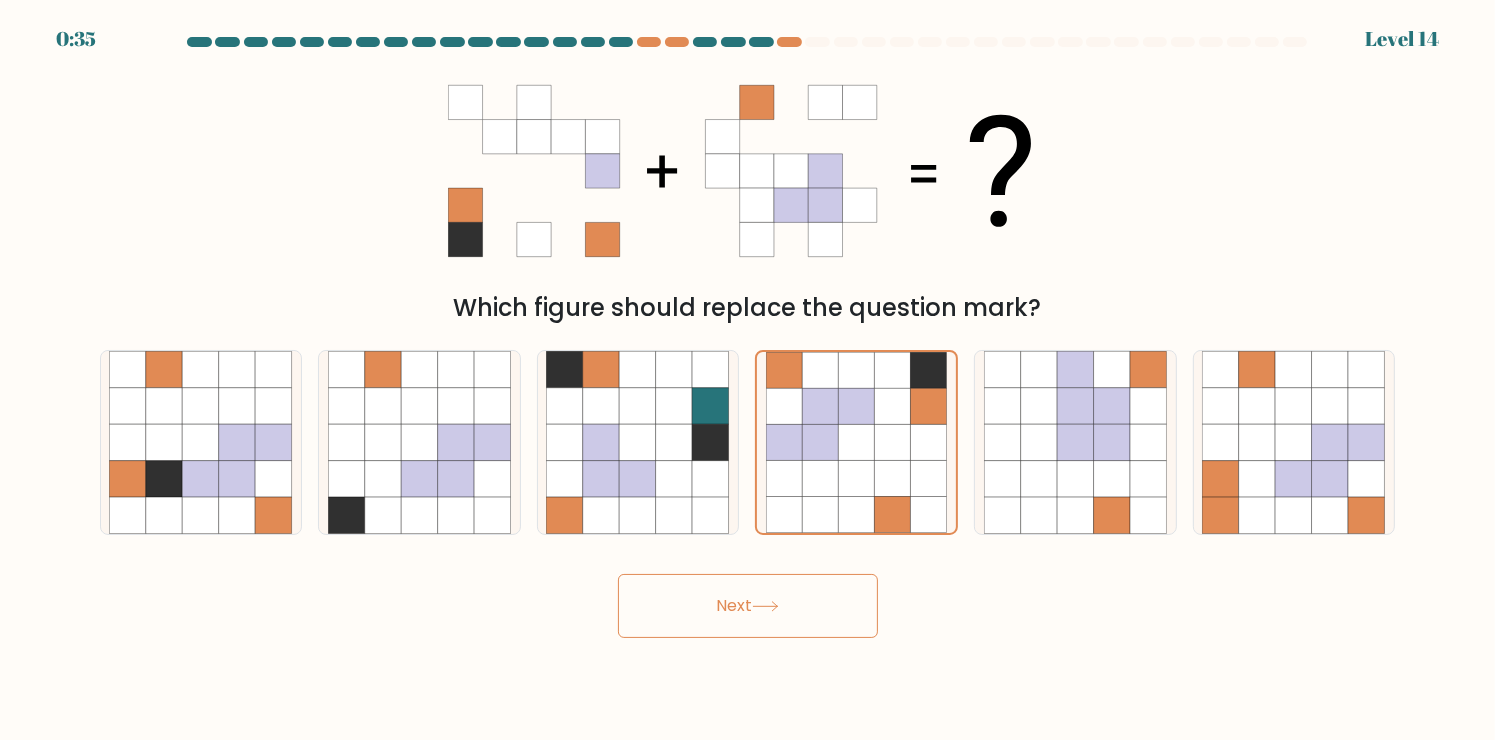 click on "Next" at bounding box center (748, 606) 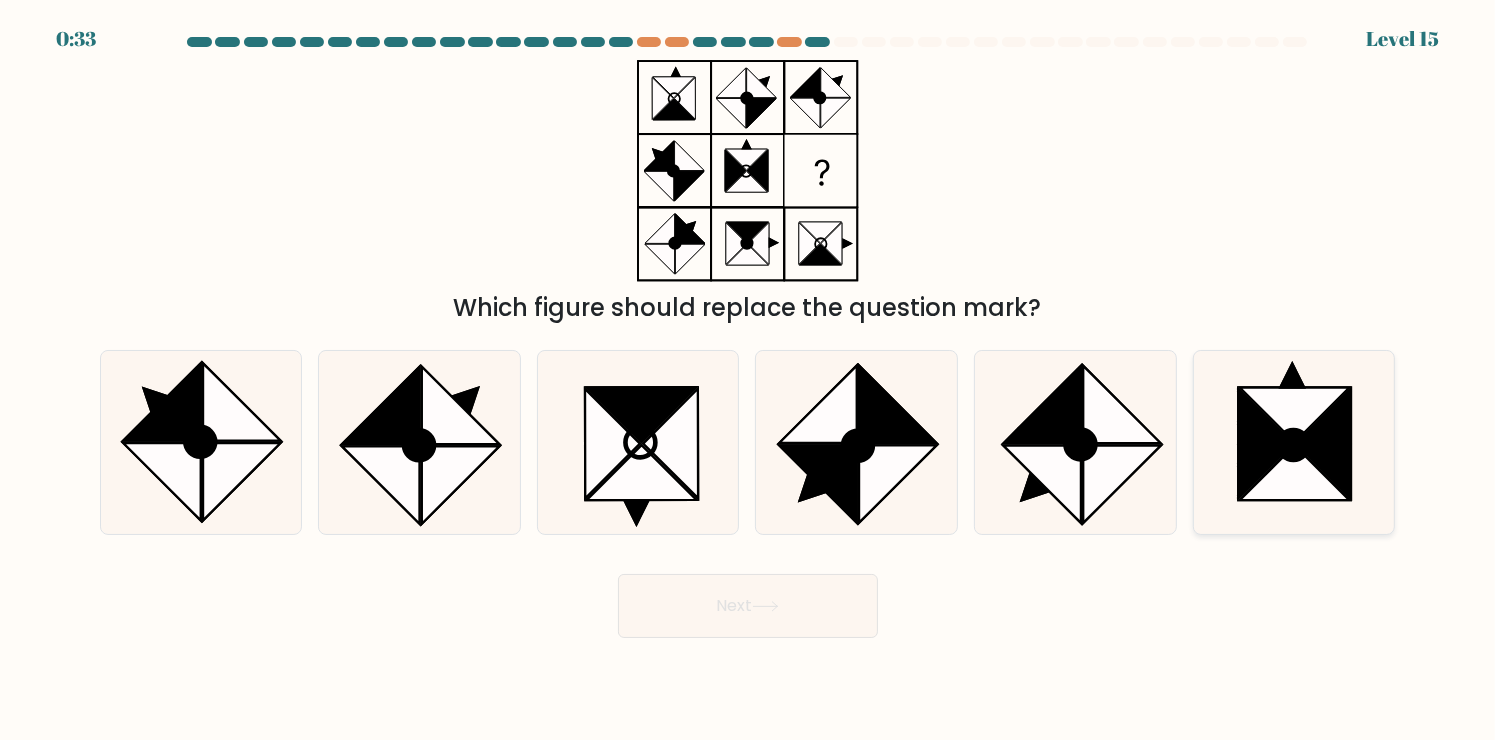 click 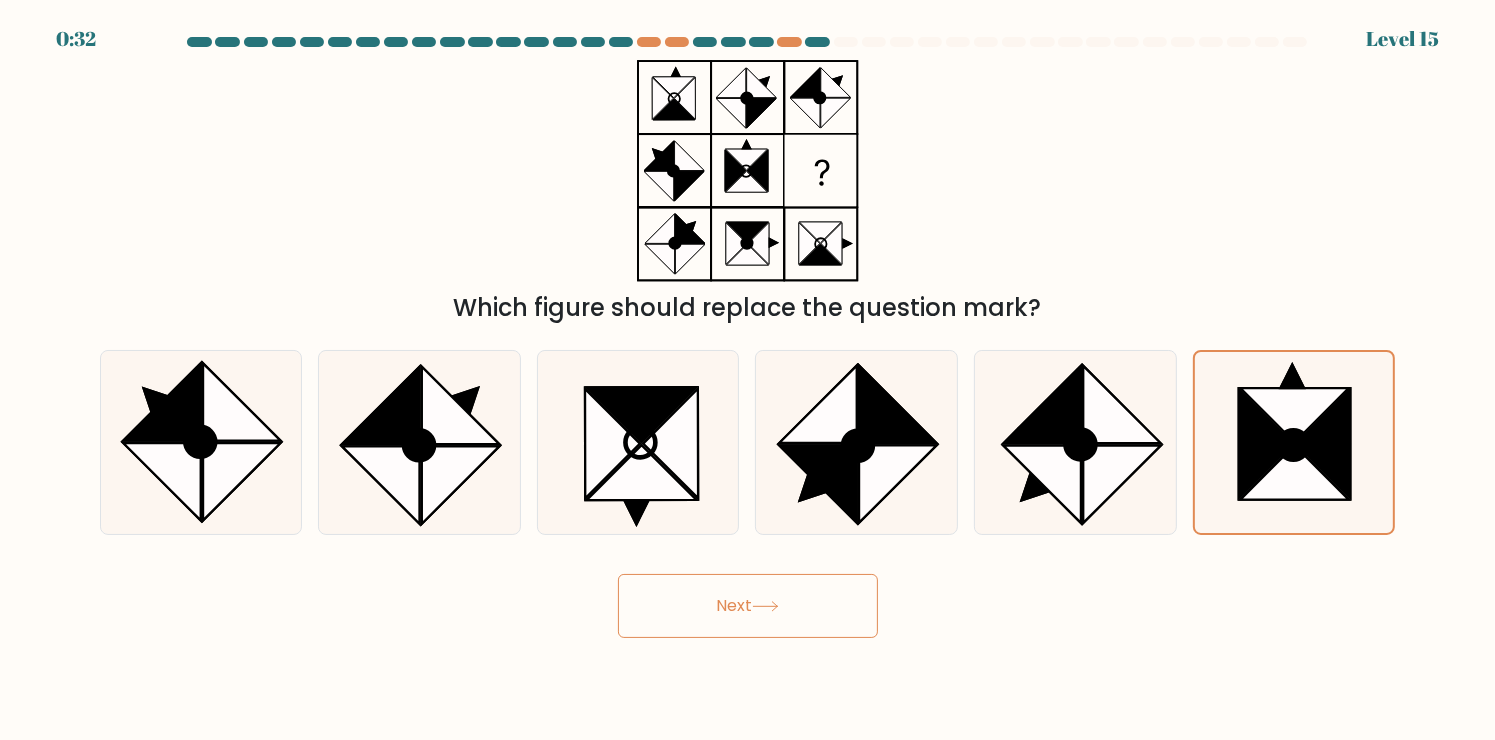 click on "Next" at bounding box center (748, 606) 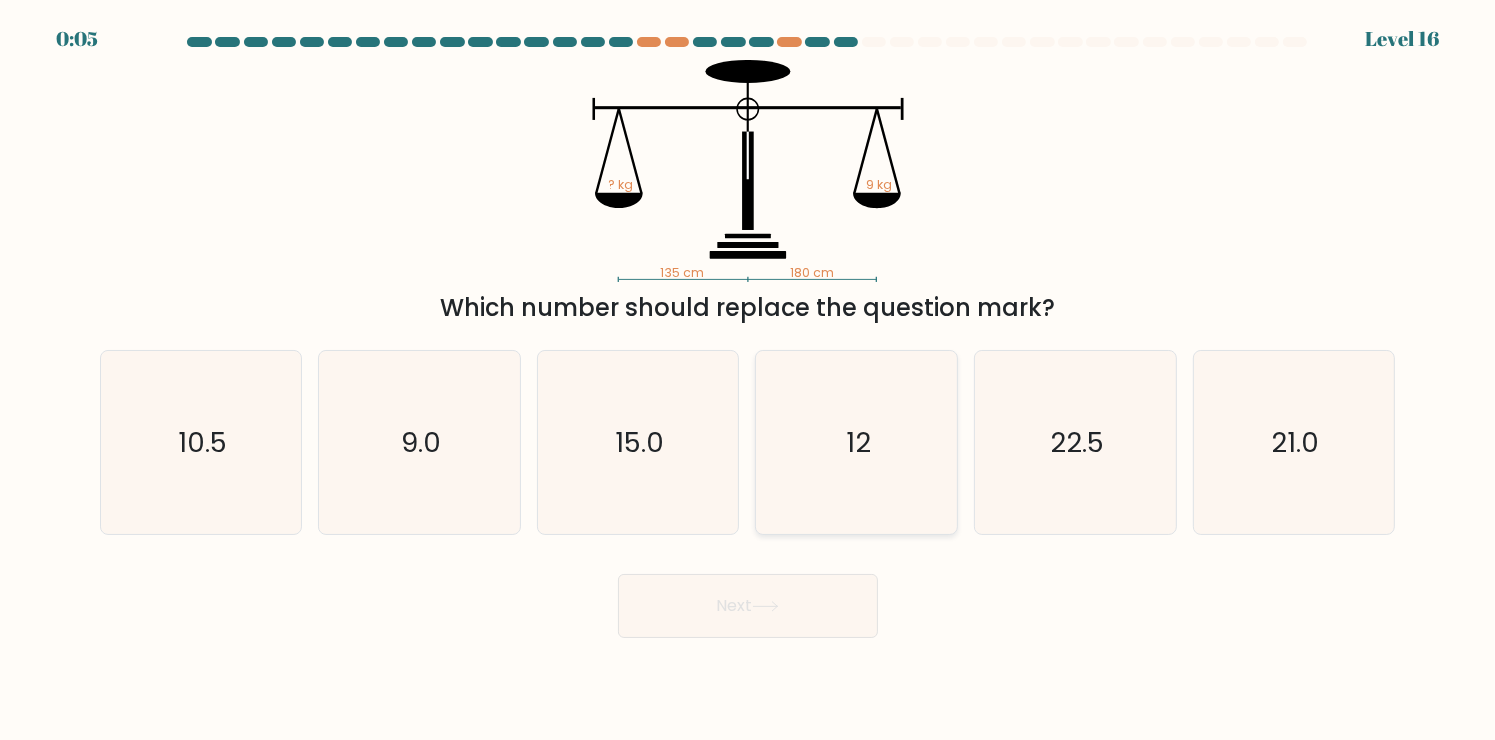 click on "12" 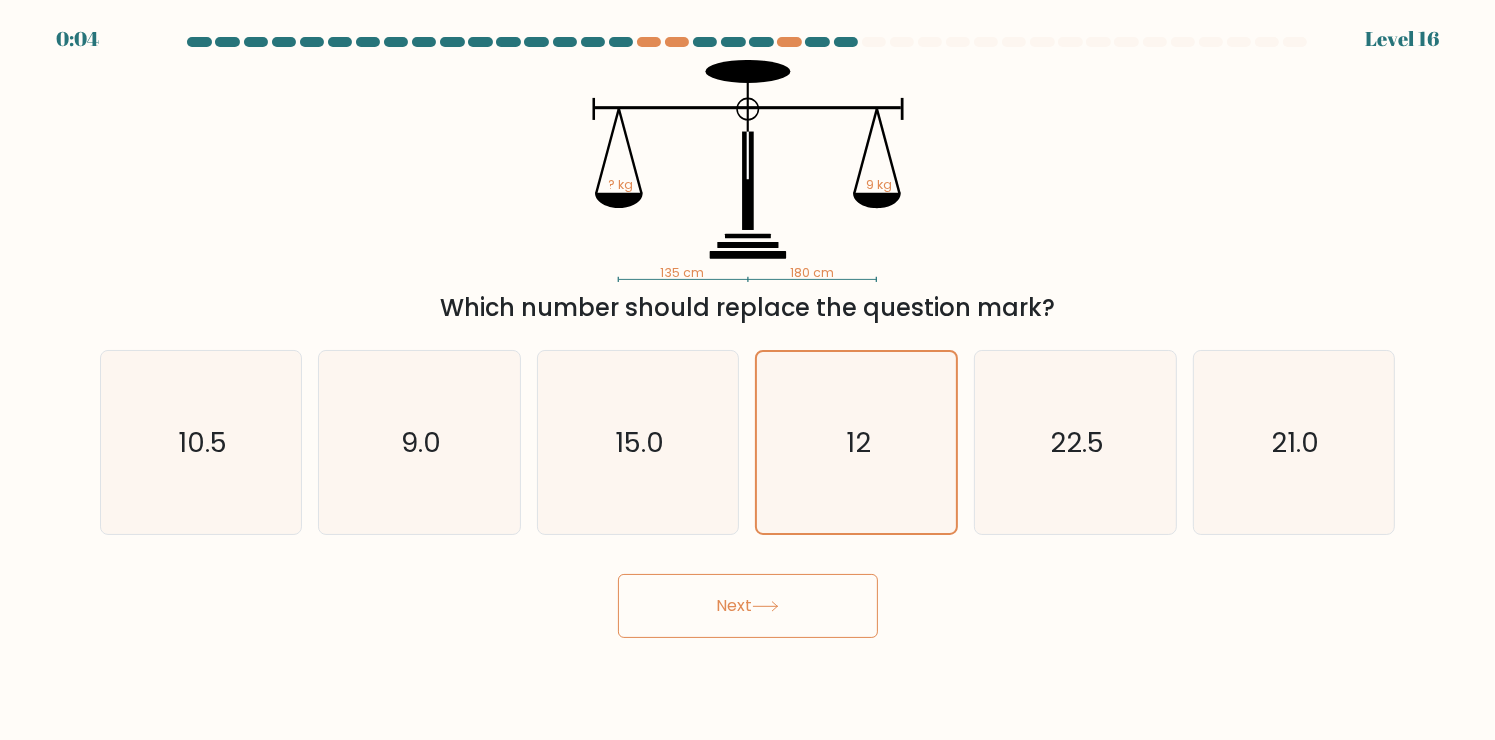 click 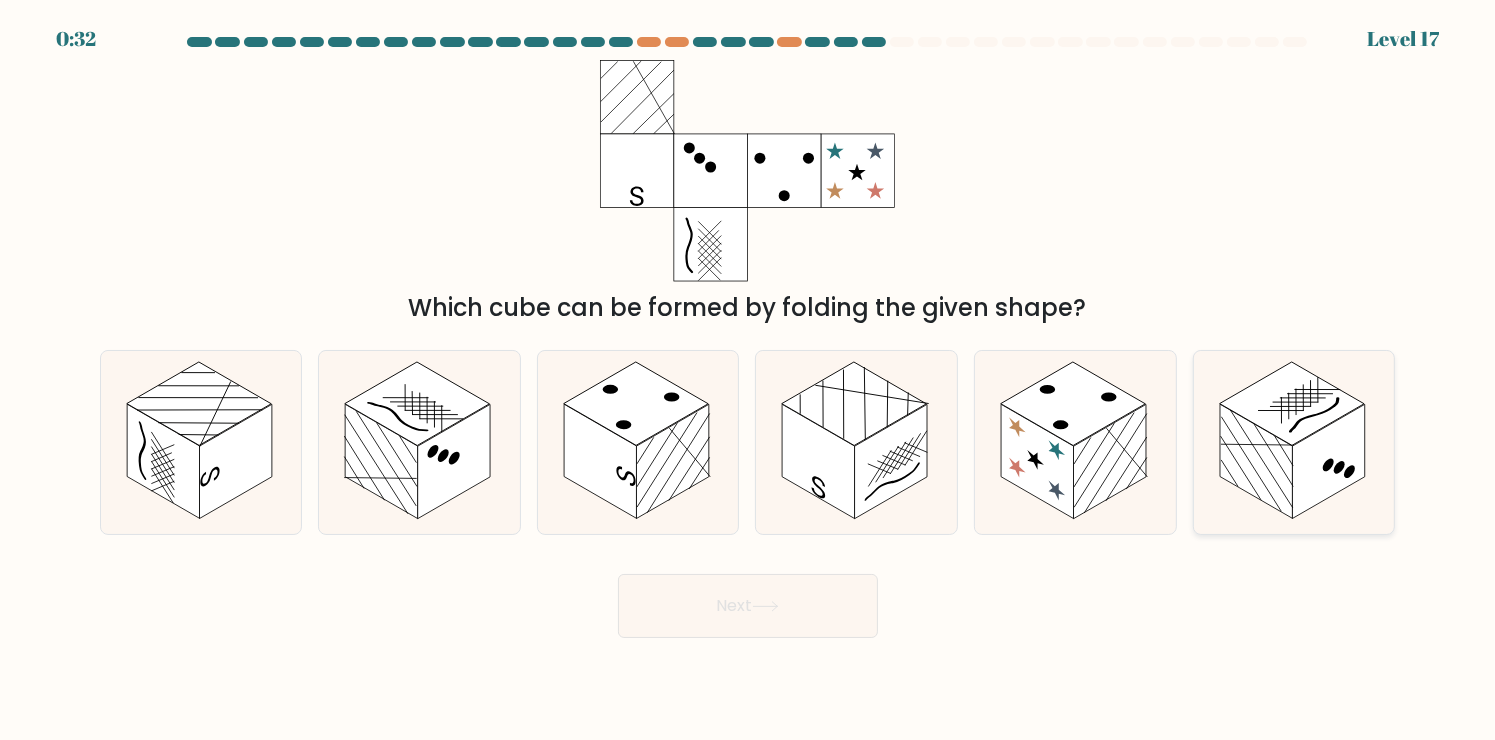 click 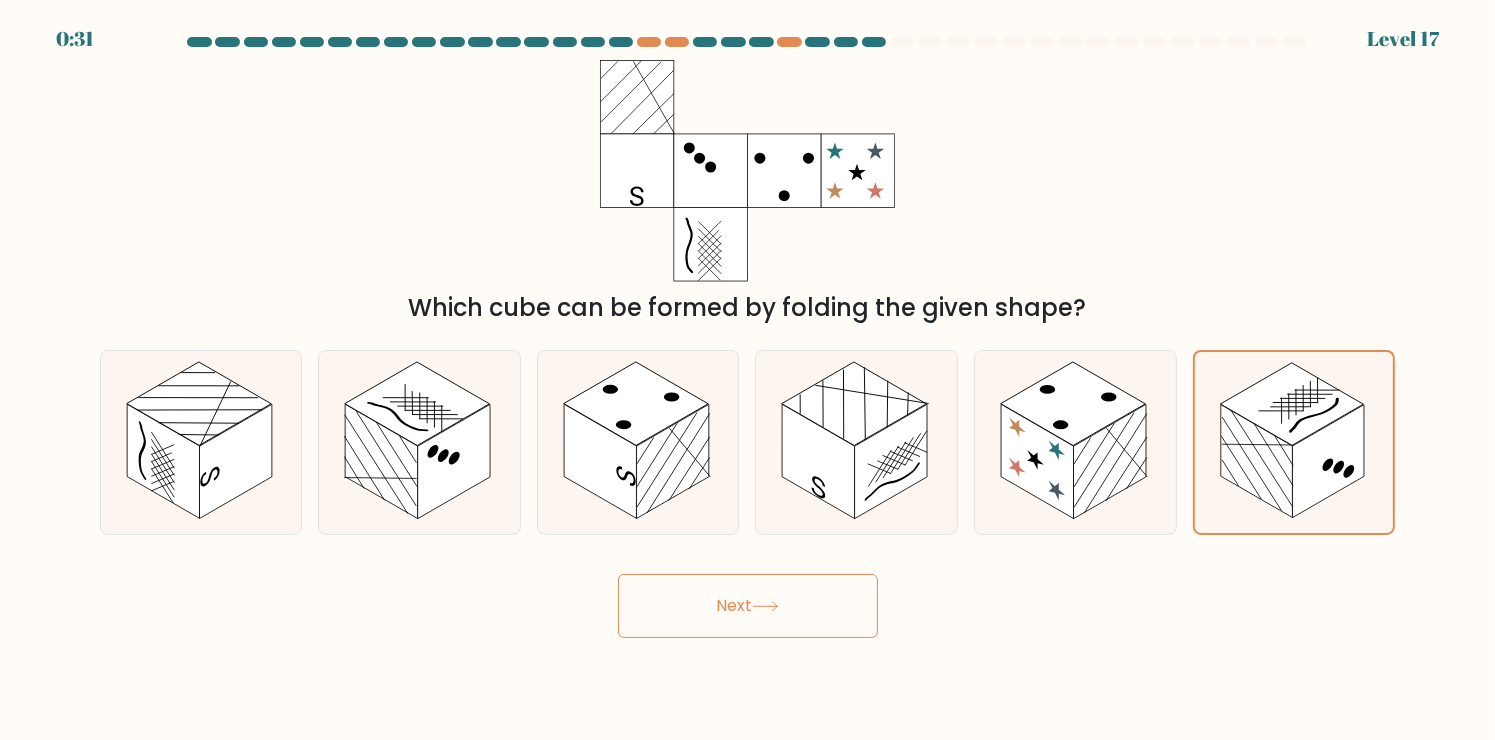 click on "Next" at bounding box center [748, 606] 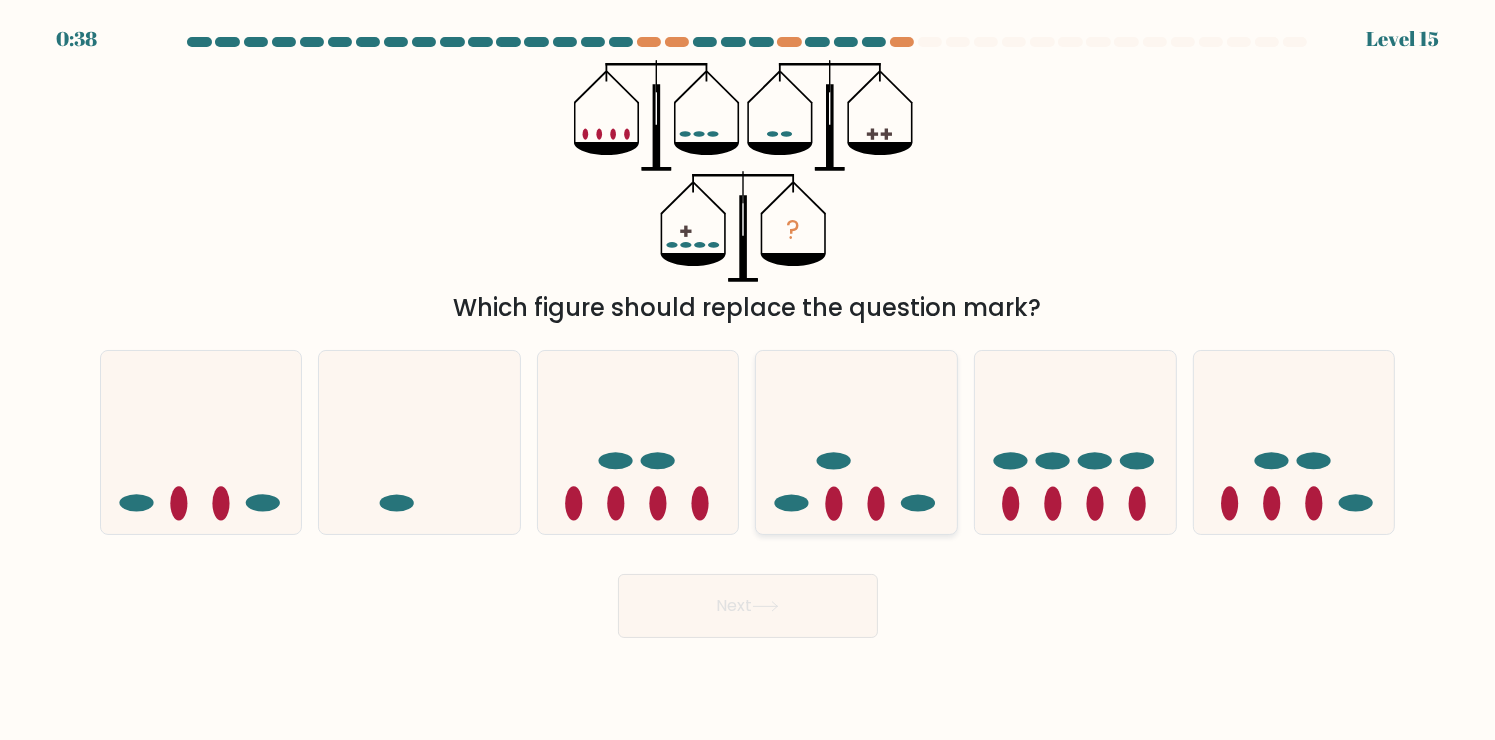 click 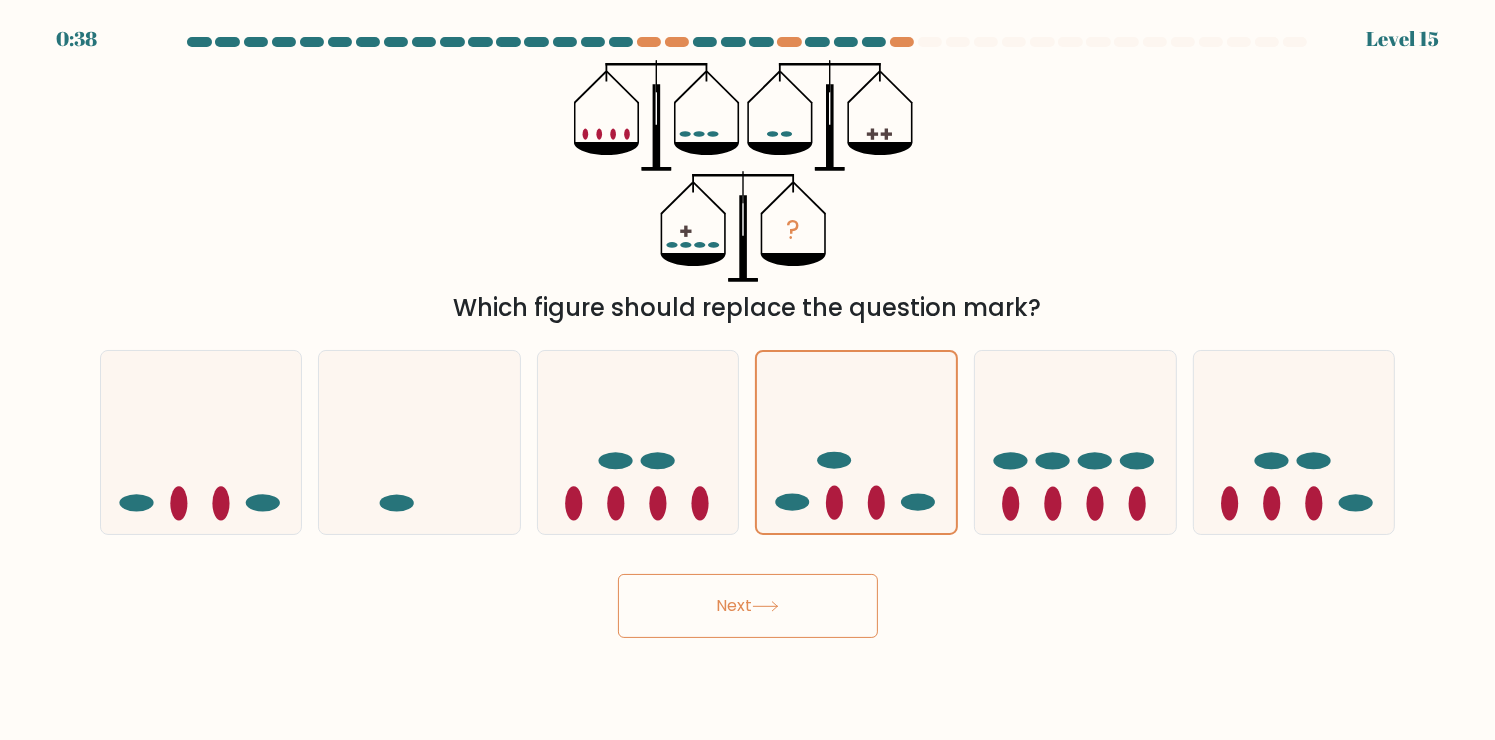 click on "Next" at bounding box center [748, 606] 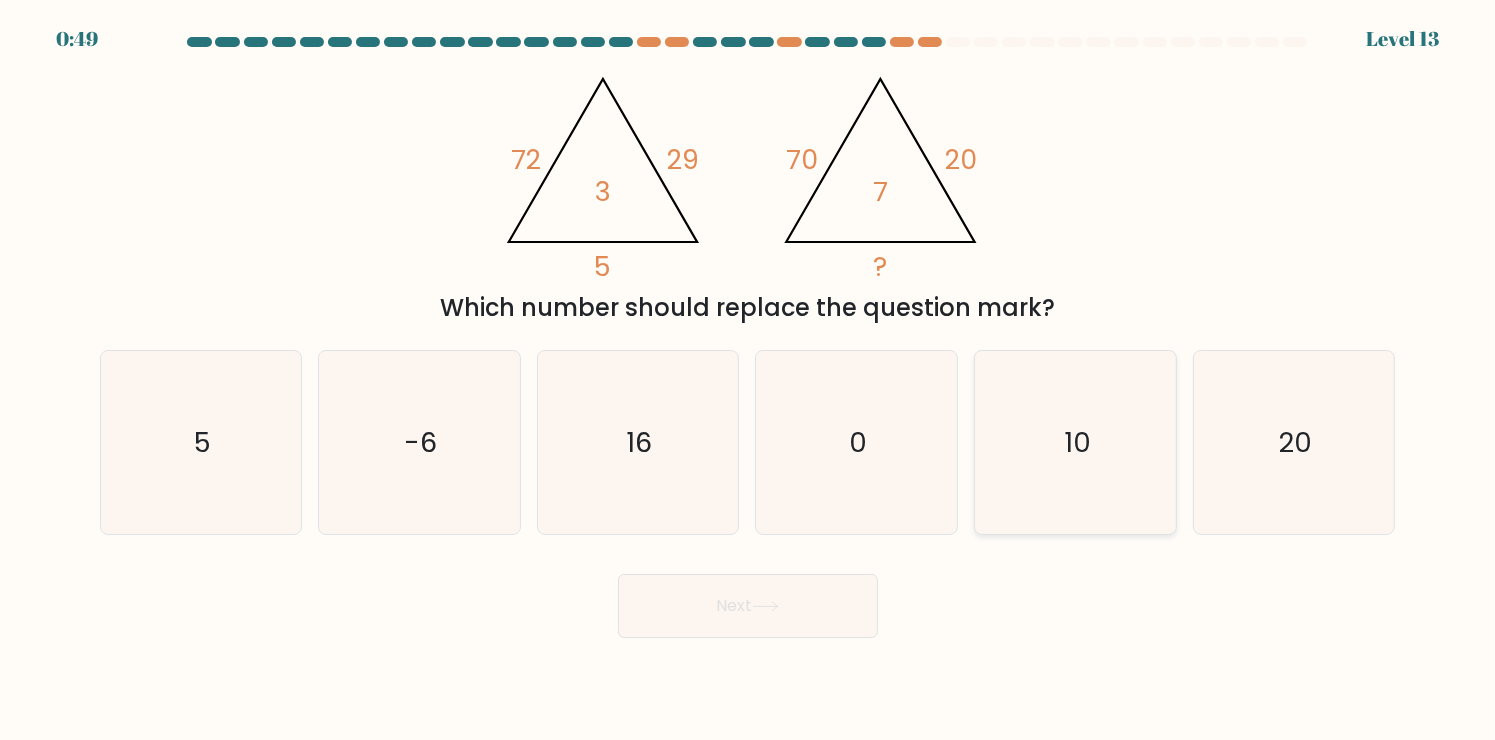 click on "10" 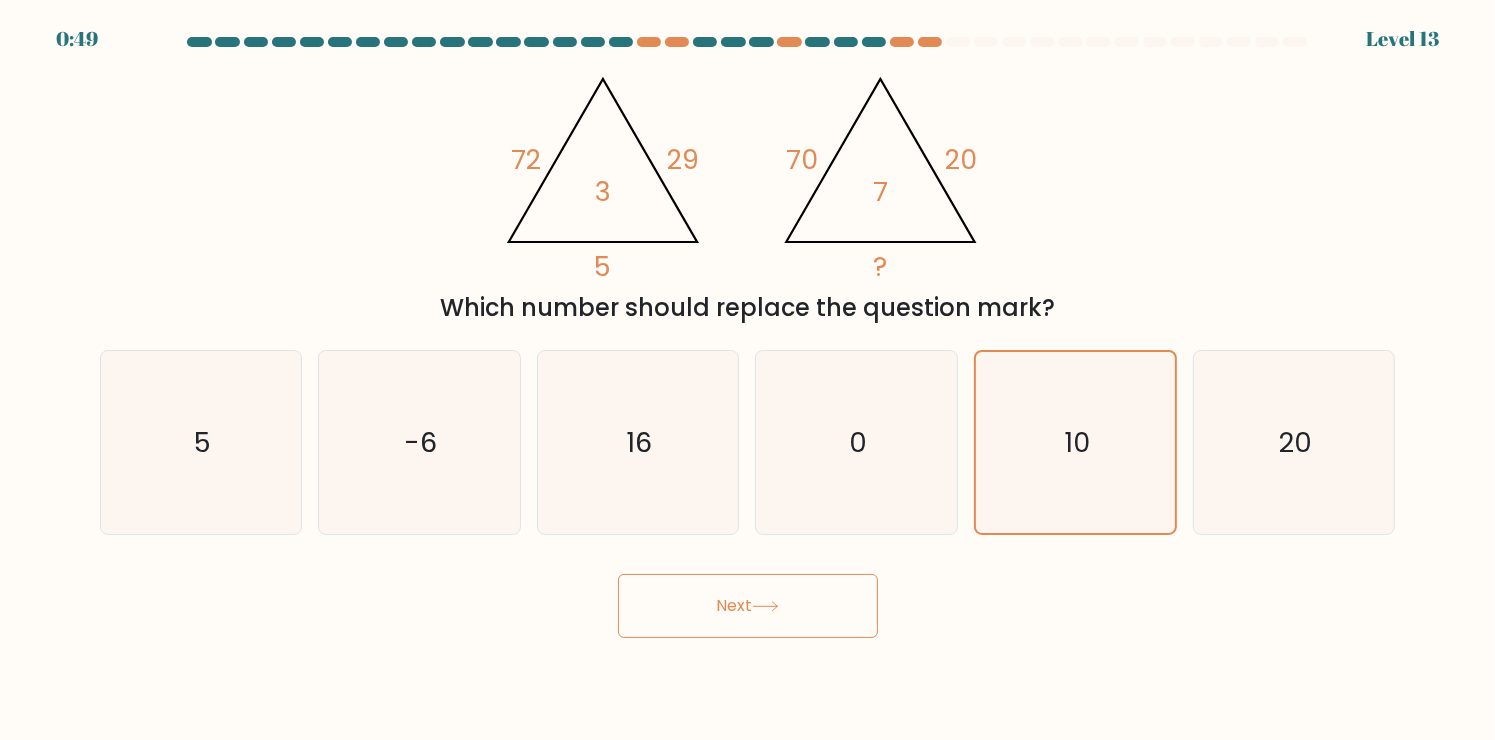 click on "Next" at bounding box center [748, 606] 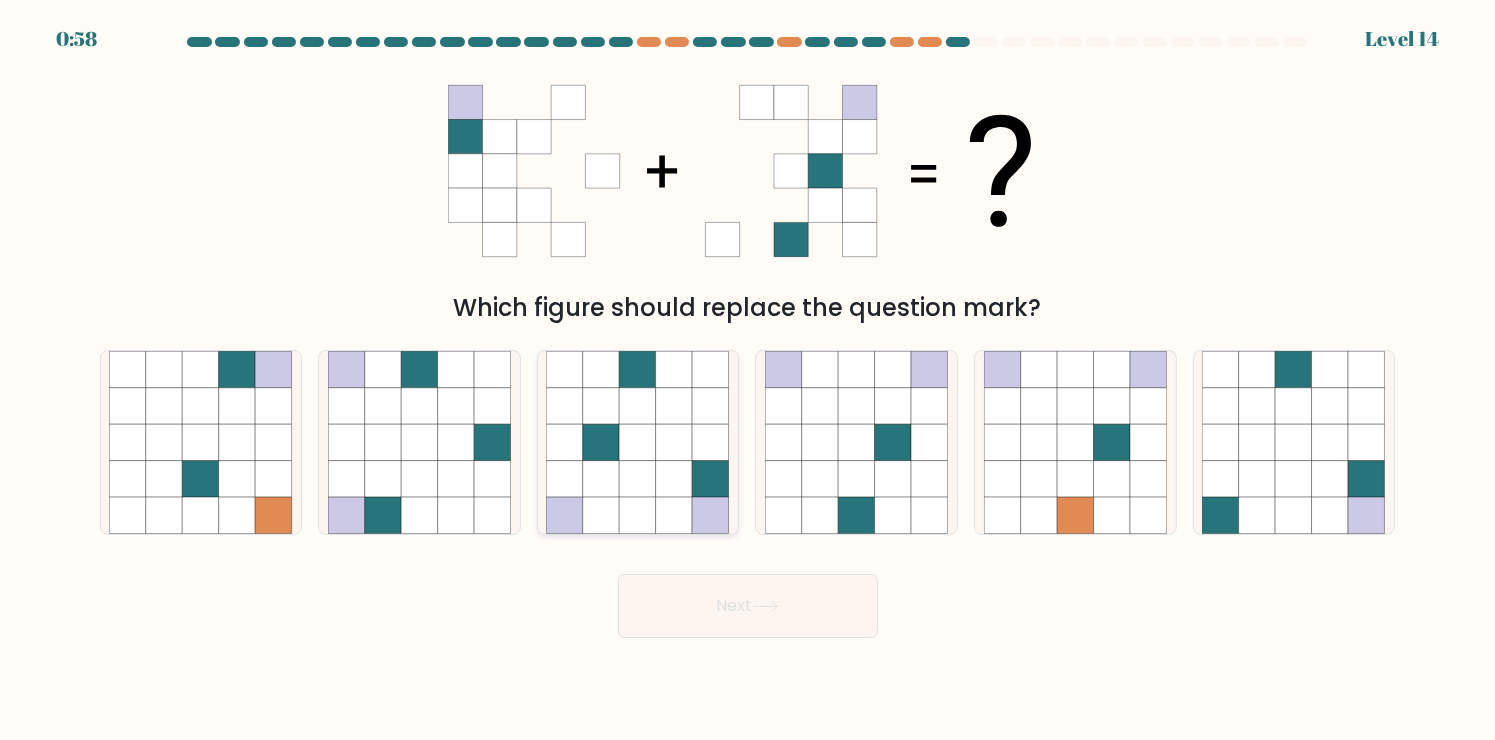 click 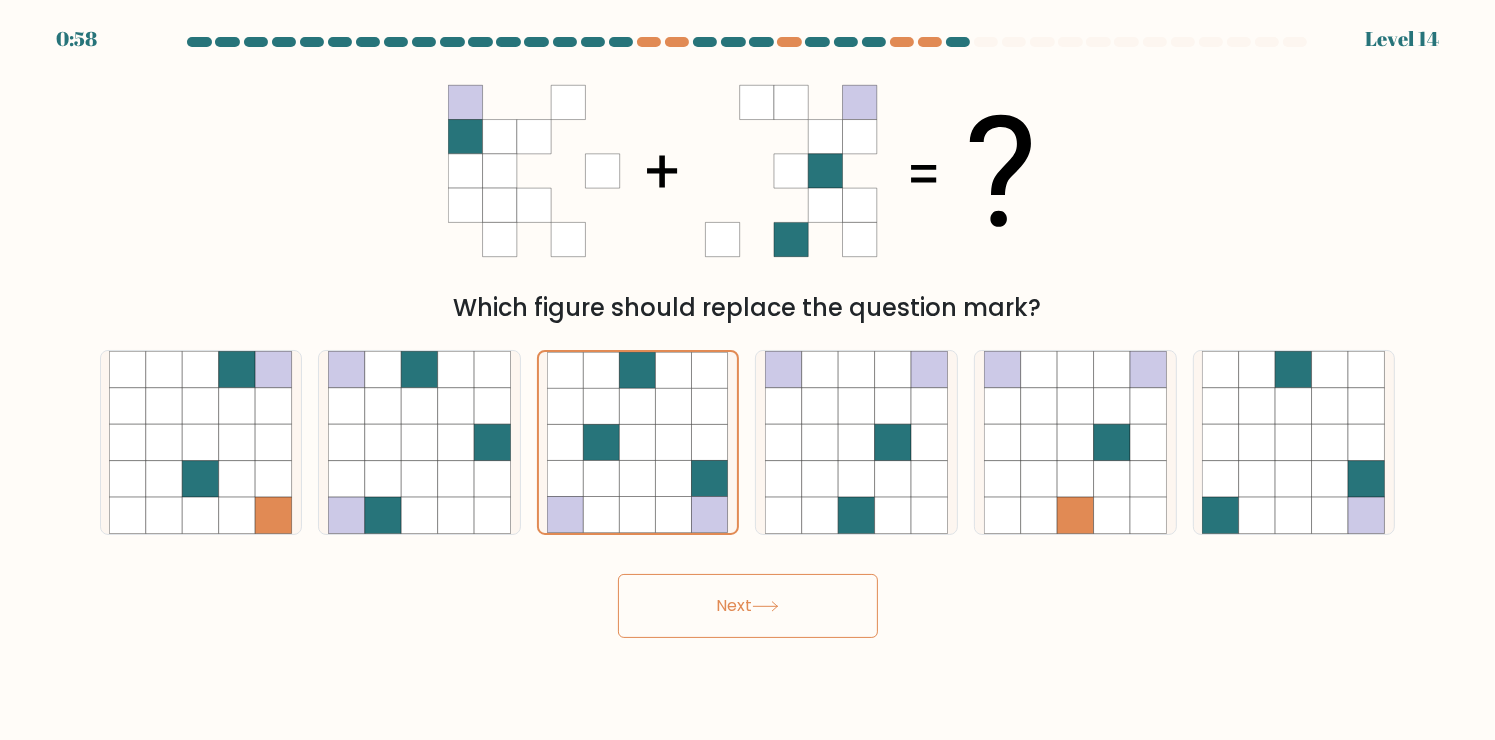 click on "Next" at bounding box center [748, 606] 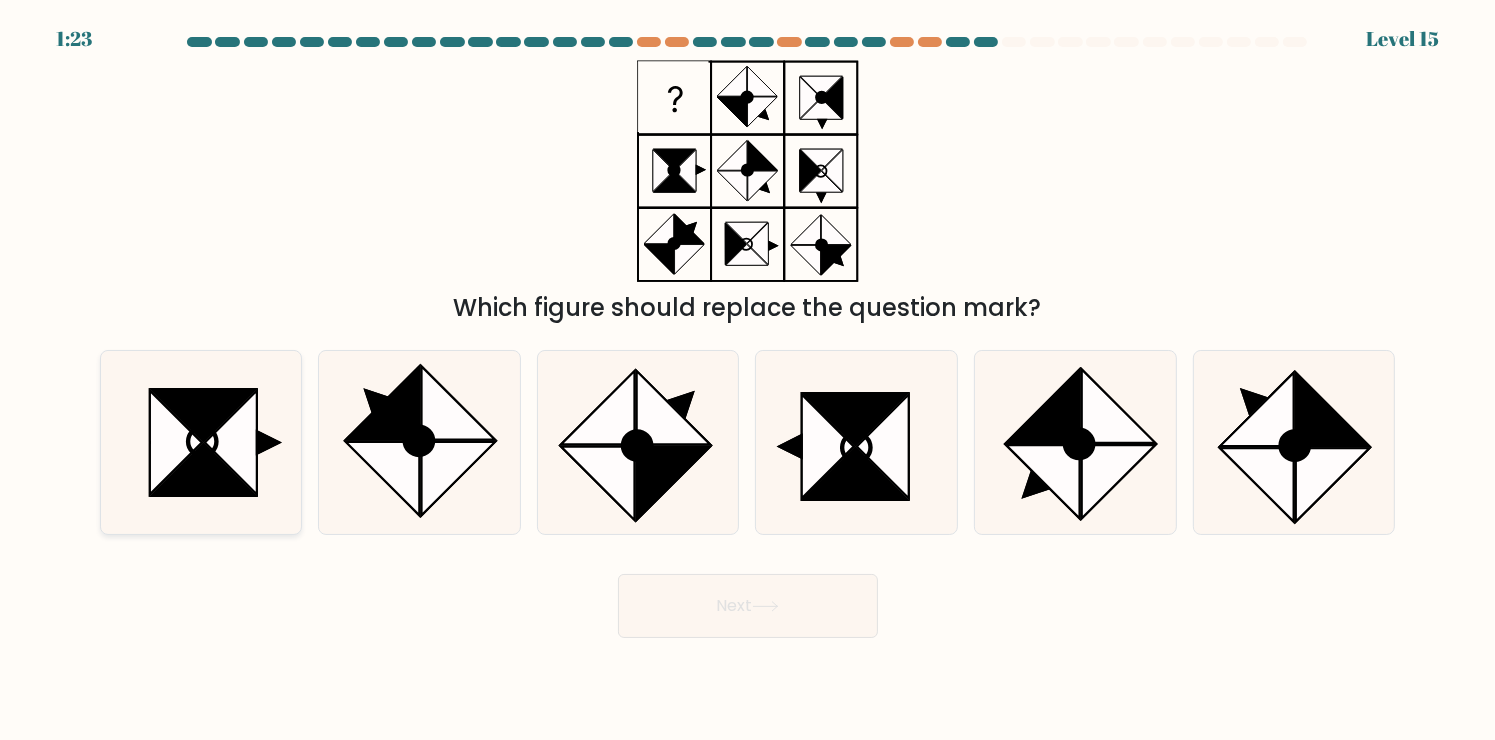 click 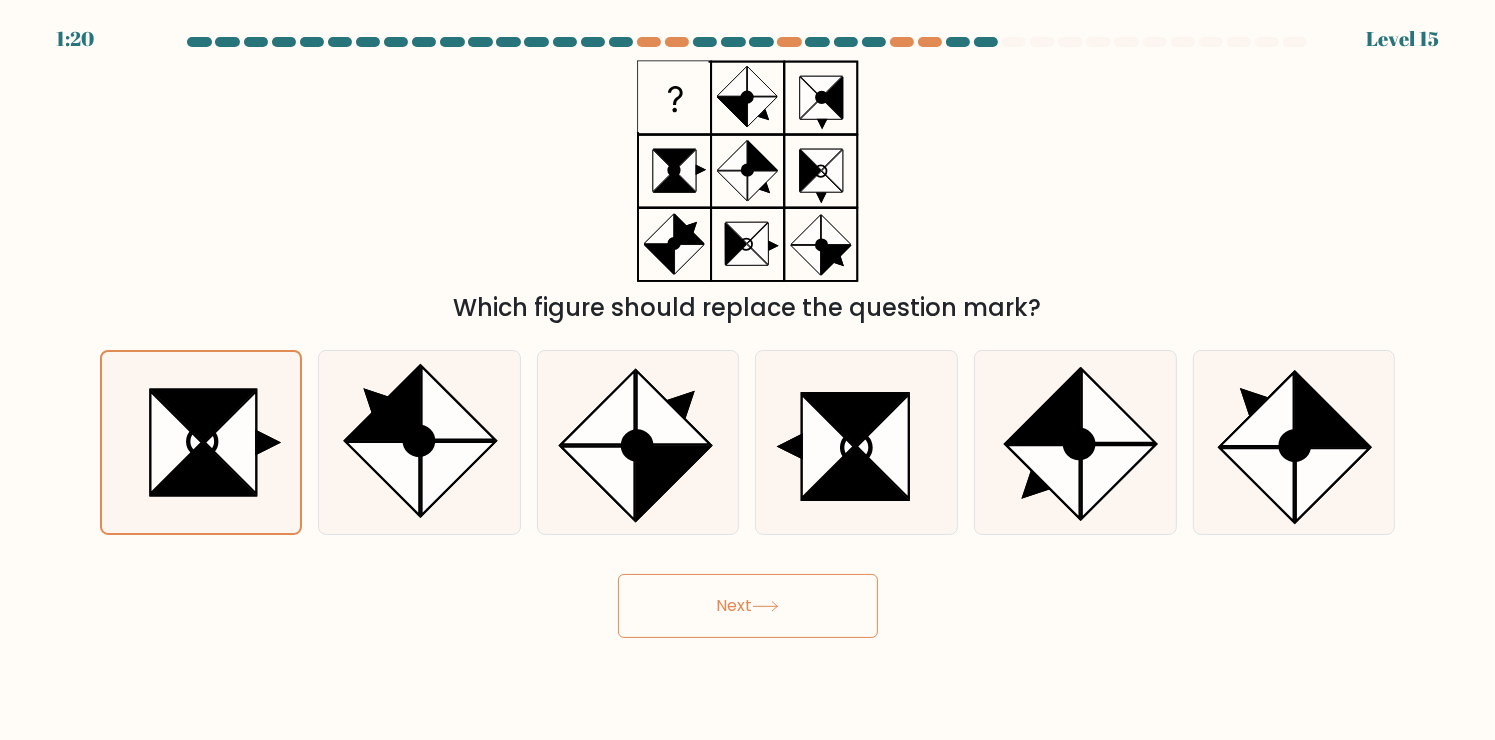 click on "Next" at bounding box center (748, 606) 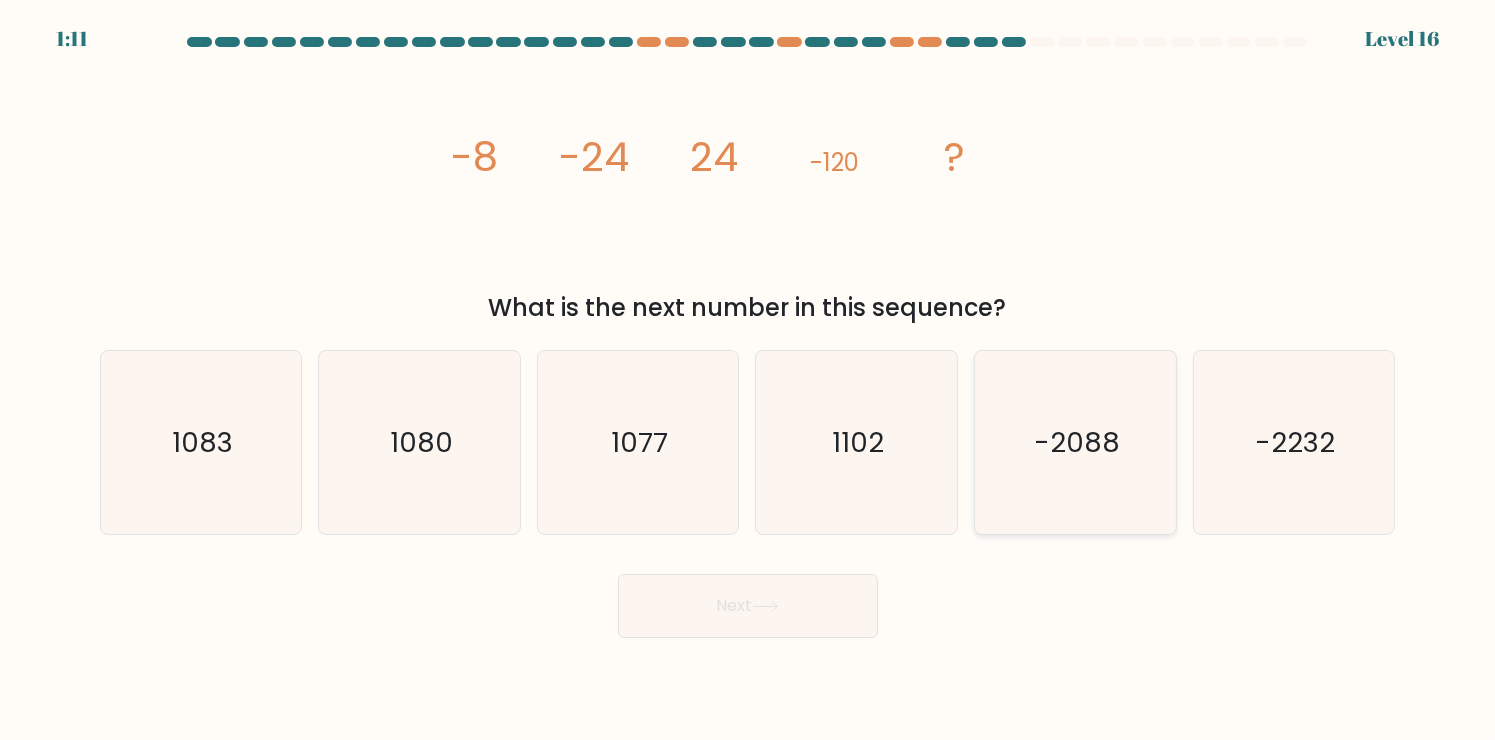 click on "-2088" 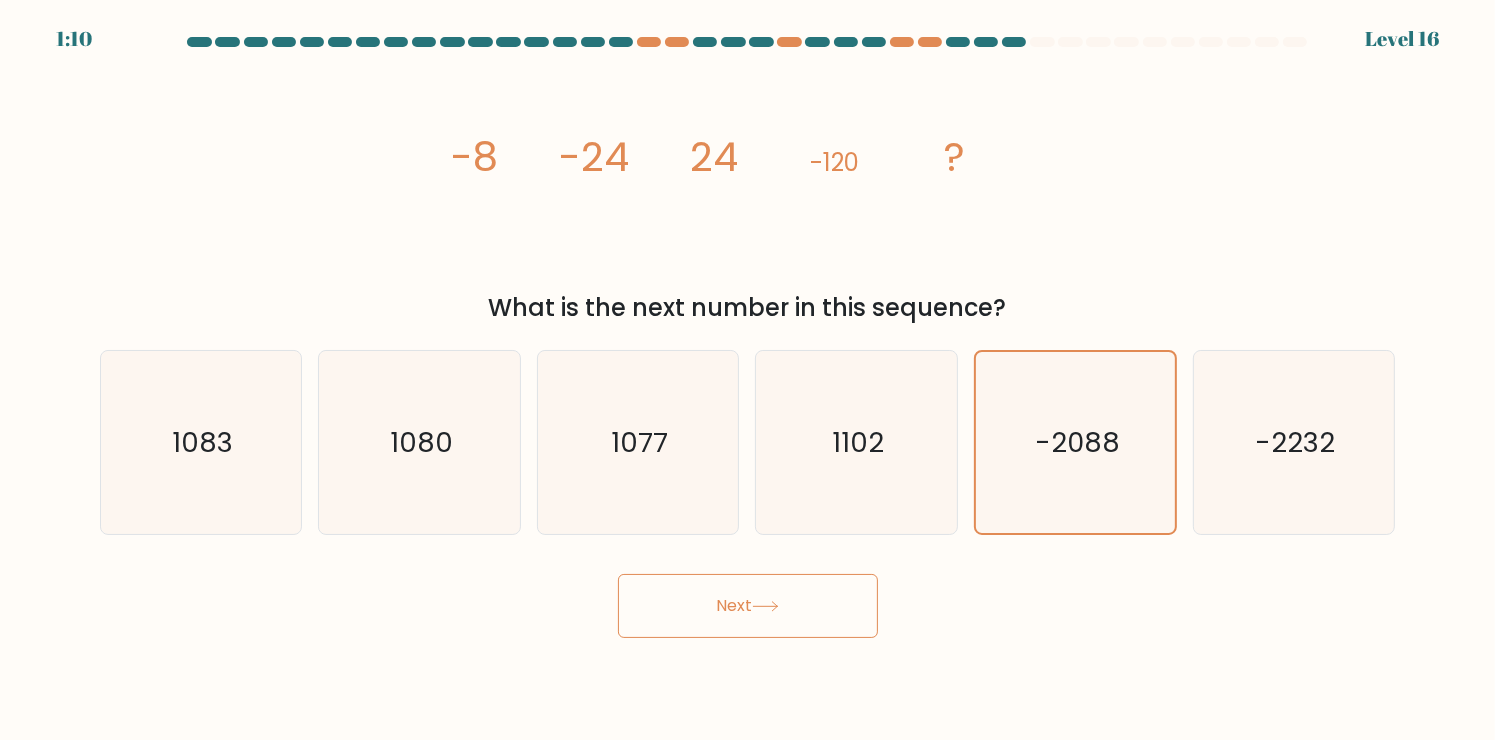 click on "Next" at bounding box center [748, 606] 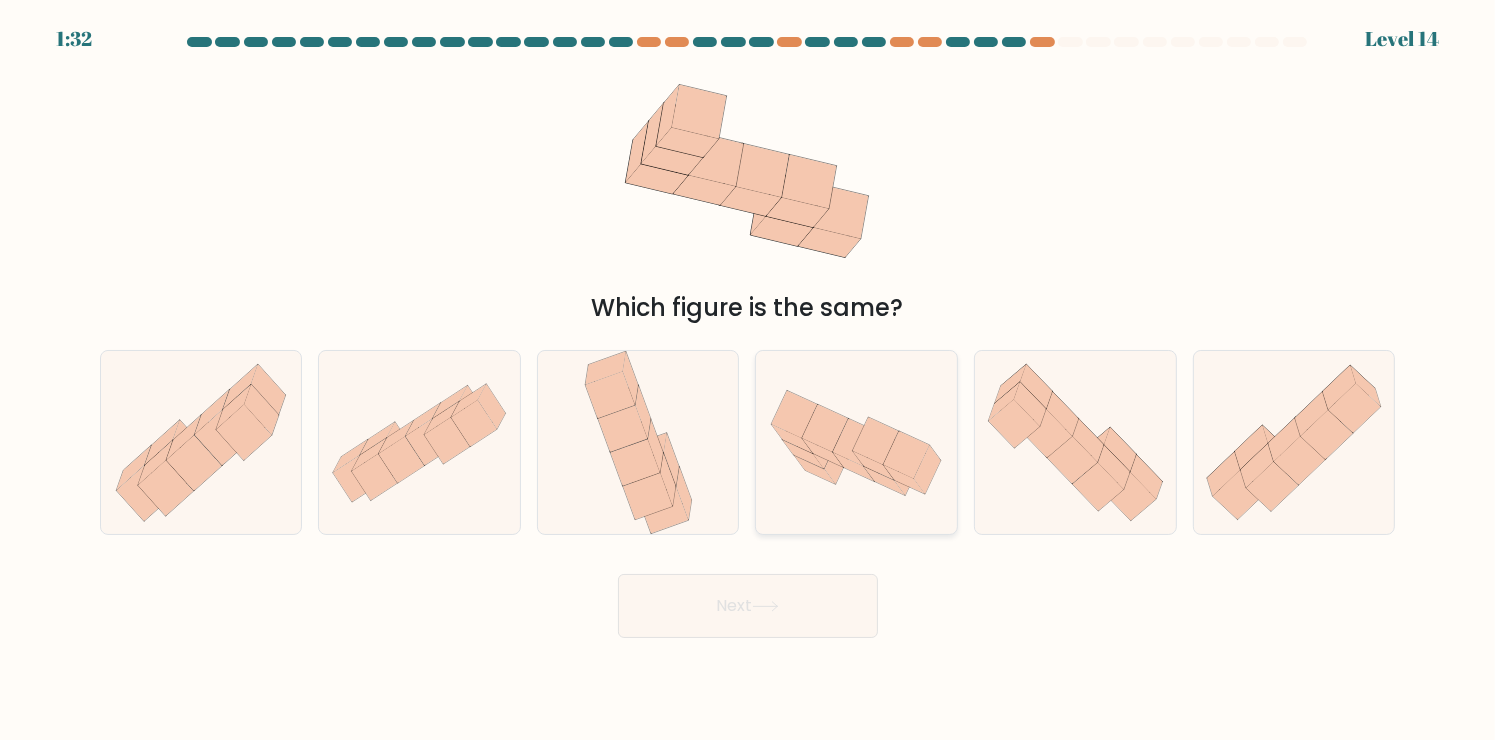 click 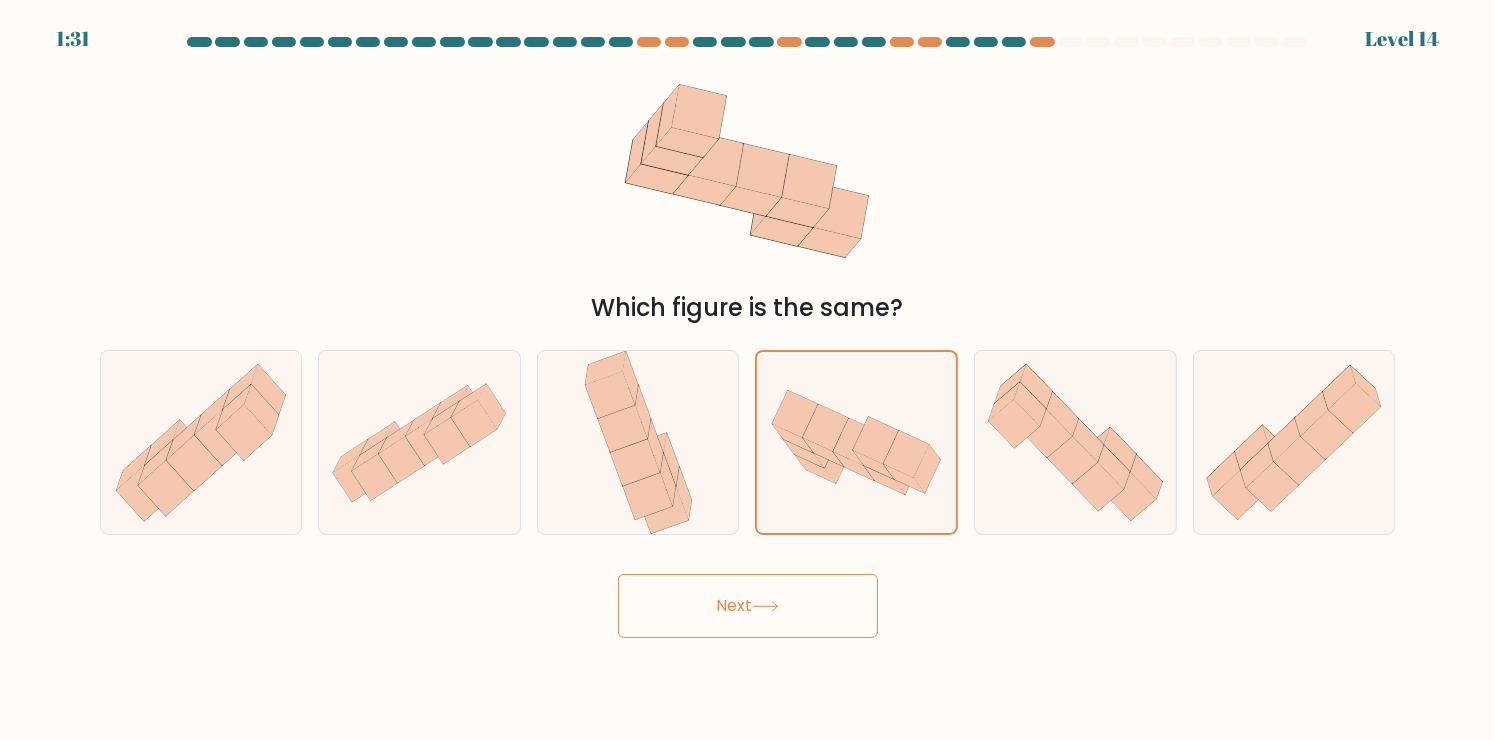 click on "Next" at bounding box center [748, 606] 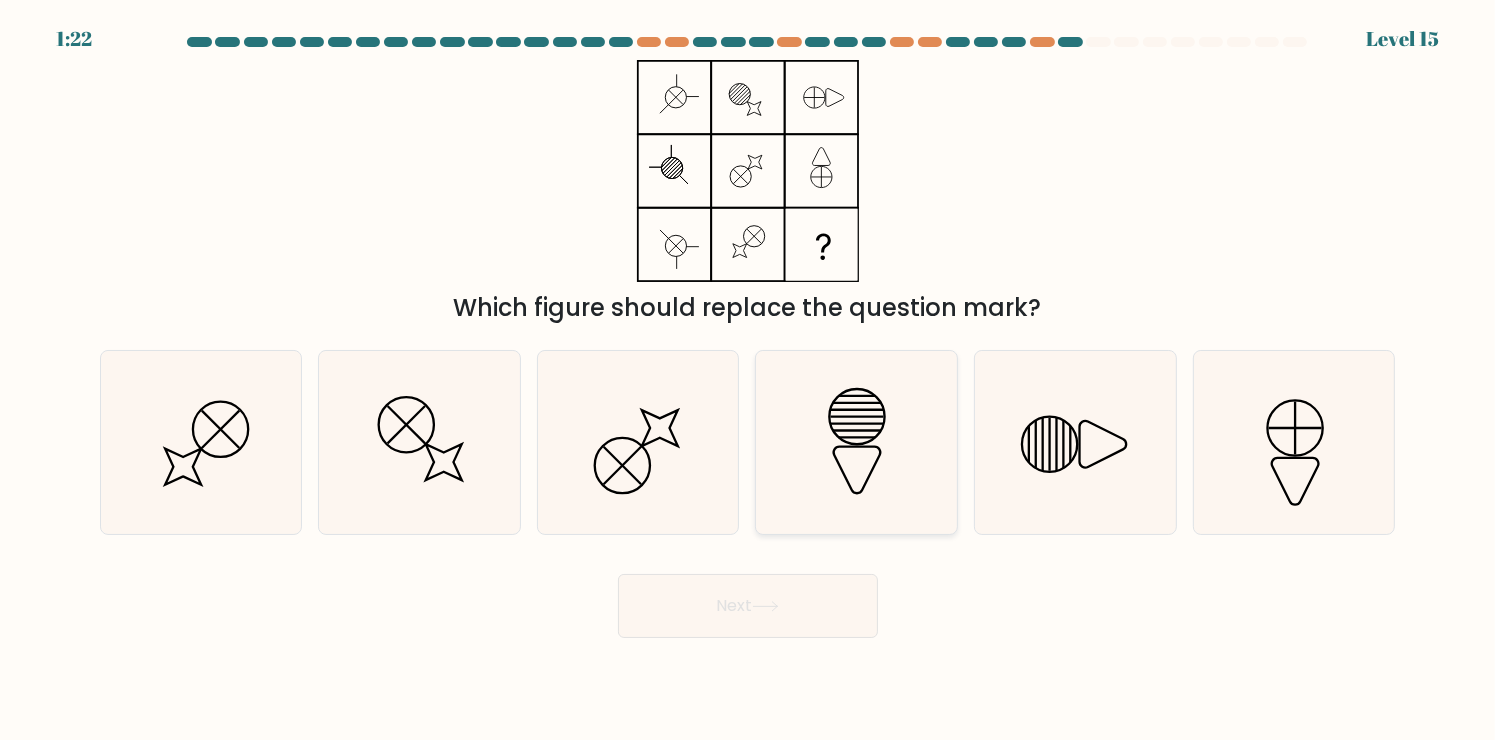 click 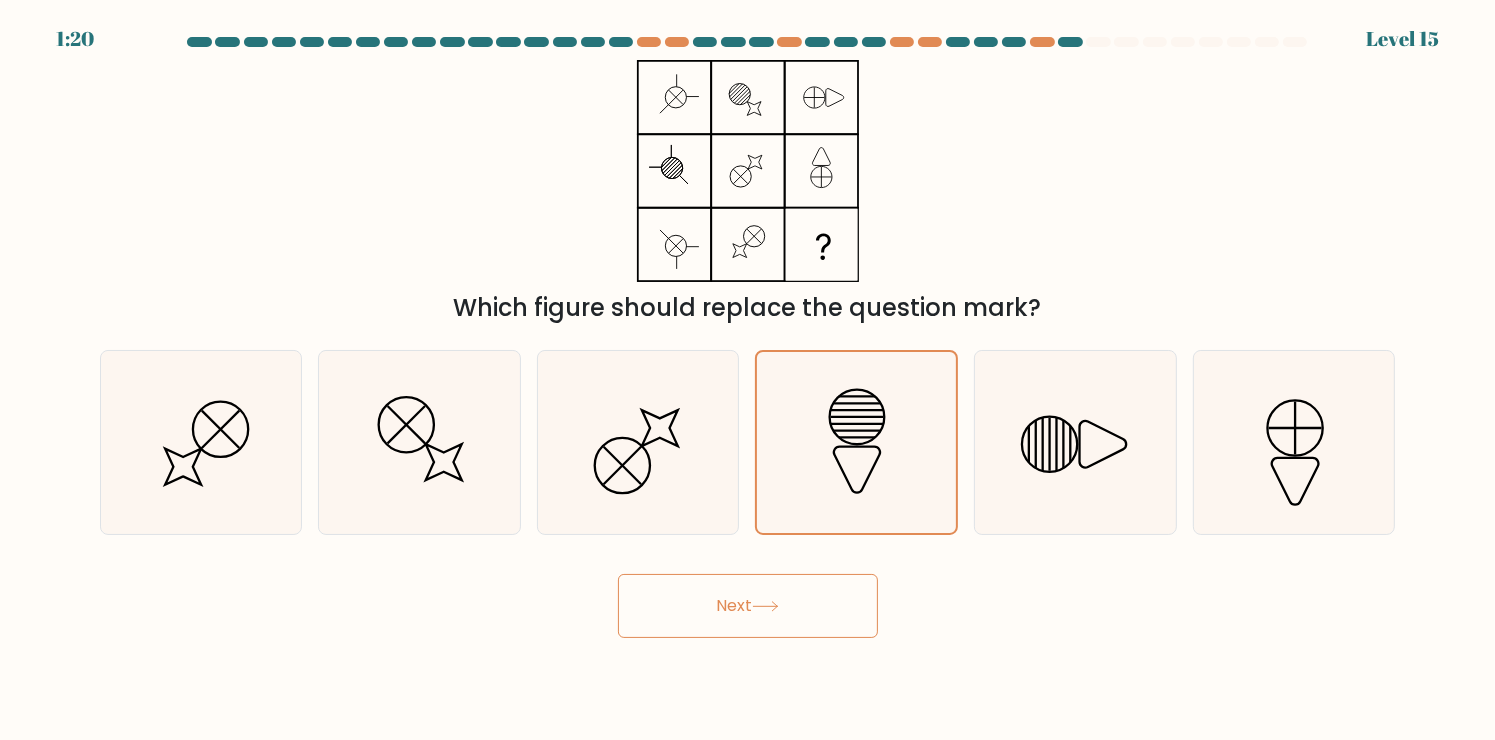 click on "Next" at bounding box center (748, 606) 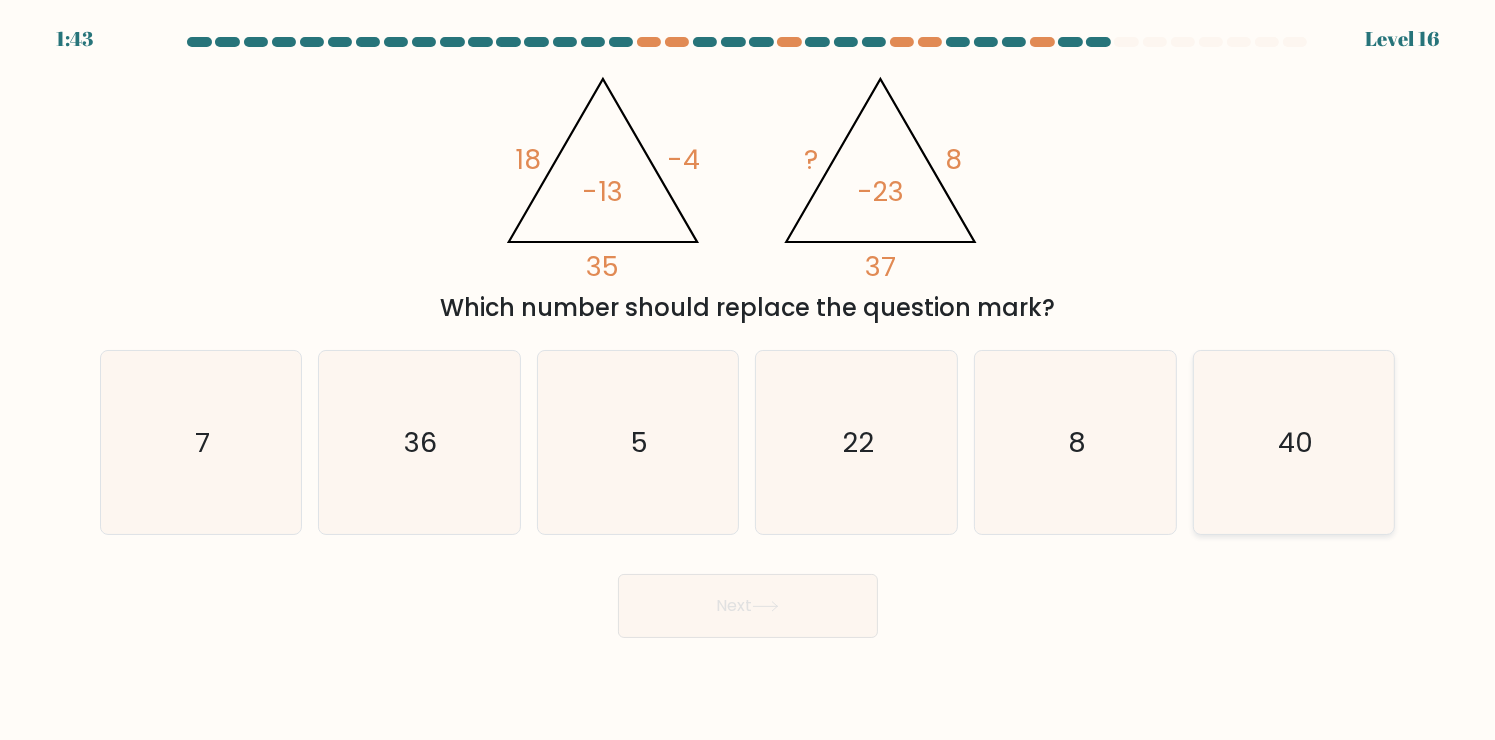 click on "40" 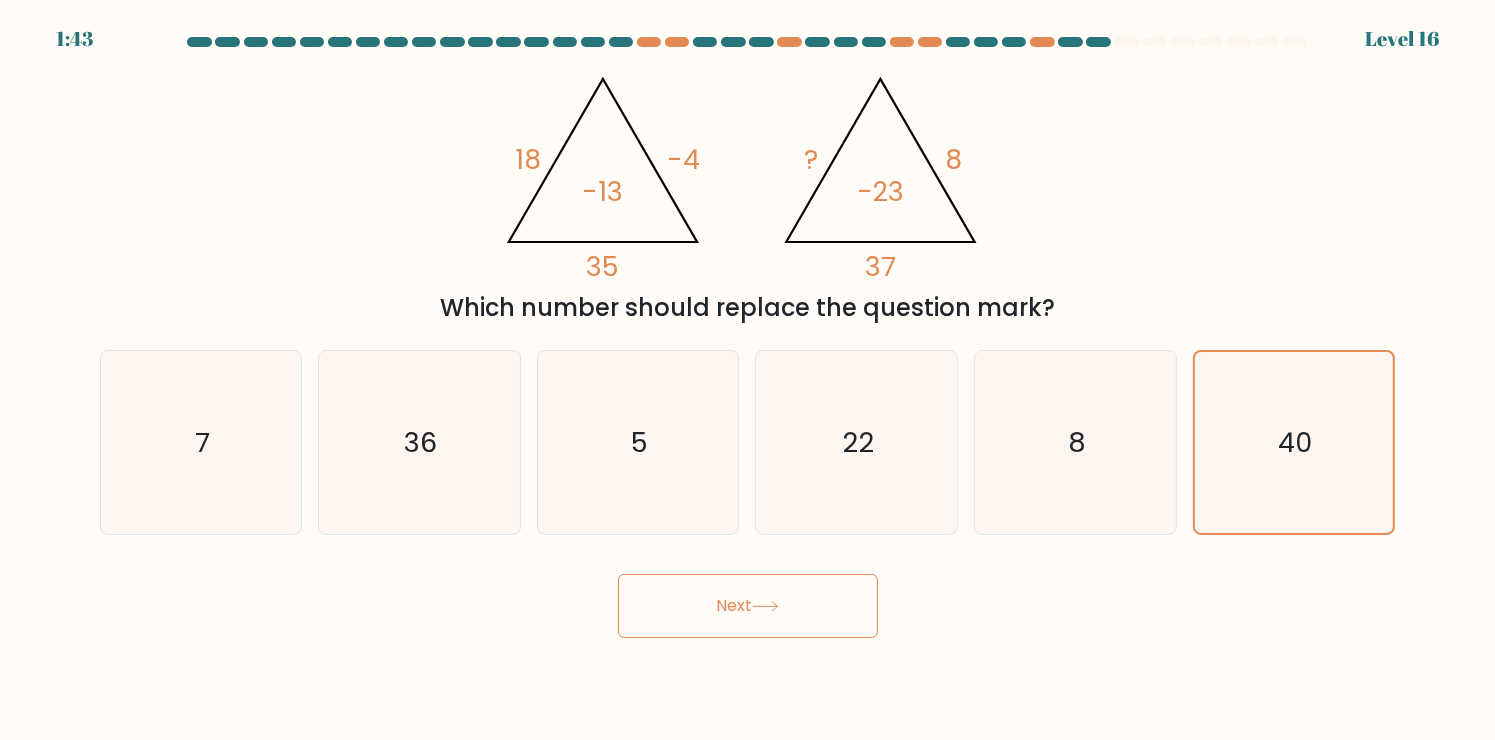click on "Next" at bounding box center [748, 606] 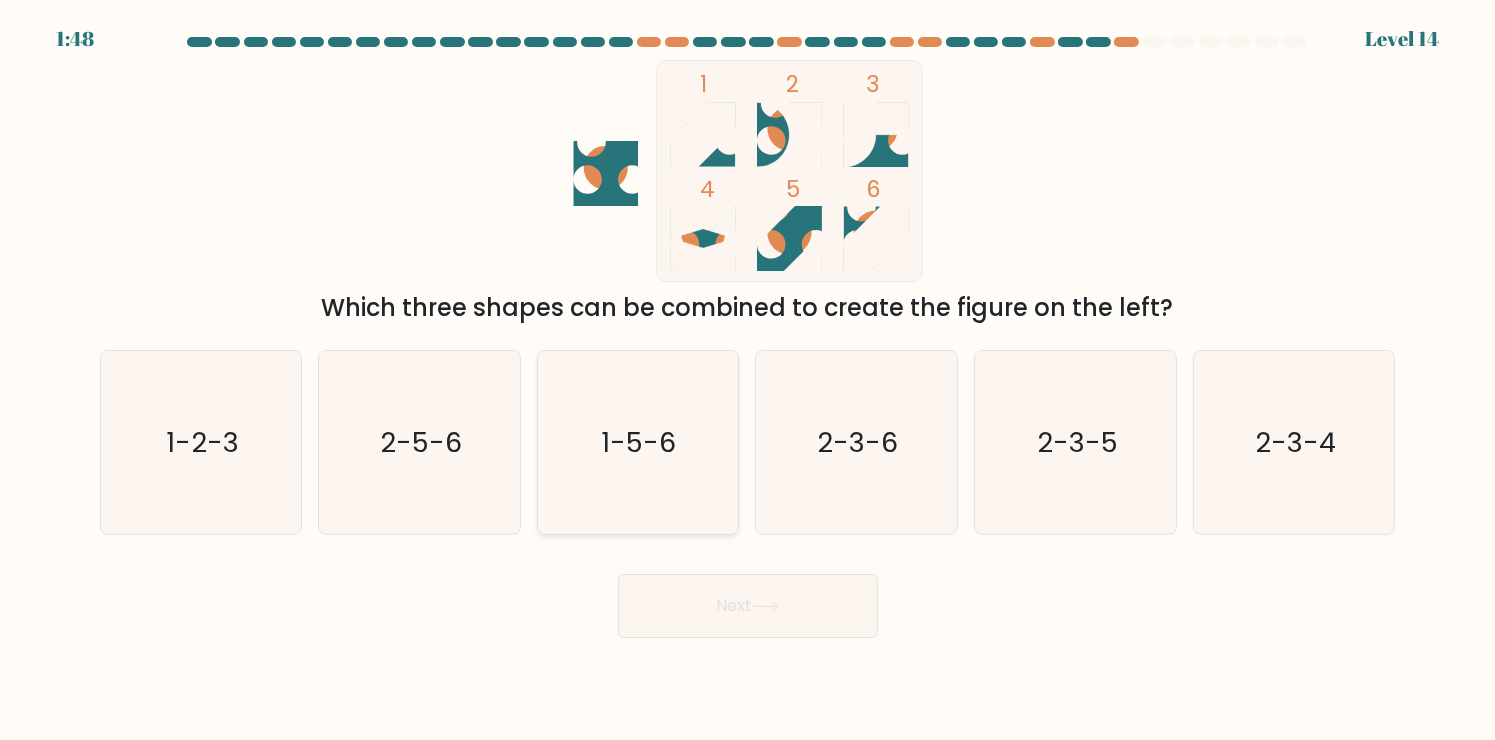 click on "1-5-6" 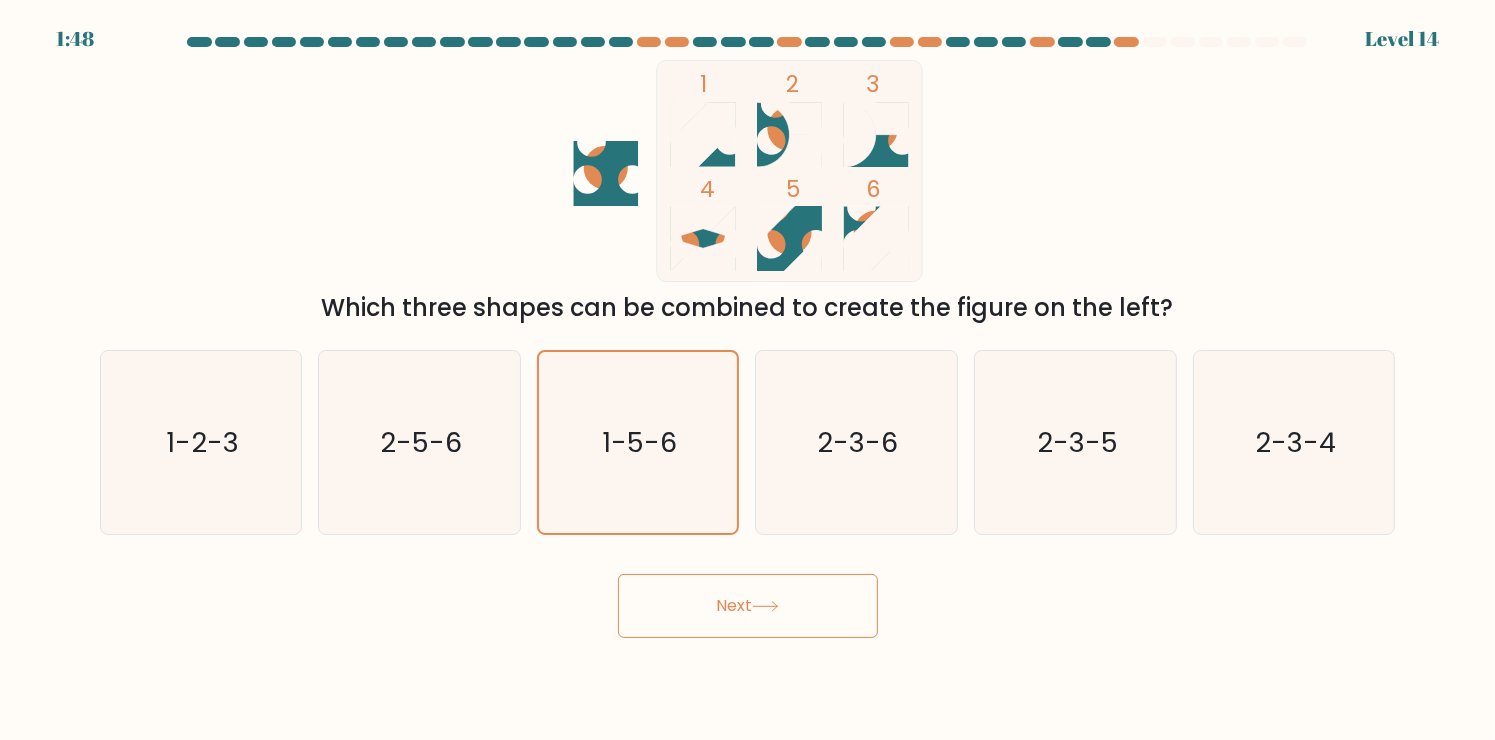 click 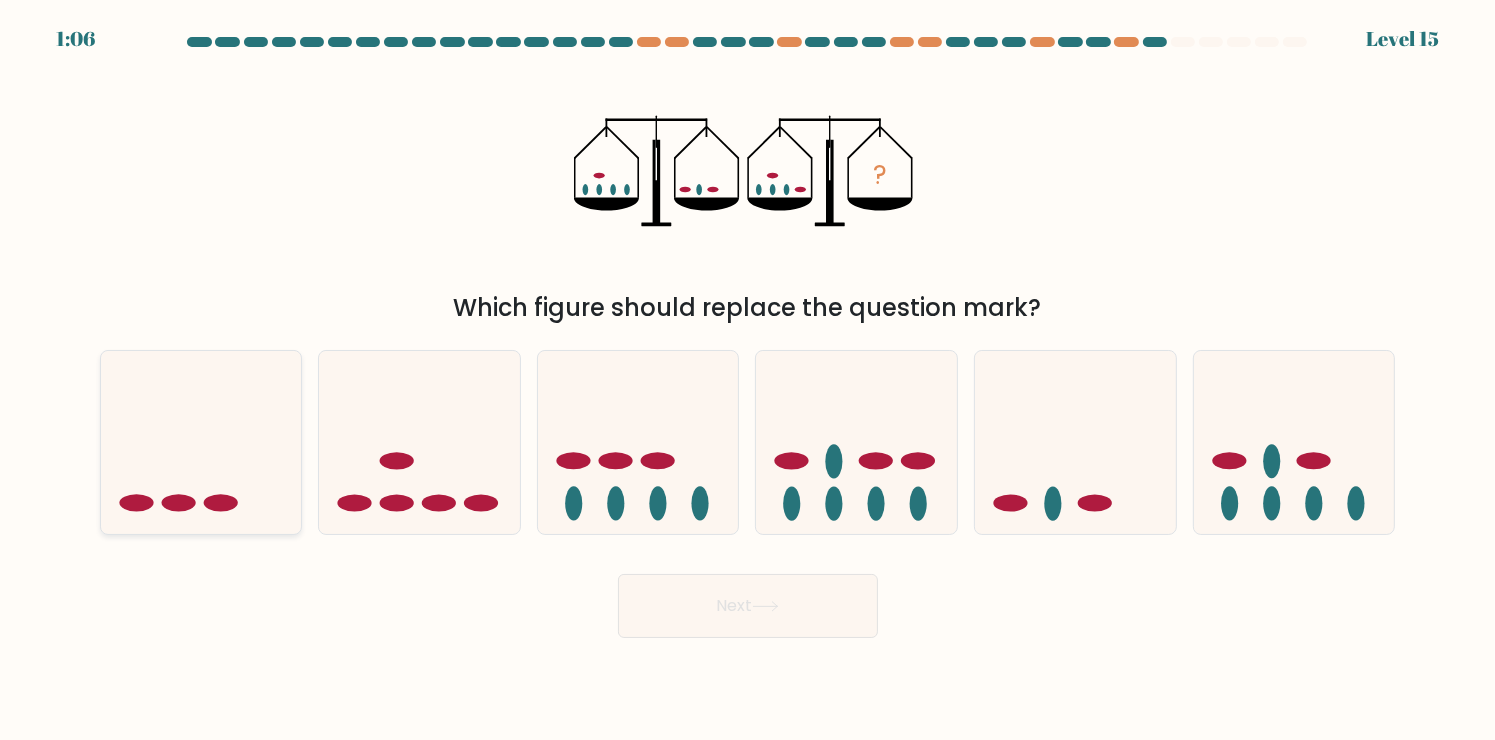 click 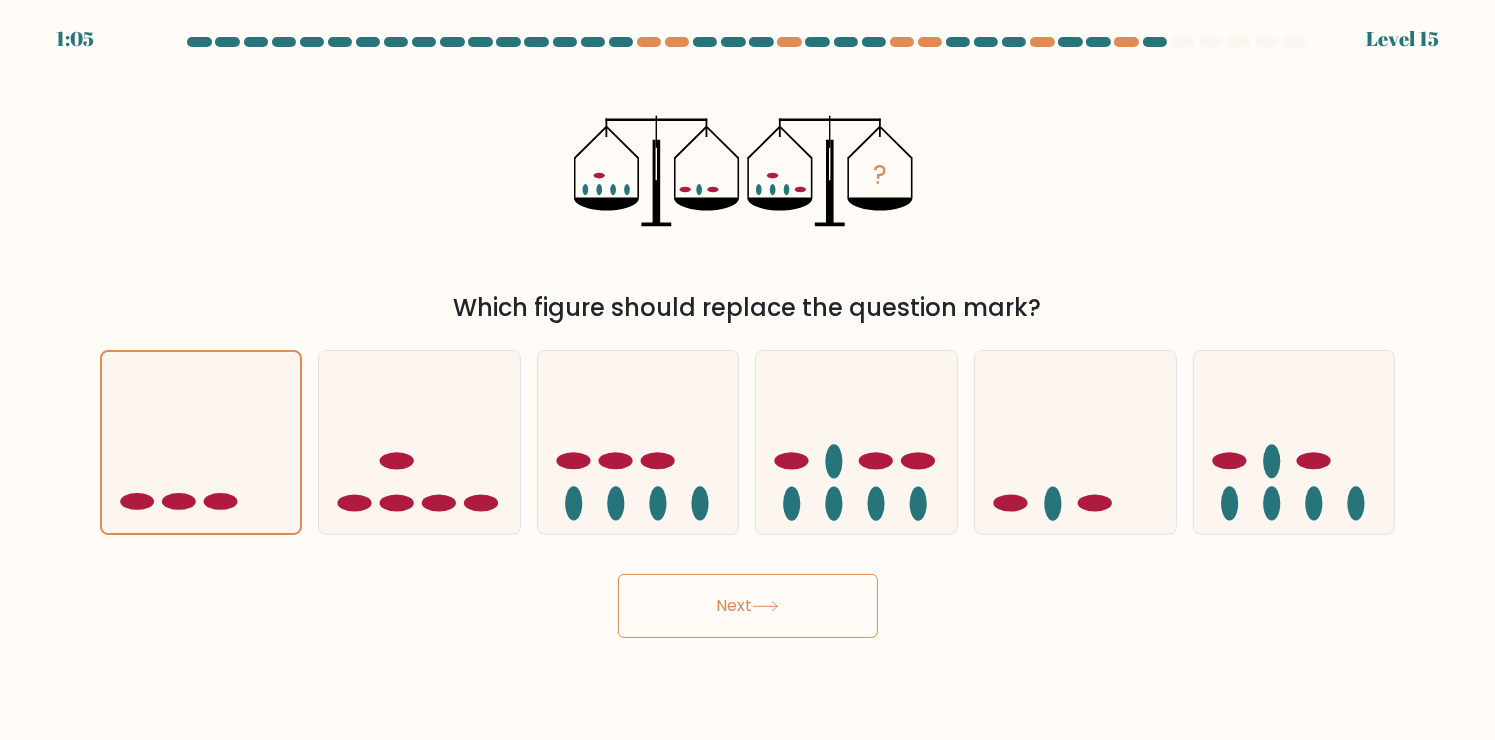 click on "Next" at bounding box center (748, 606) 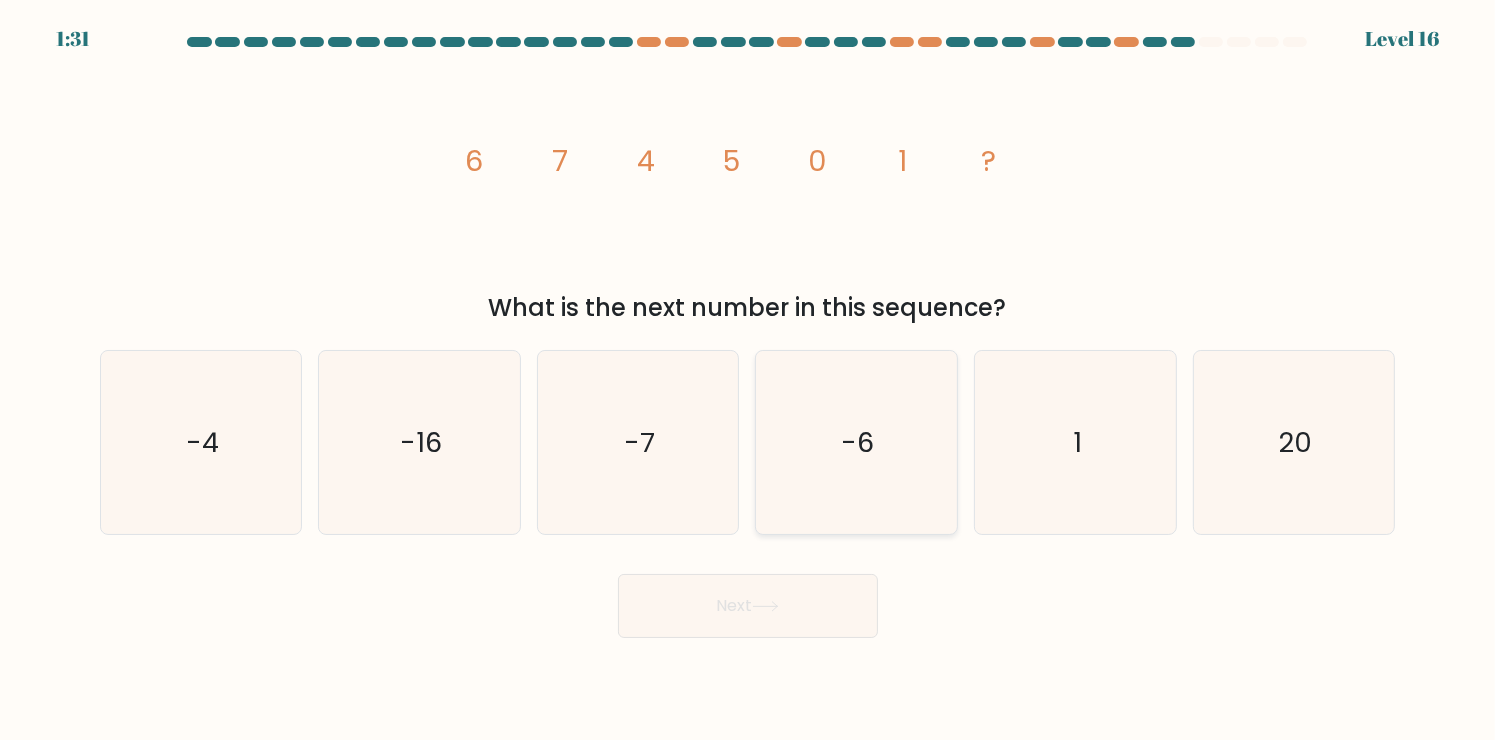 click on "-6" 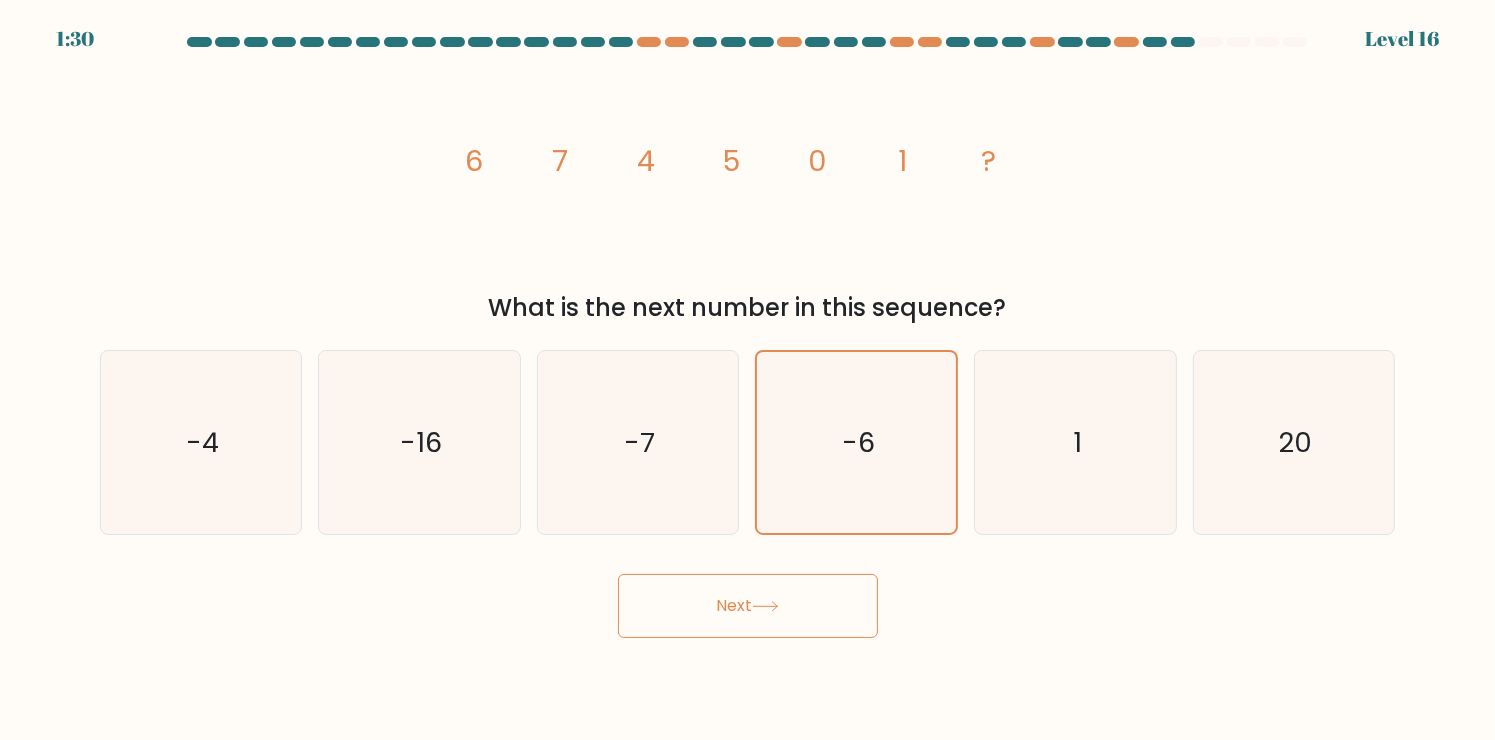 click on "Next" at bounding box center (748, 606) 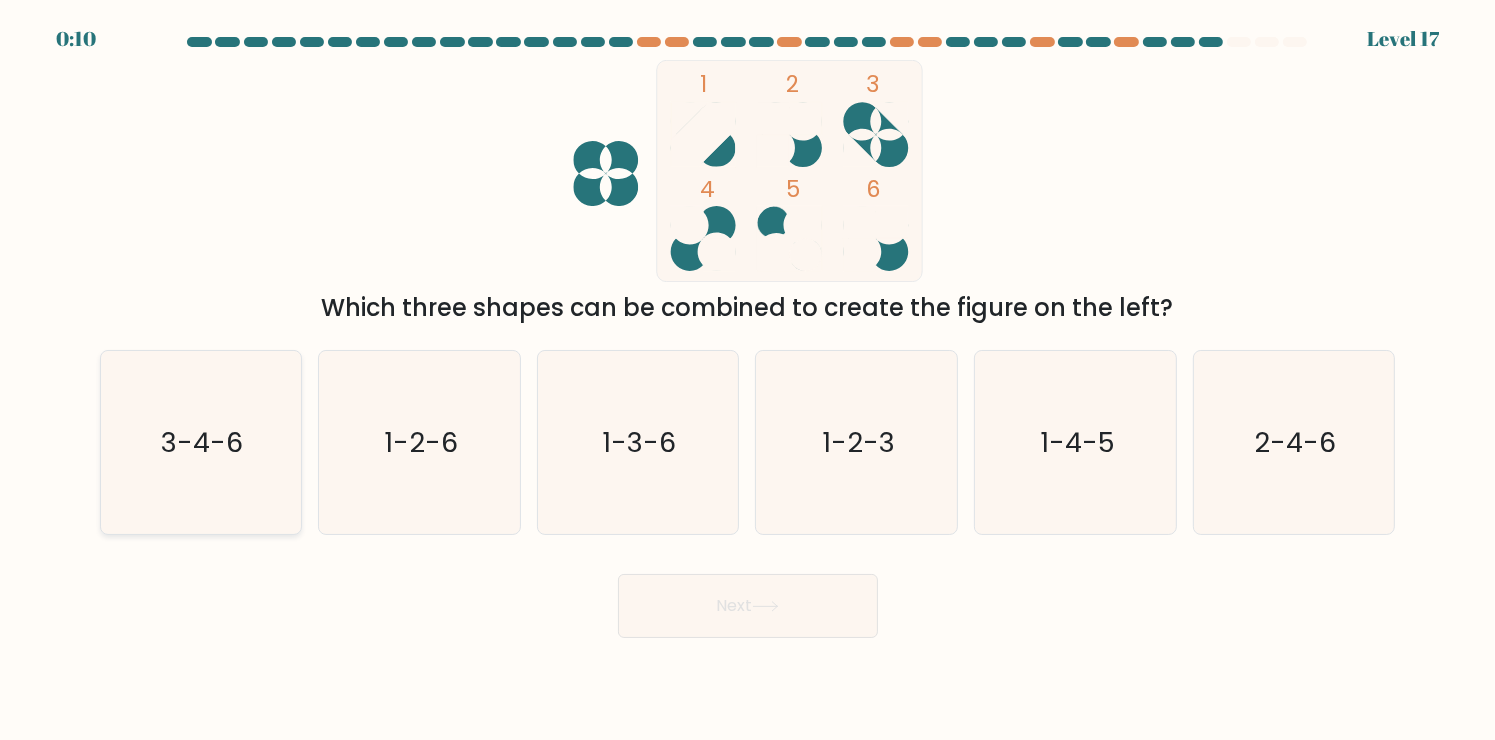 click on "3-4-6" 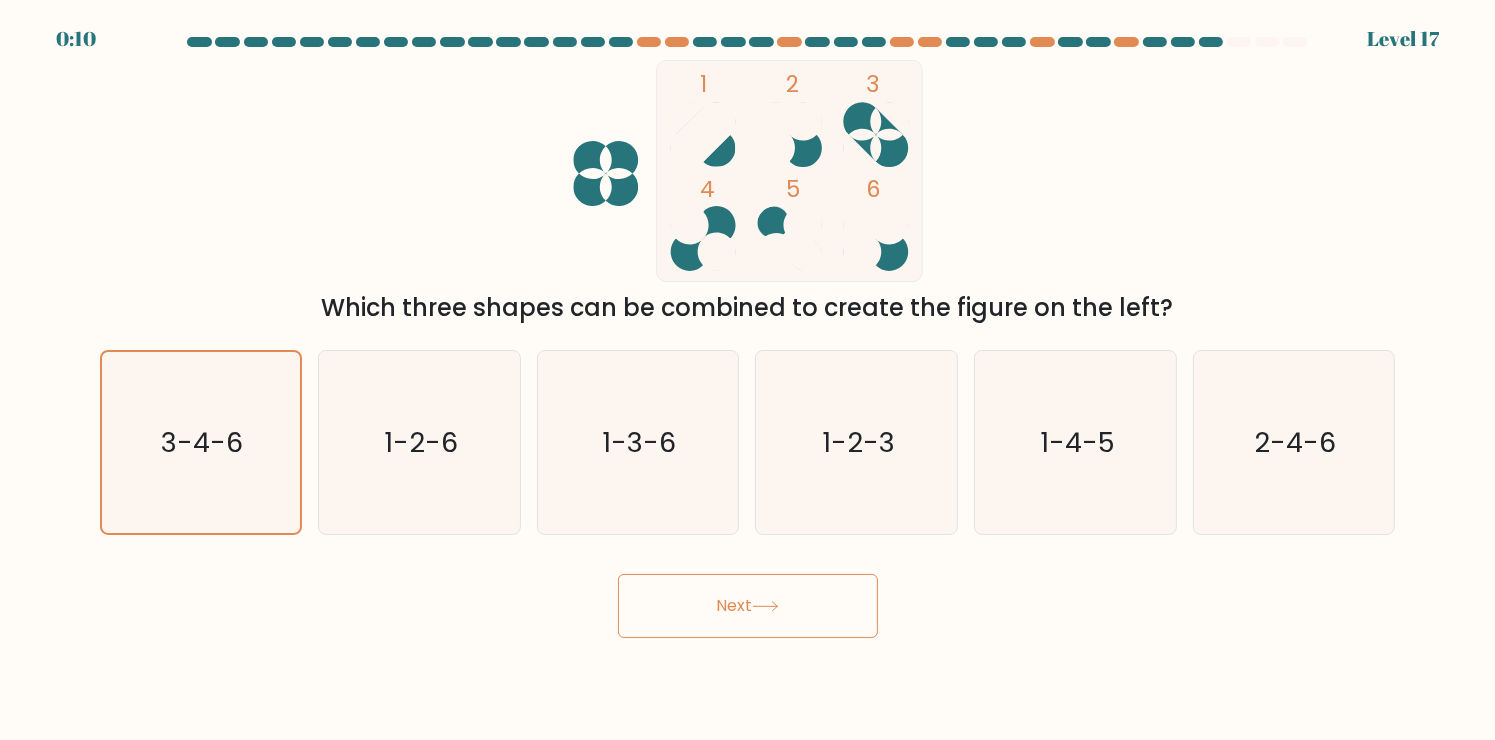 click on "Next" at bounding box center (748, 606) 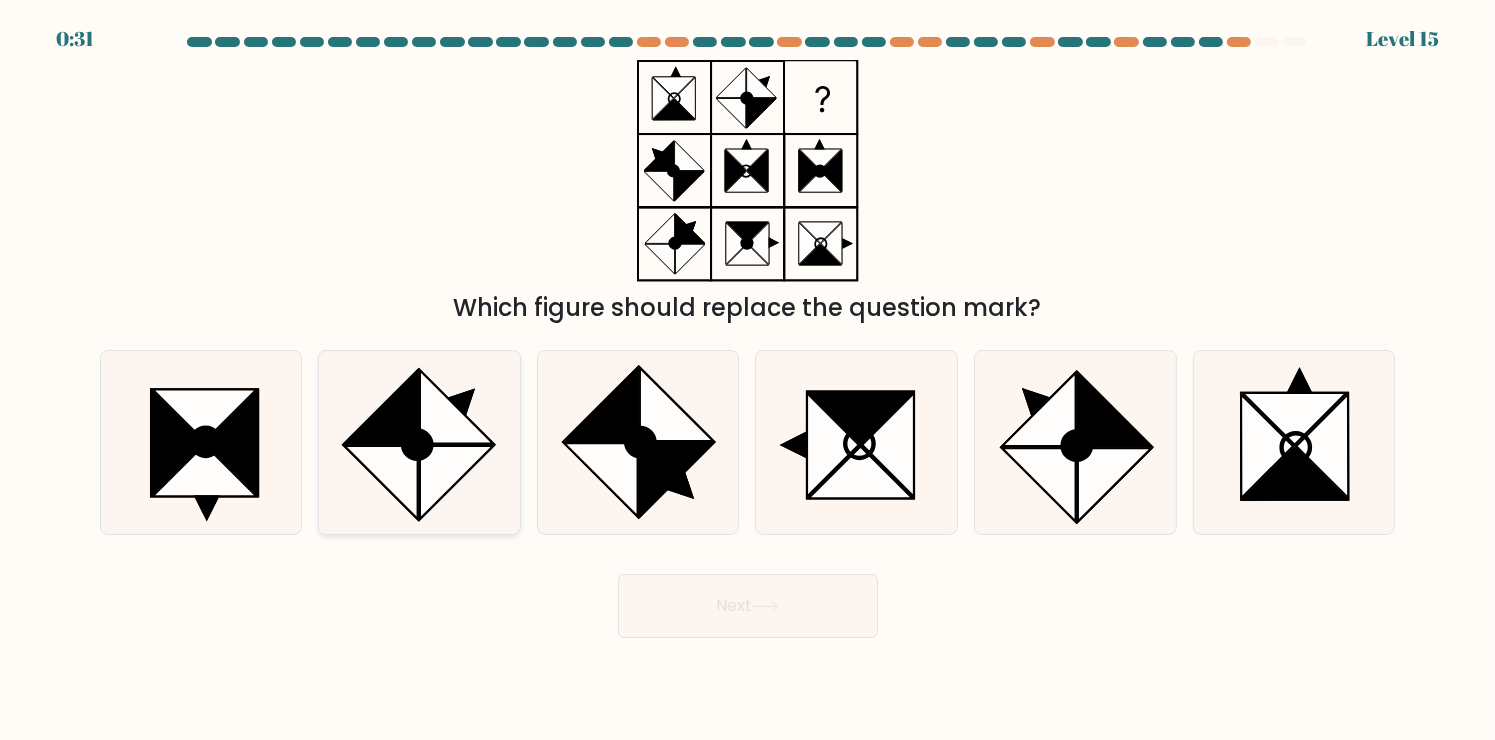 click 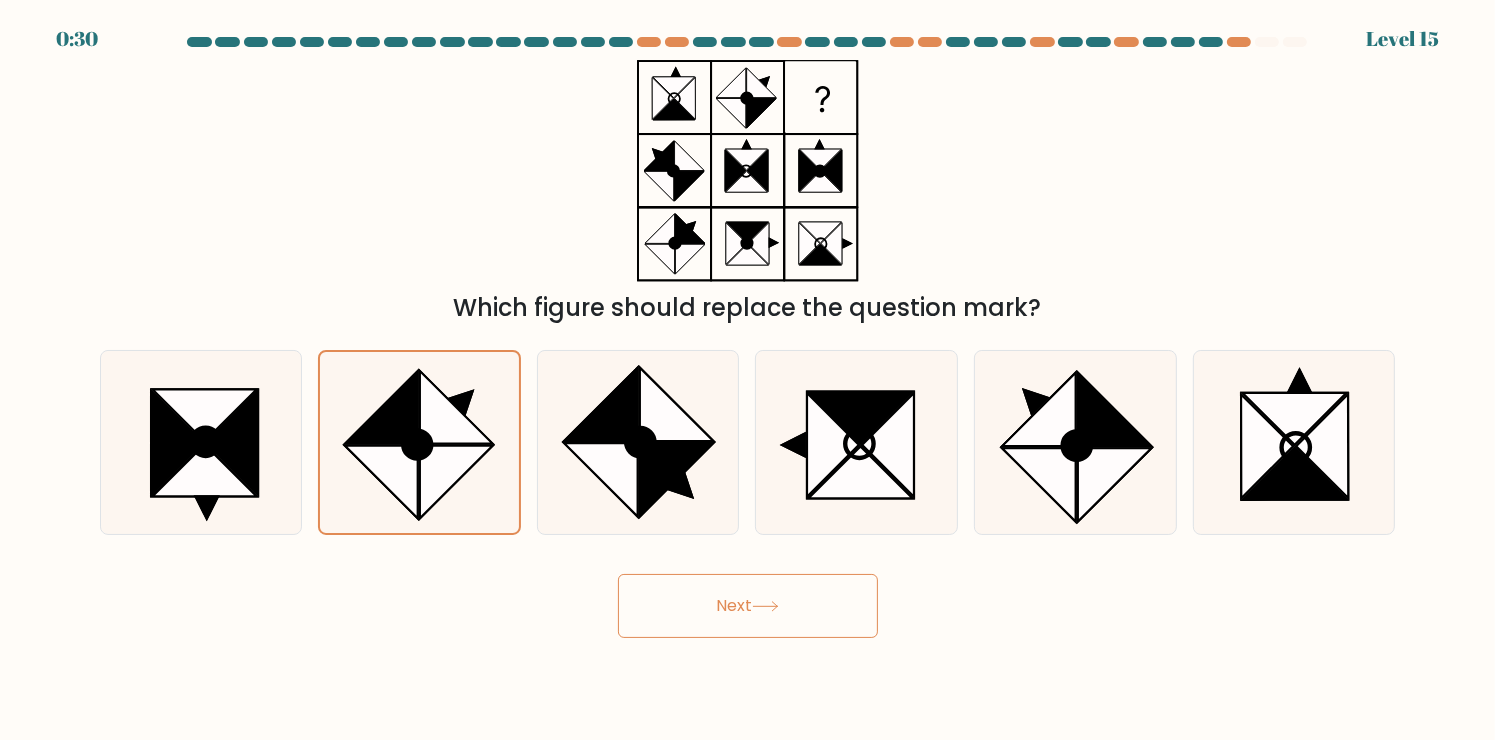 click on "Next" at bounding box center [748, 606] 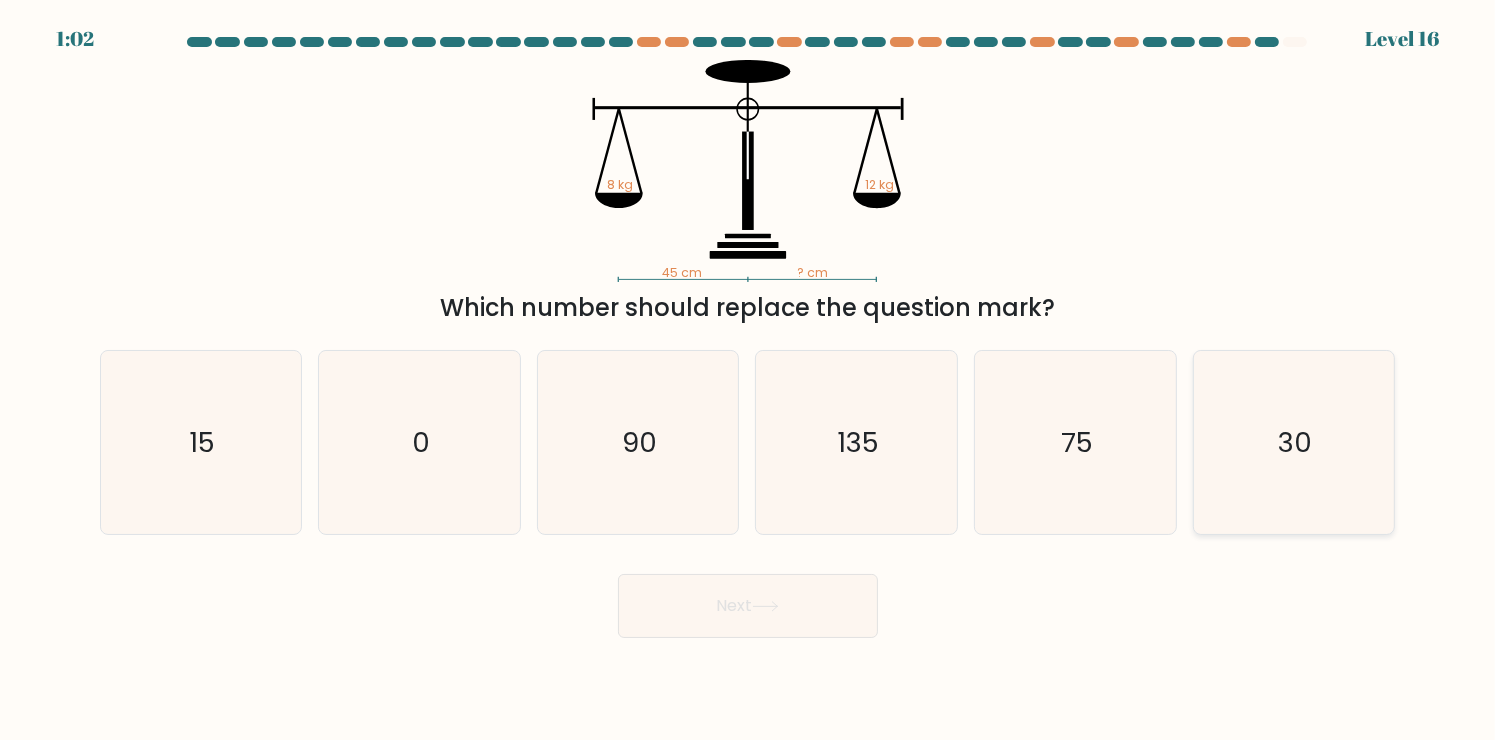 click on "30" 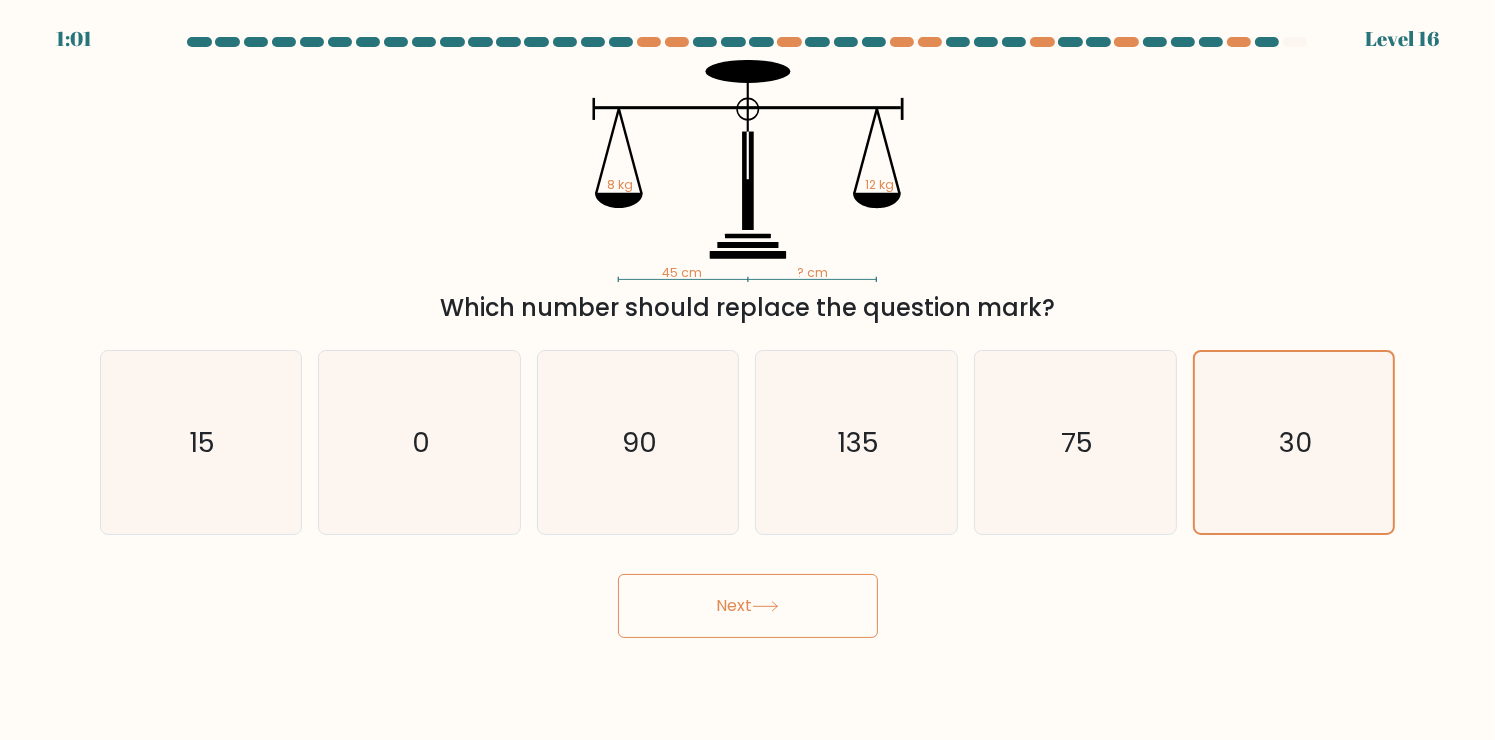 click on "Next" at bounding box center [748, 606] 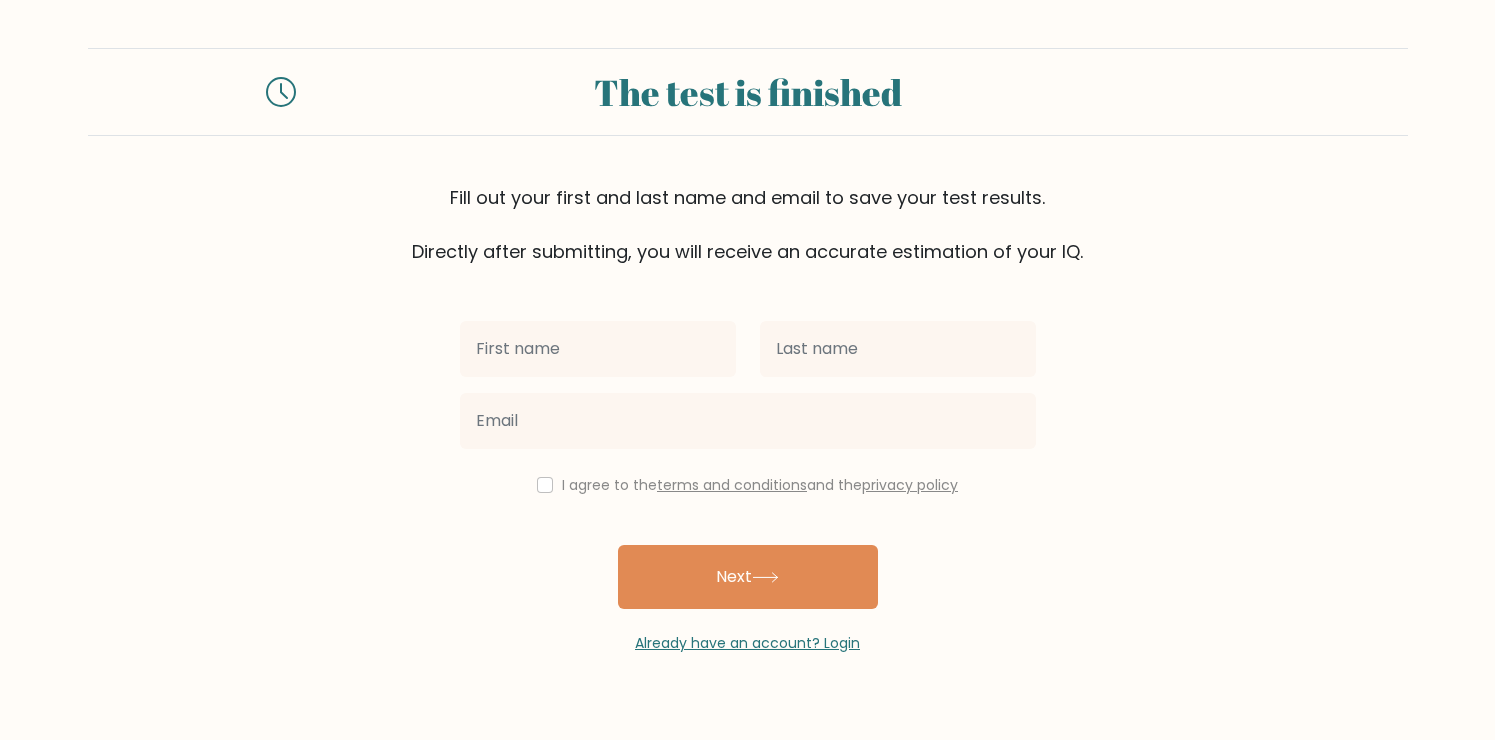 scroll, scrollTop: 0, scrollLeft: 0, axis: both 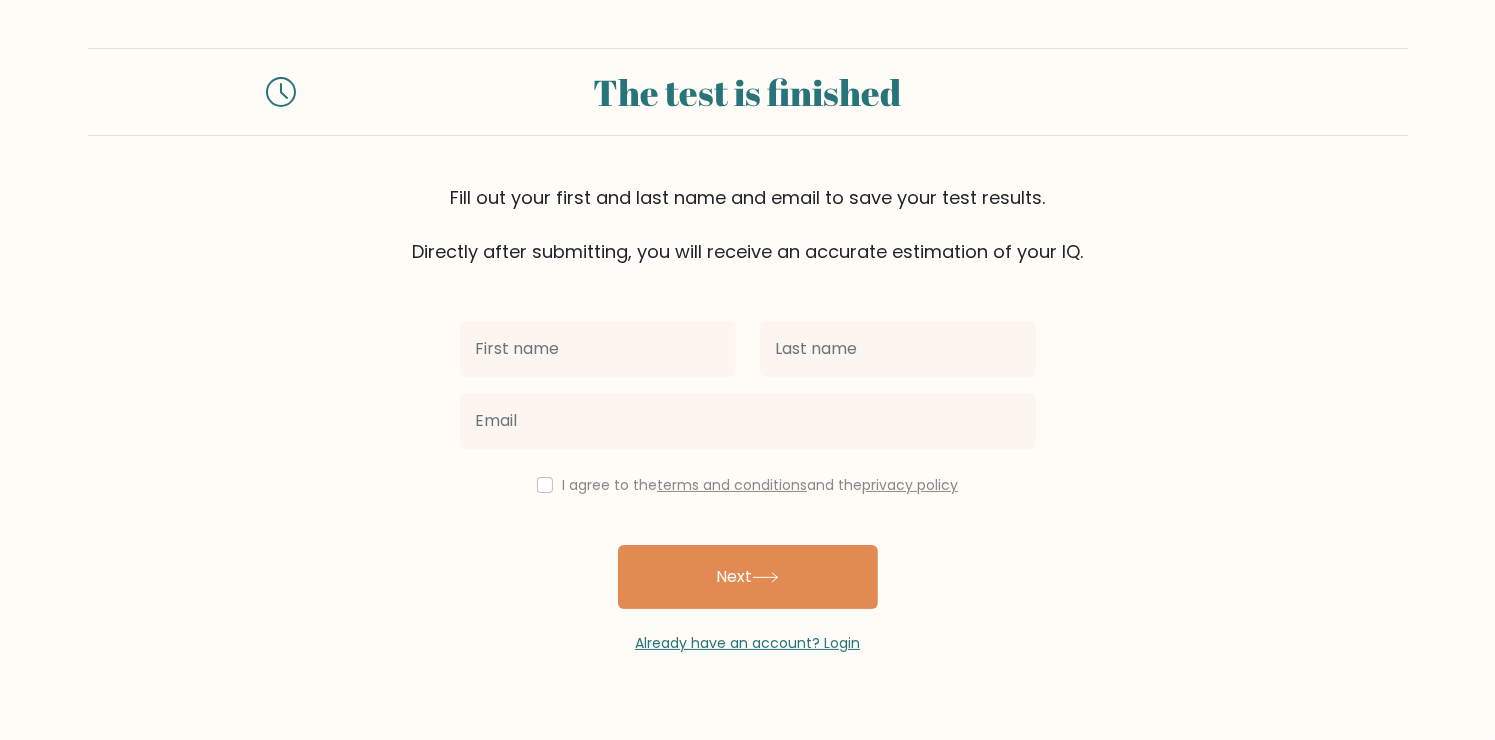 click at bounding box center [598, 349] 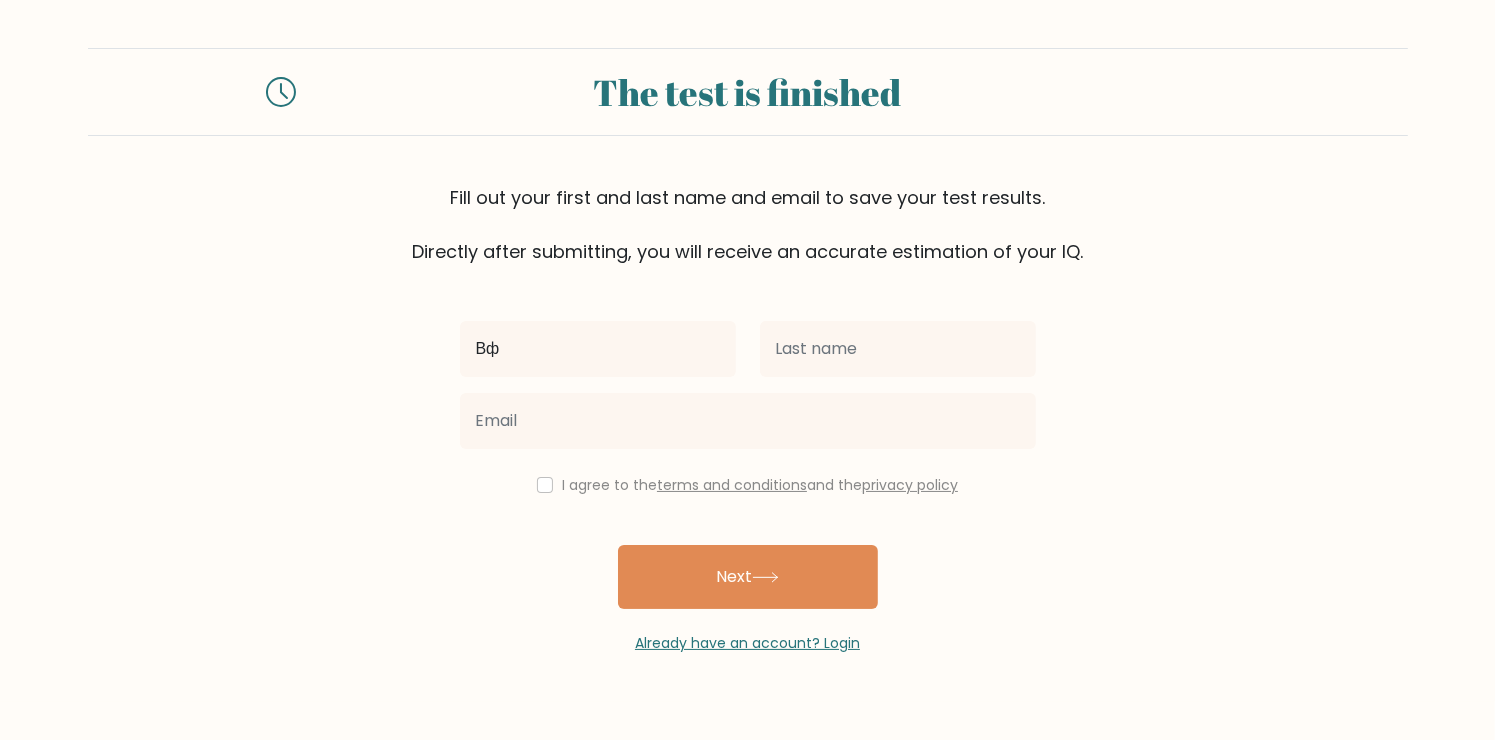type on "В" 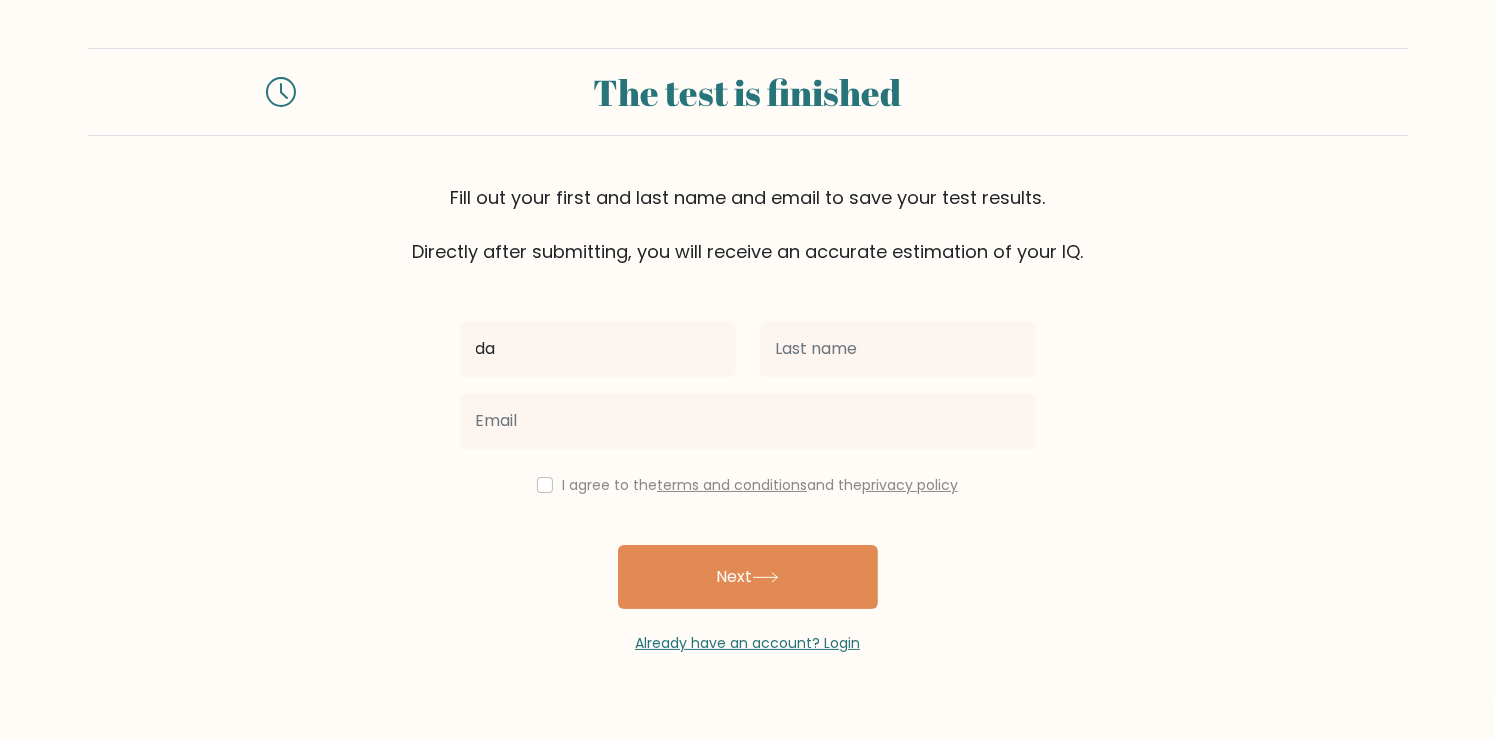 type on "d" 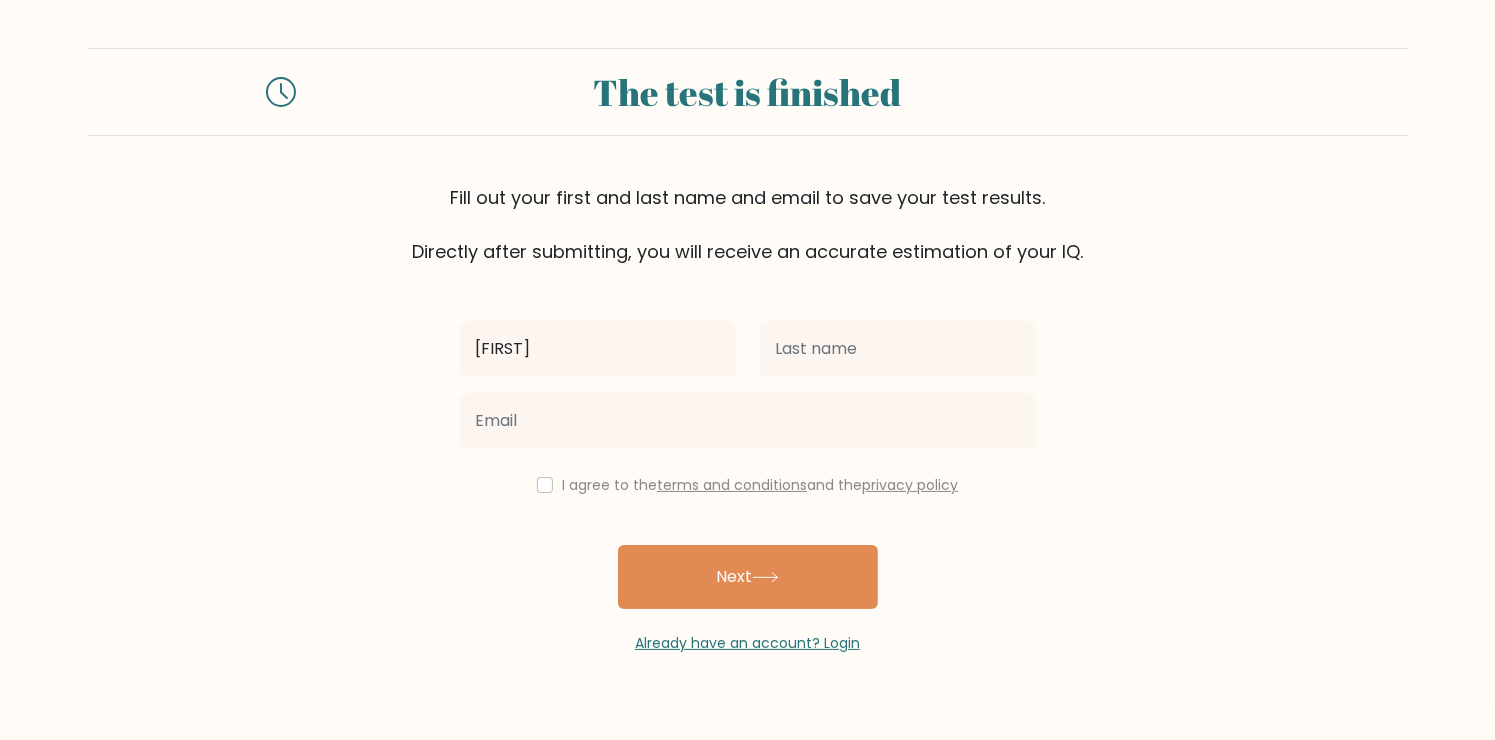 type on "Daniel" 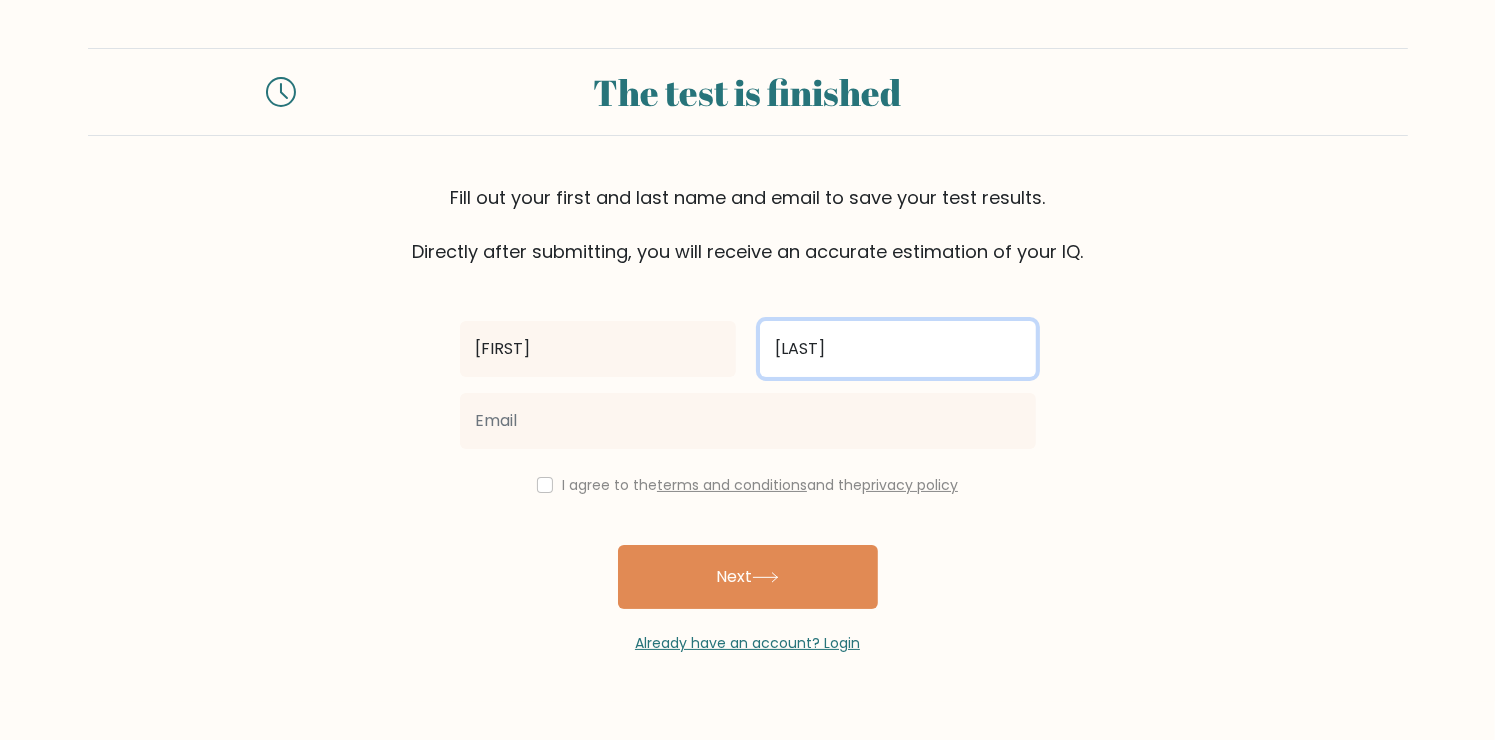 type on "Shalin" 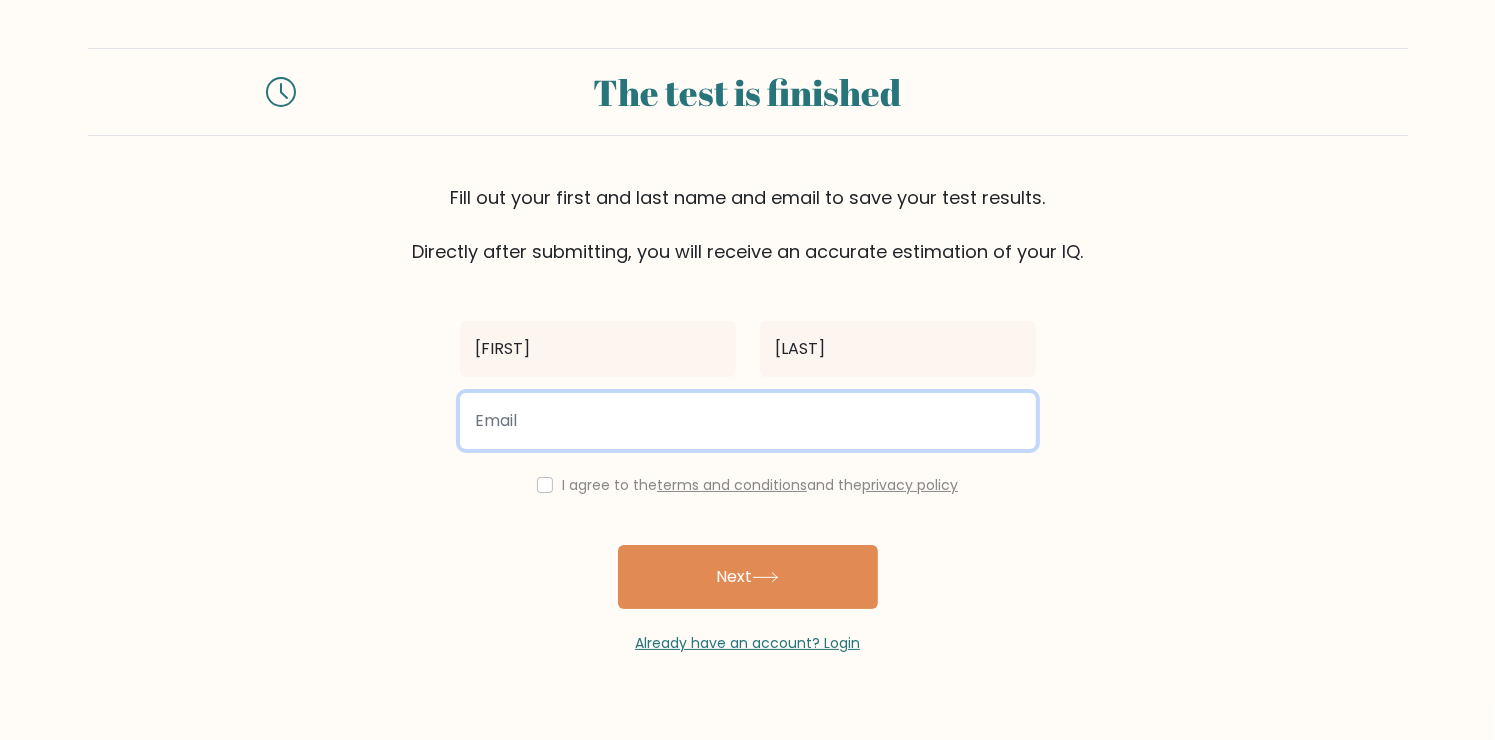click at bounding box center (748, 421) 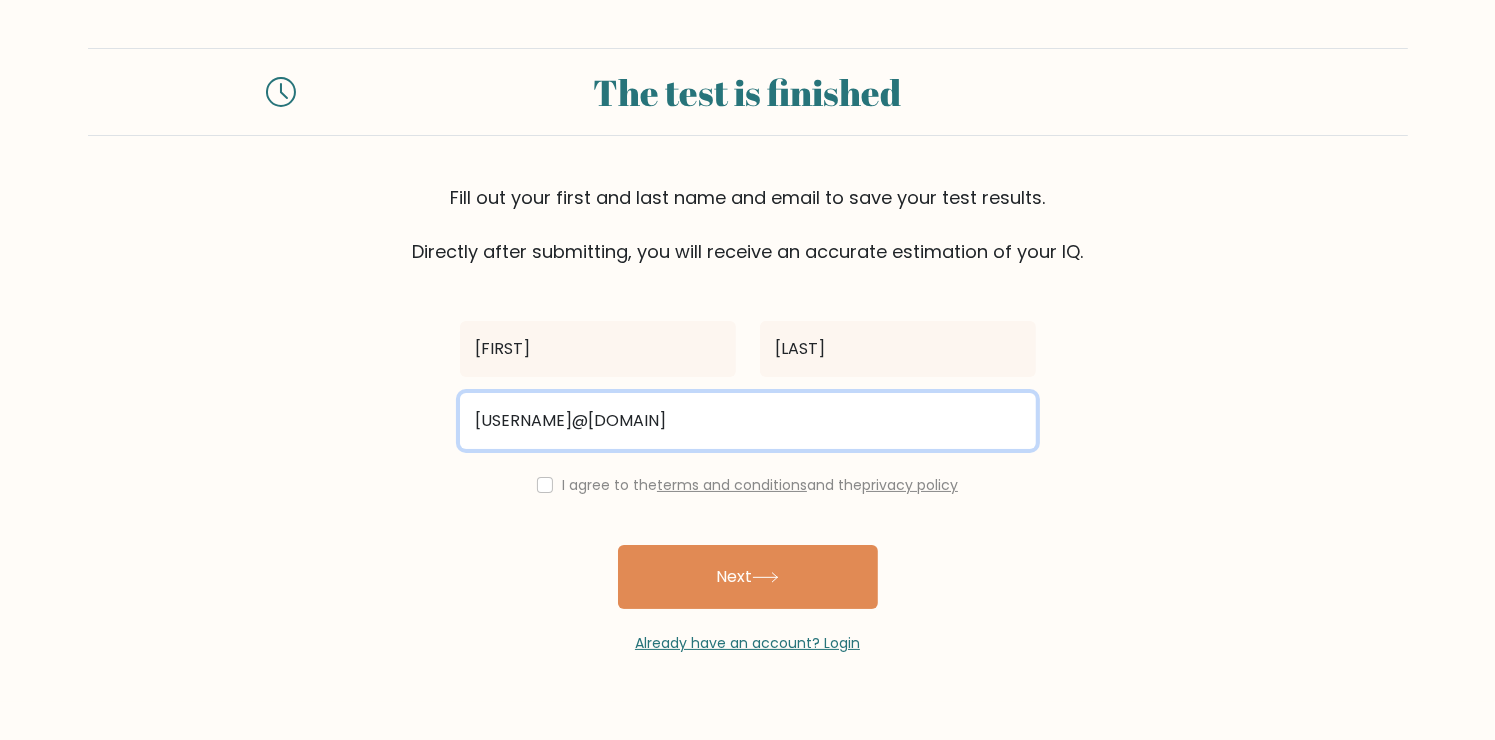 type on "Venom322@yandex.ru" 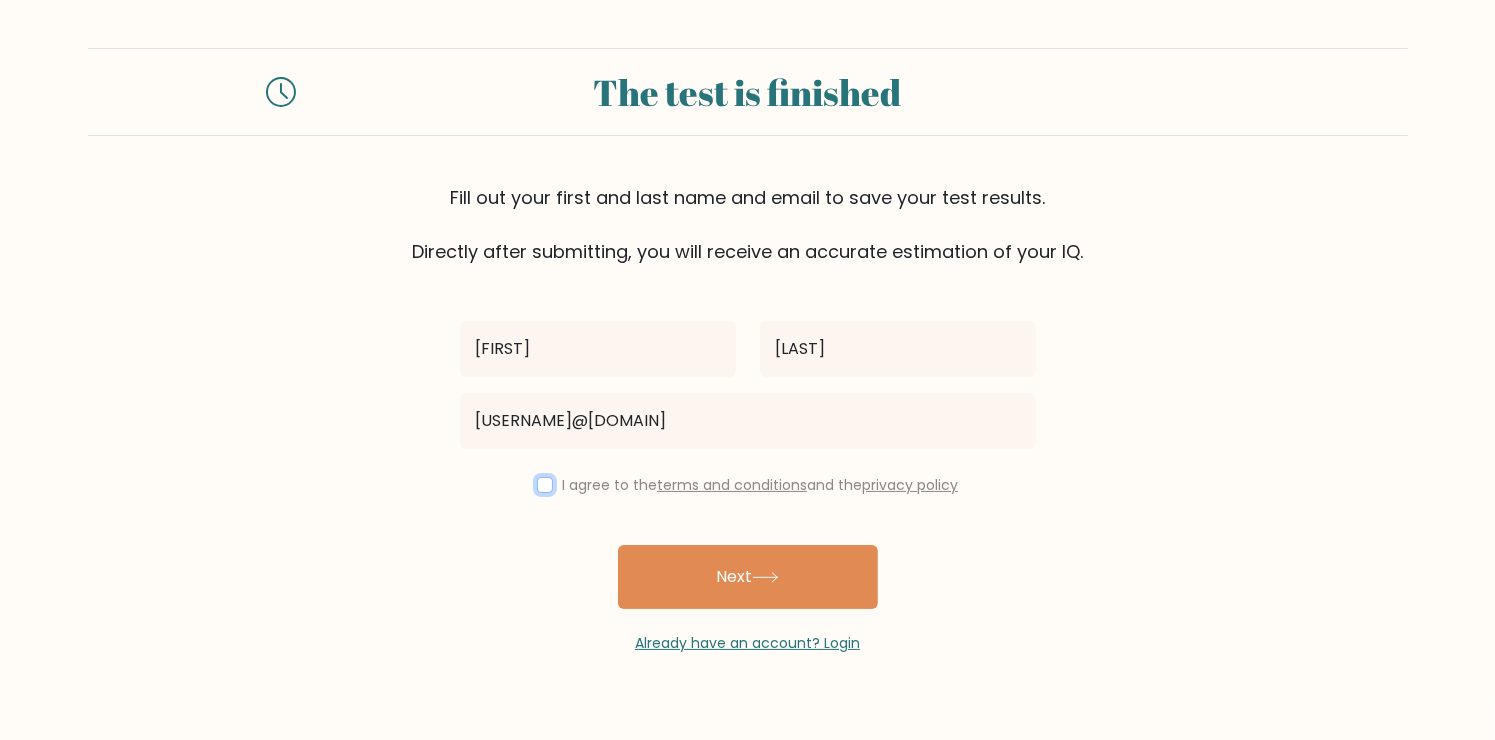 click at bounding box center [545, 485] 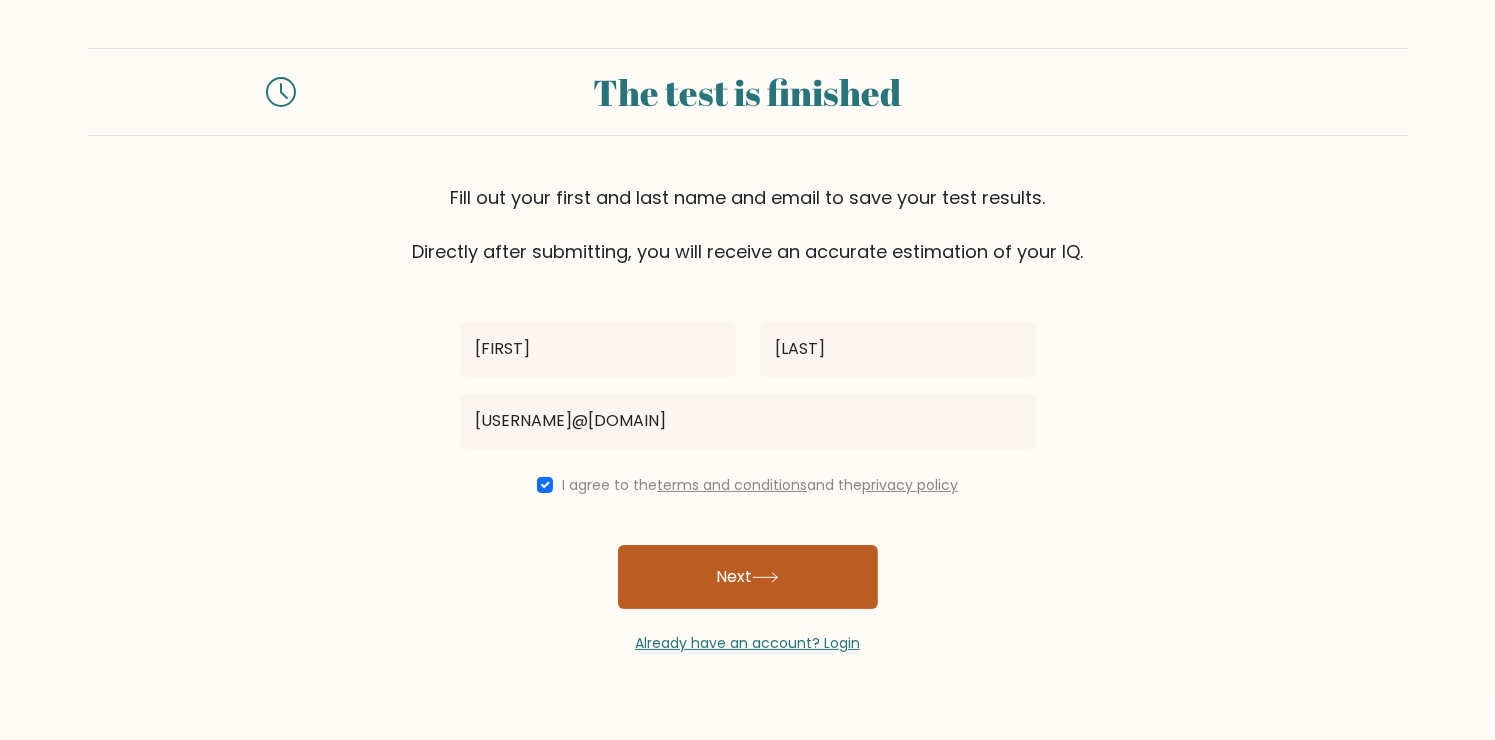 click 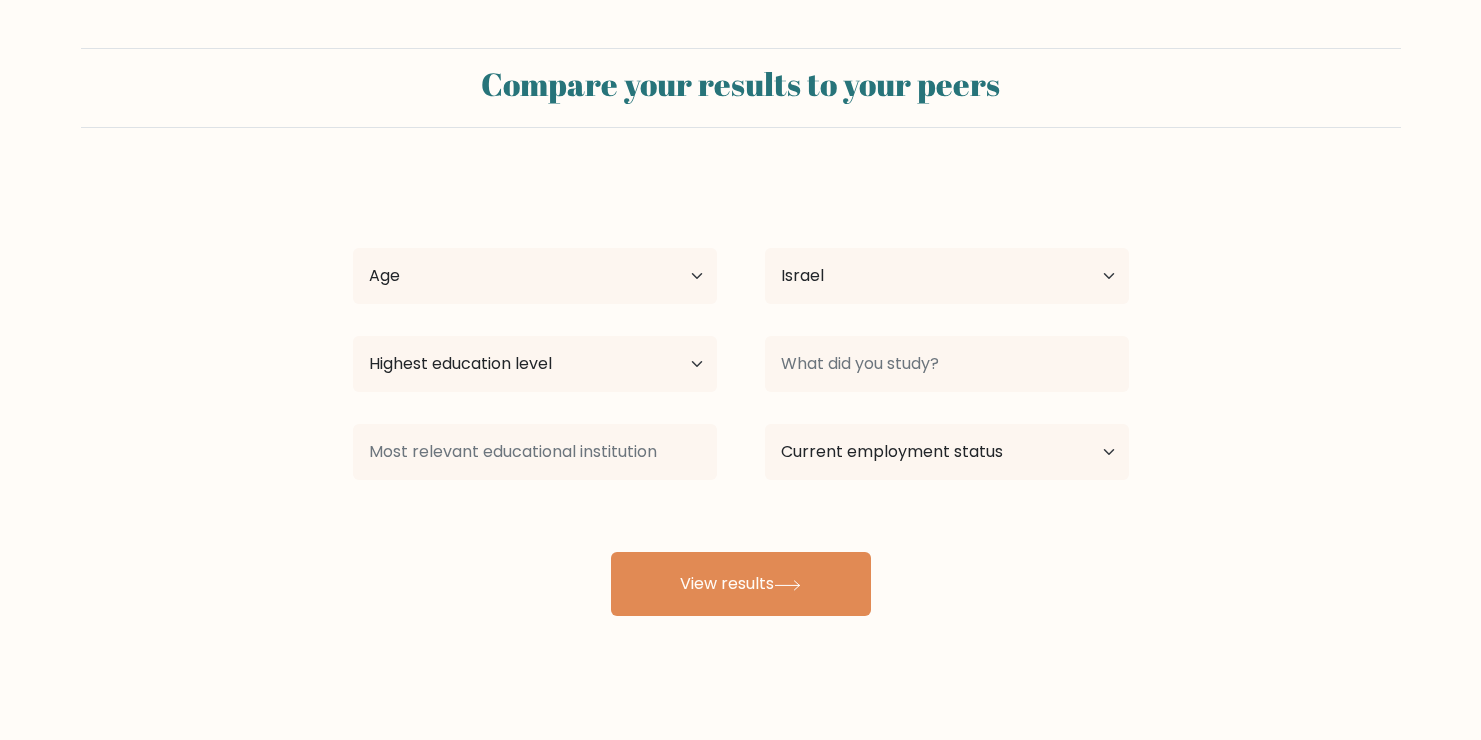 select on "IL" 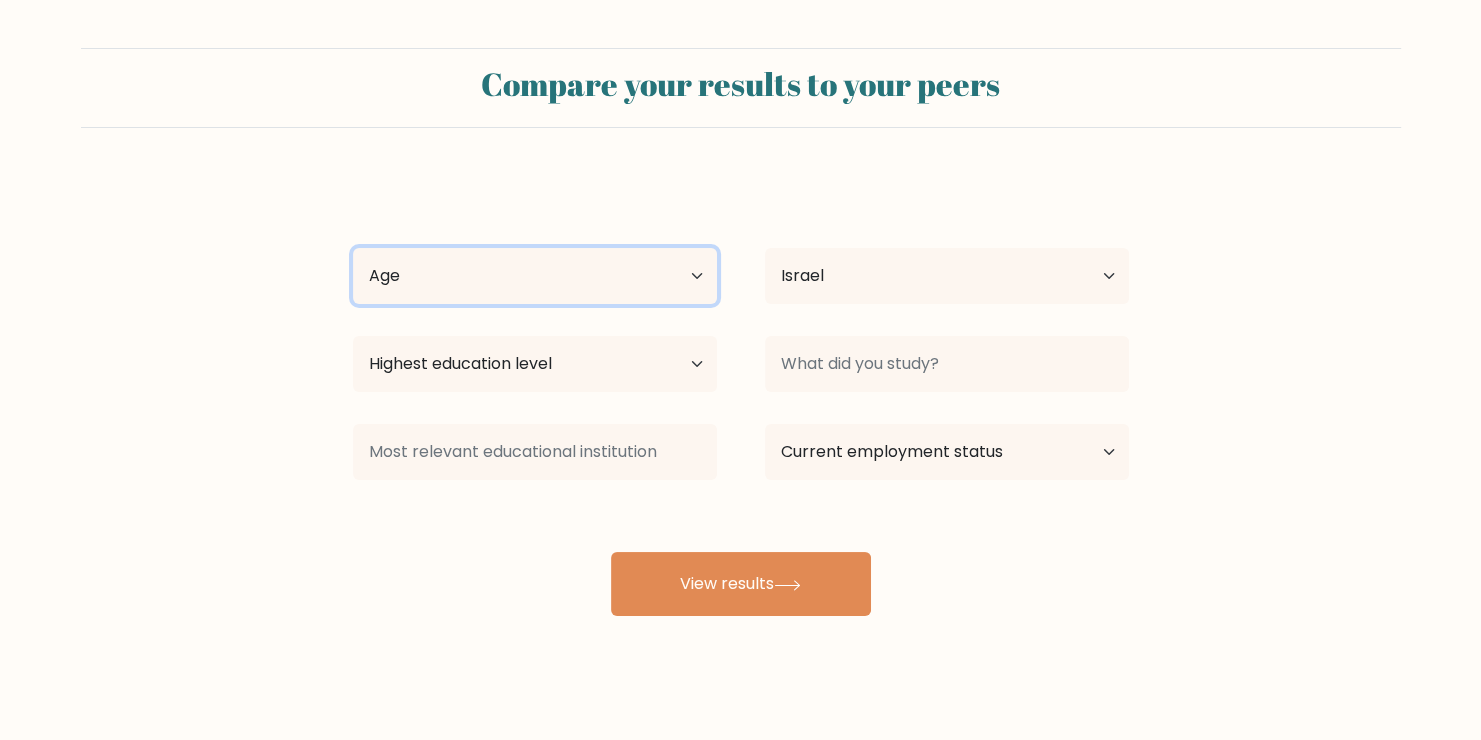 click on "Age
Under 18 years old
18-24 years old
25-34 years old
35-44 years old
45-54 years old
55-64 years old
65 years old and above" at bounding box center [535, 276] 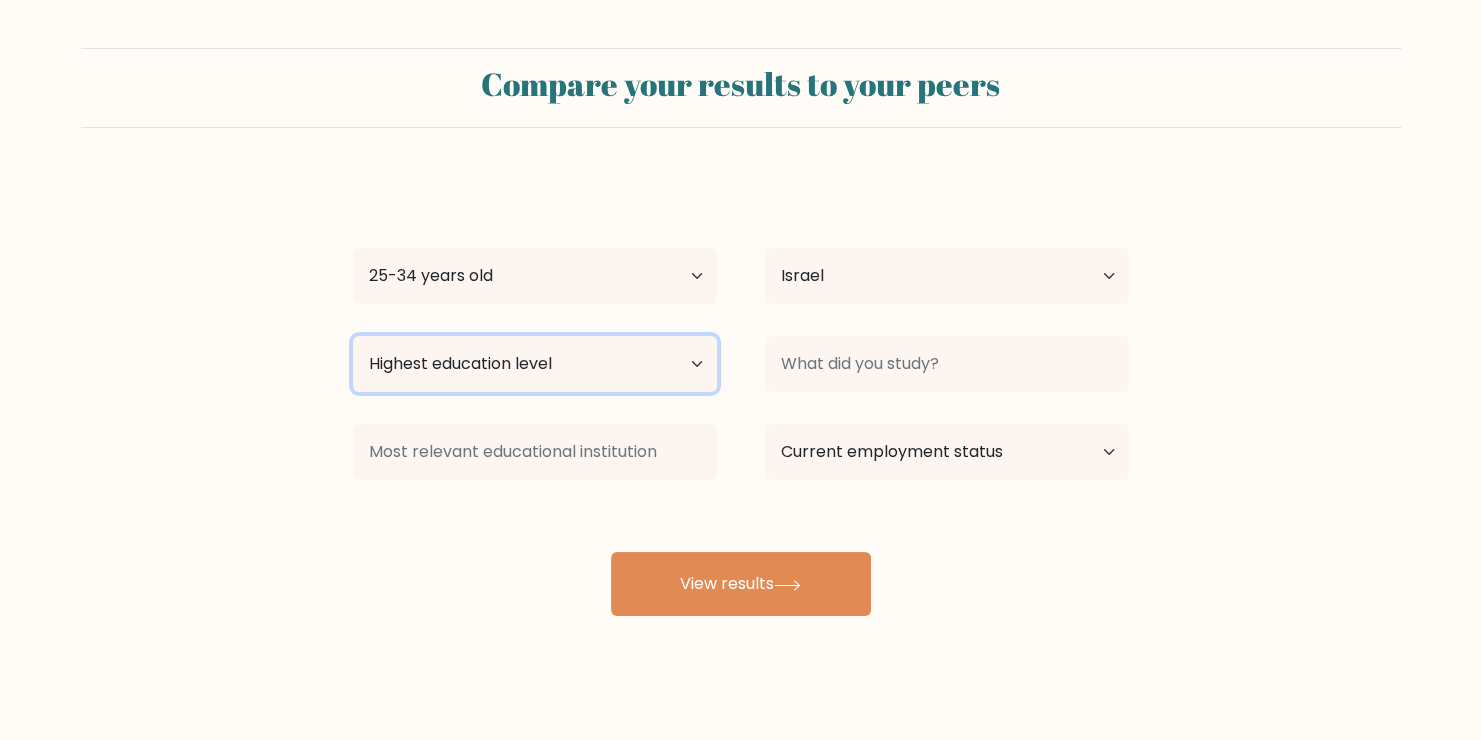 click on "Highest education level
No schooling
Primary
Lower Secondary
Upper Secondary
Occupation Specific
Bachelor's degree
Master's degree
Doctoral degree" at bounding box center [535, 364] 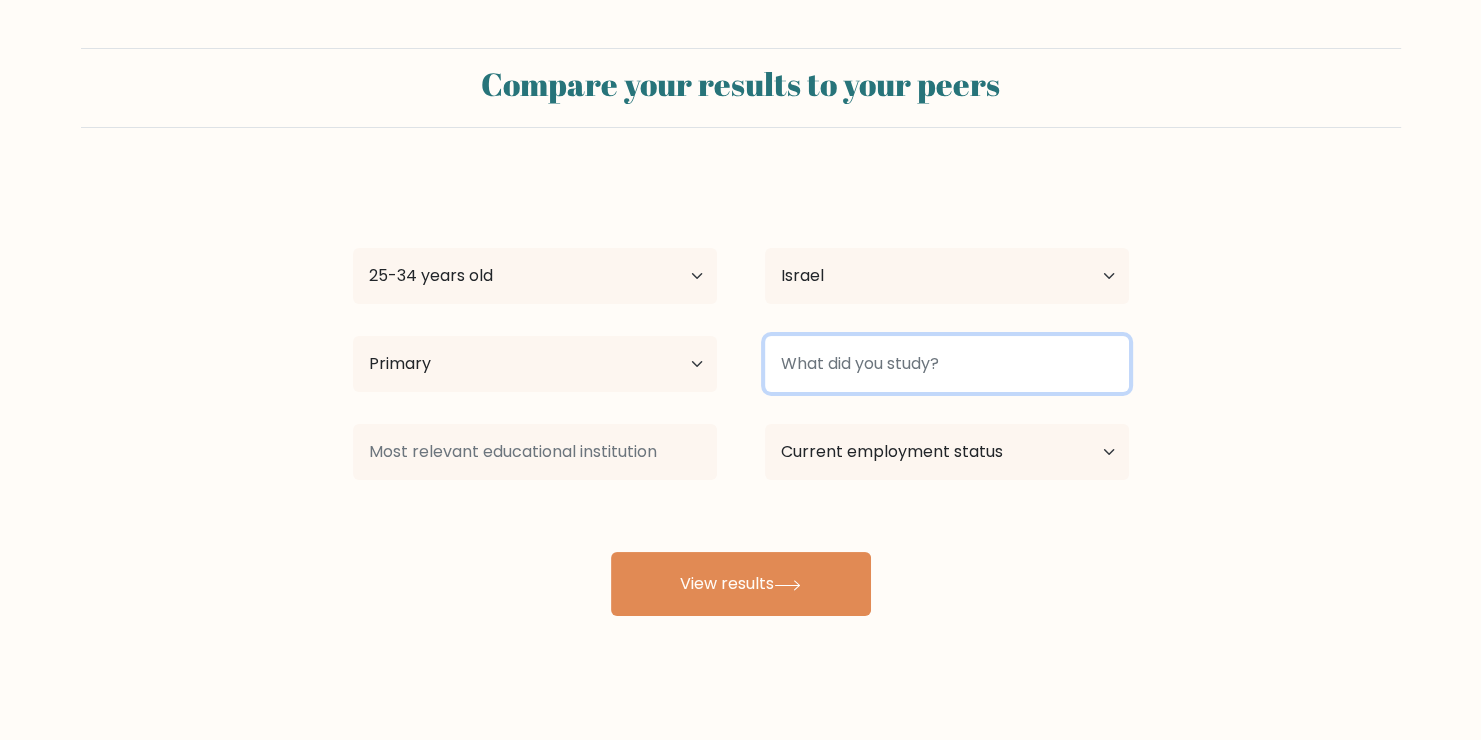click at bounding box center [947, 364] 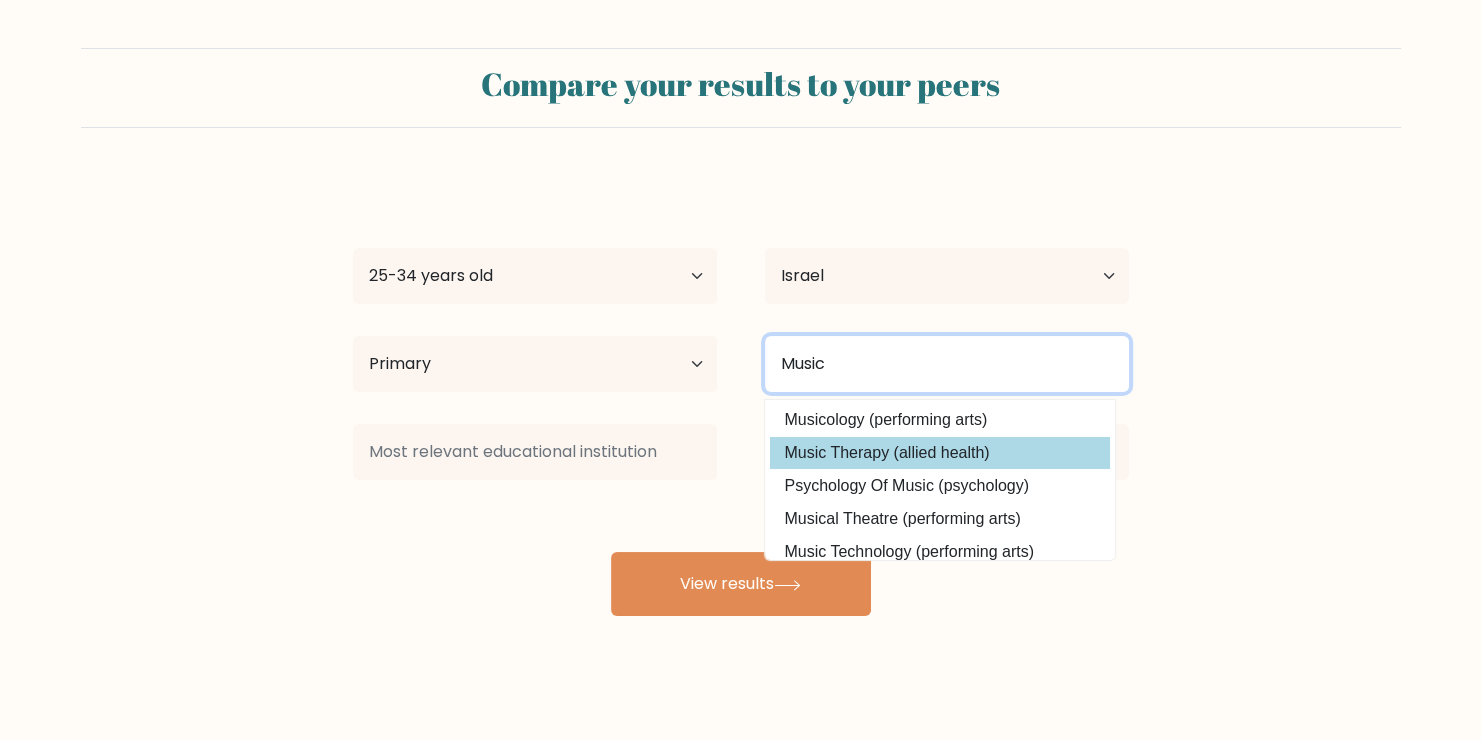 scroll, scrollTop: 194, scrollLeft: 0, axis: vertical 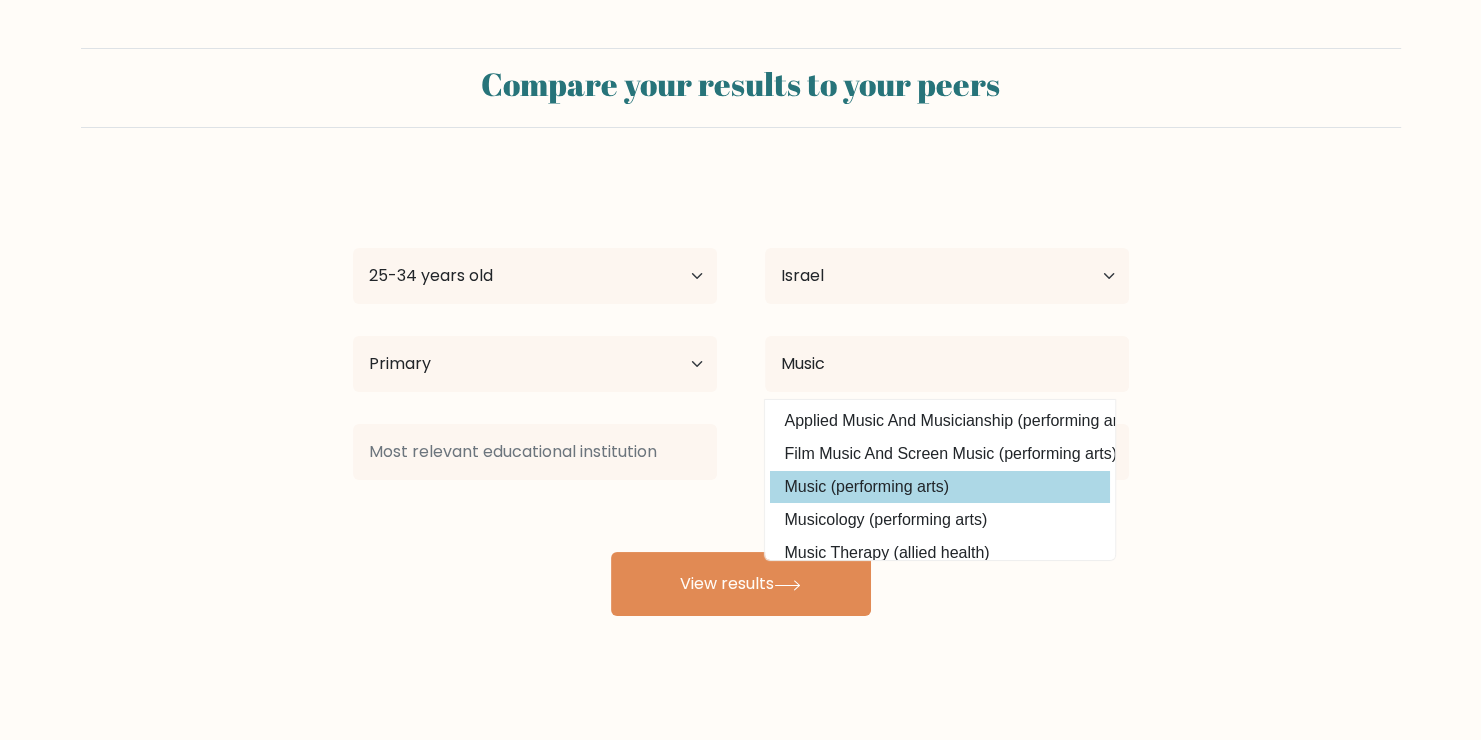 click on "Music (performing arts)" at bounding box center (940, 487) 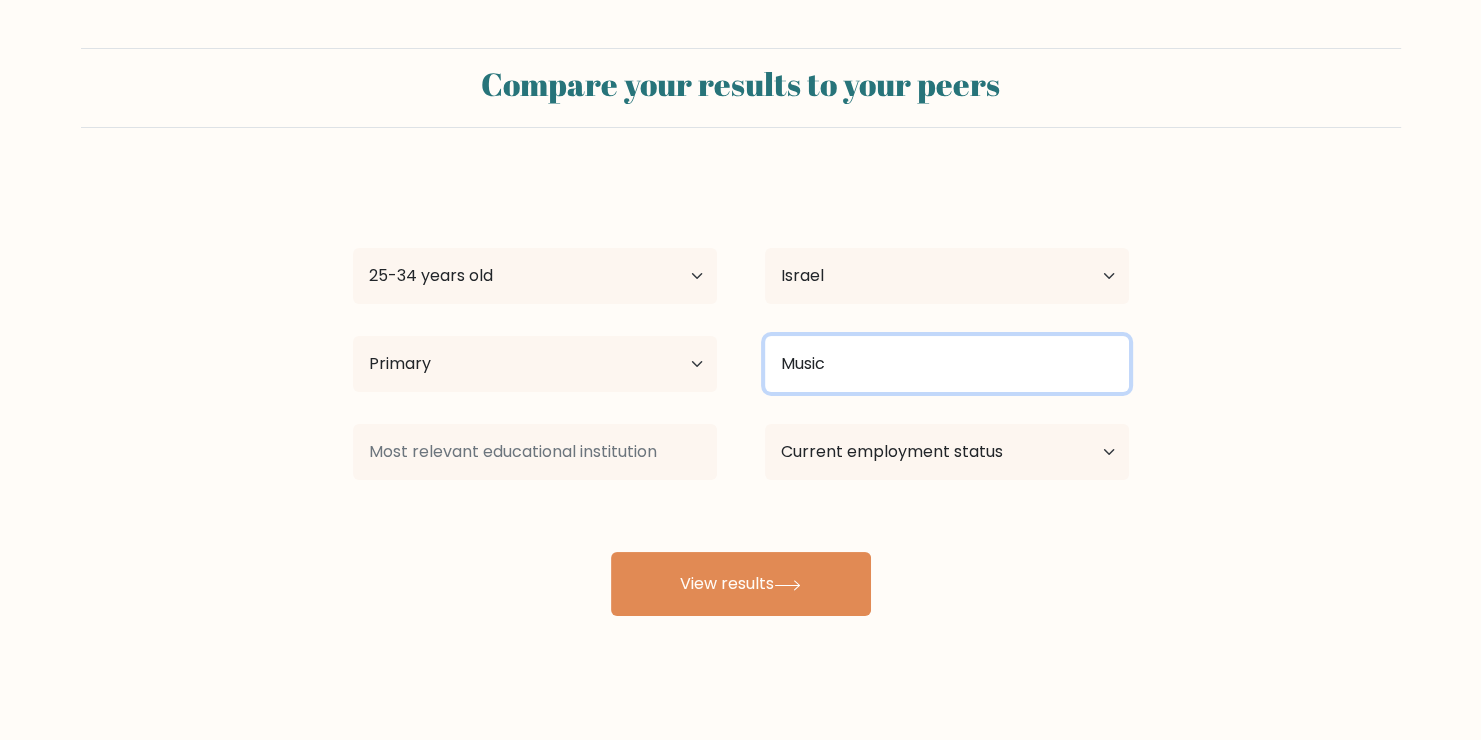 click on "Music" at bounding box center [947, 364] 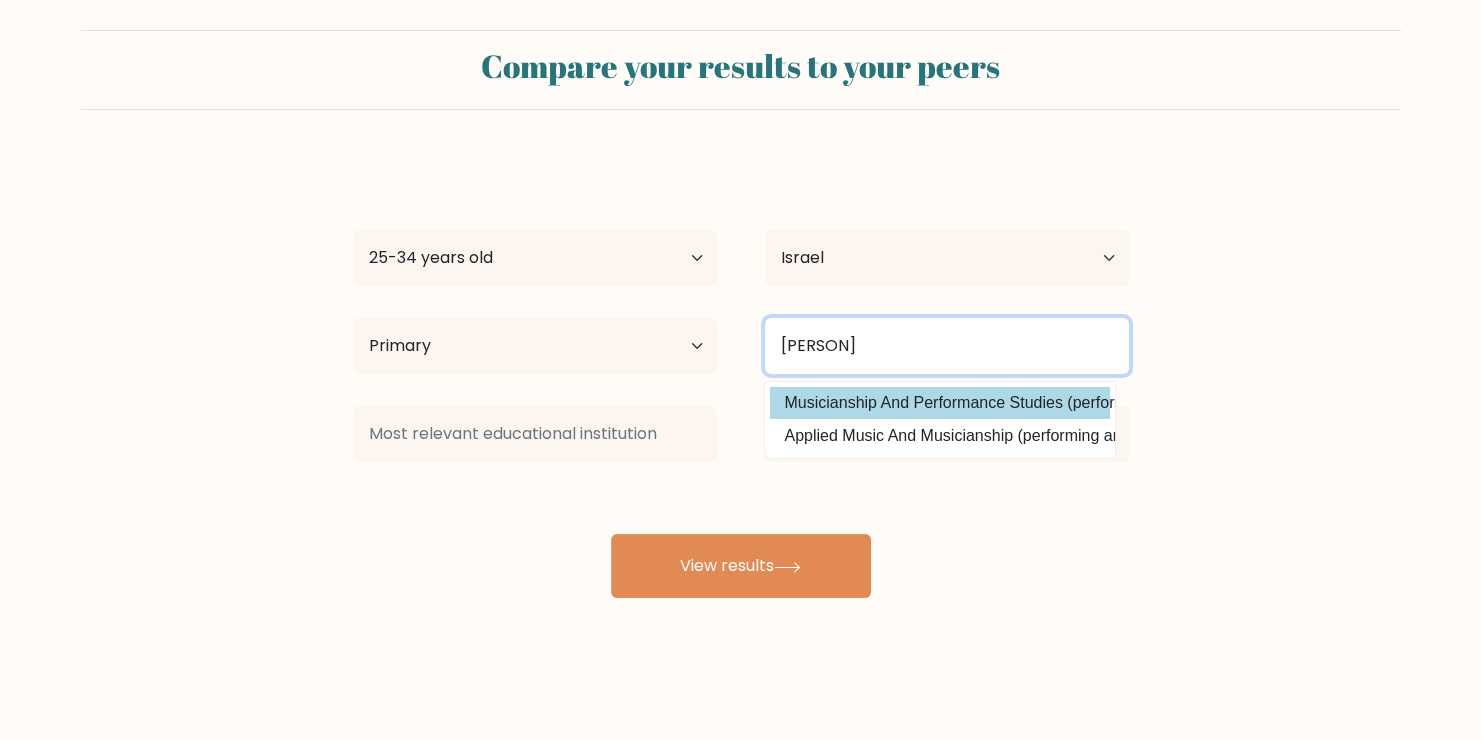 scroll, scrollTop: 0, scrollLeft: 0, axis: both 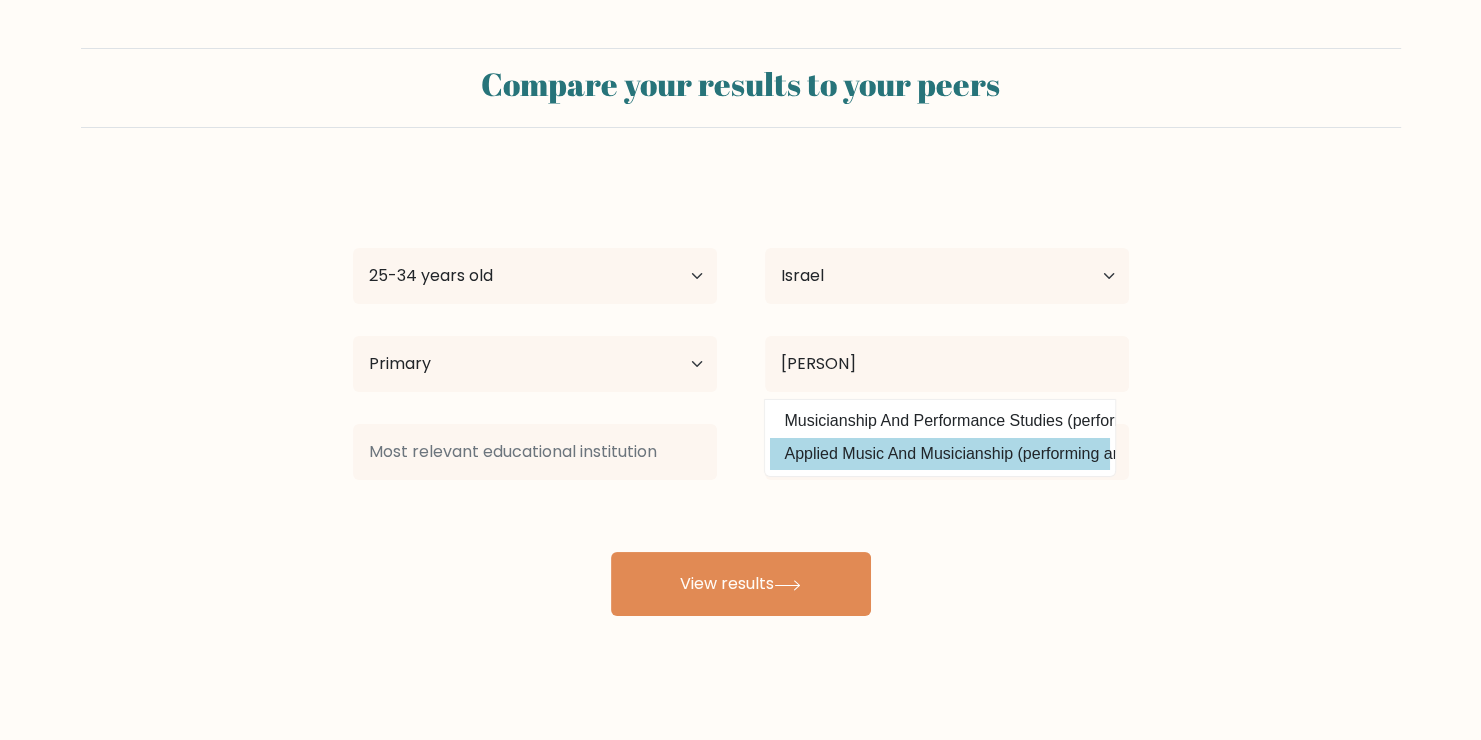 click on "Applied Music And Musicianship (performing arts)" at bounding box center (940, 454) 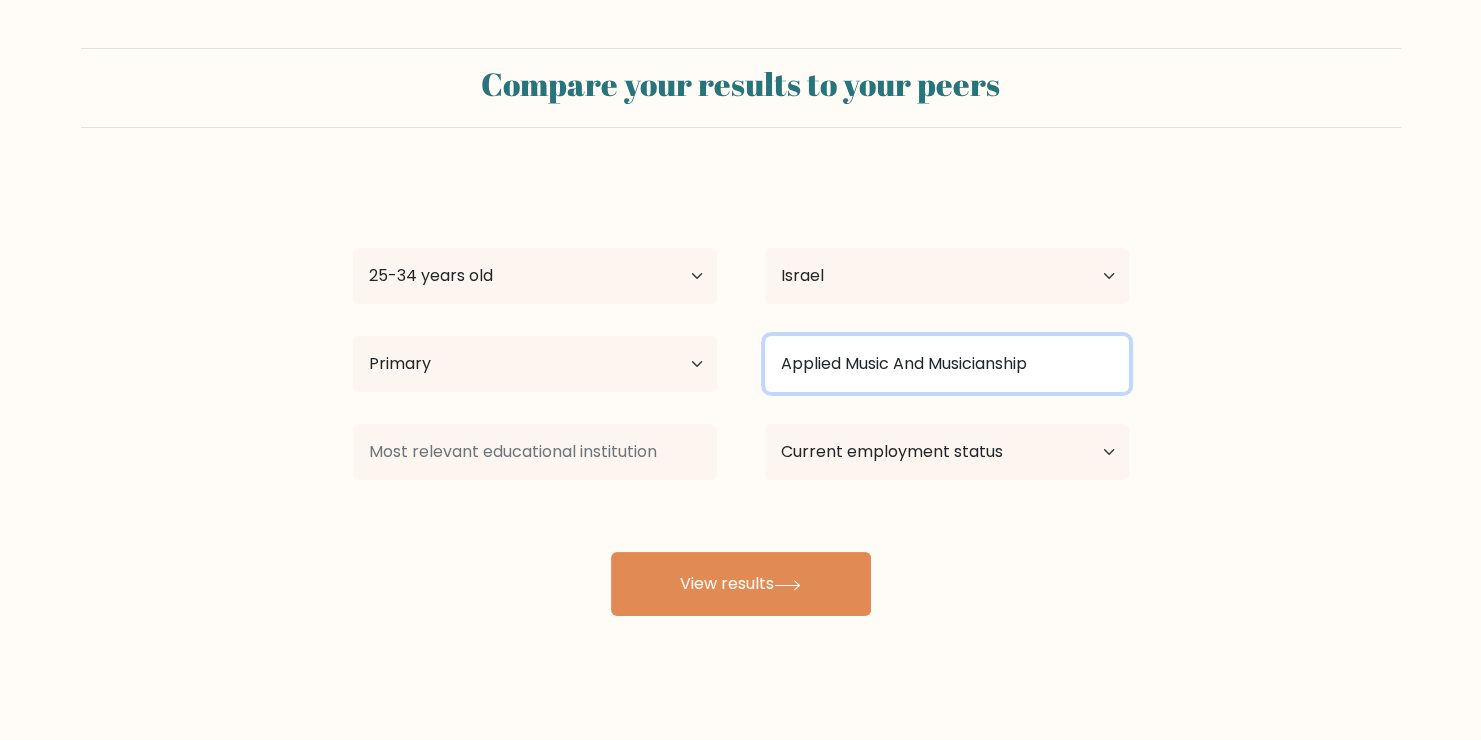 drag, startPoint x: 1059, startPoint y: 365, endPoint x: 762, endPoint y: 353, distance: 297.24234 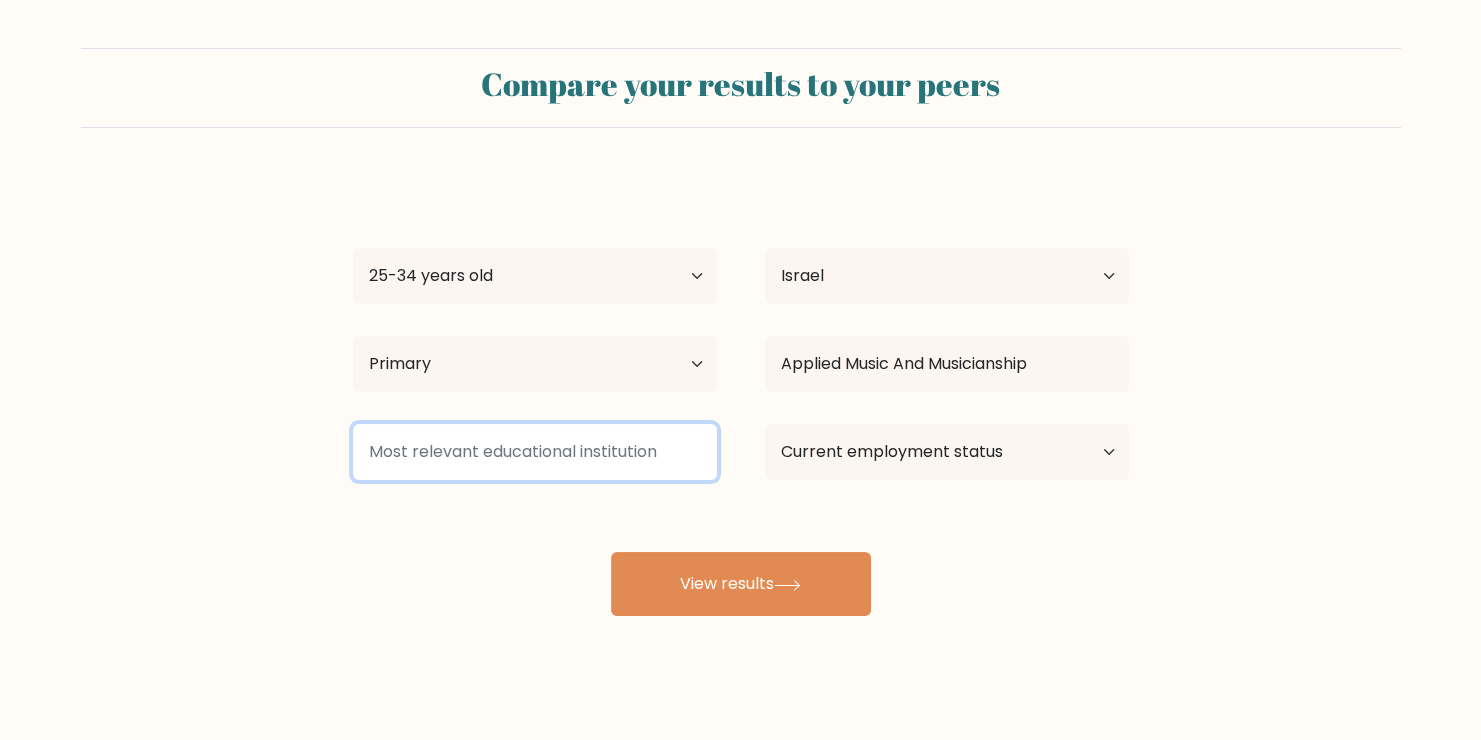 click at bounding box center (535, 452) 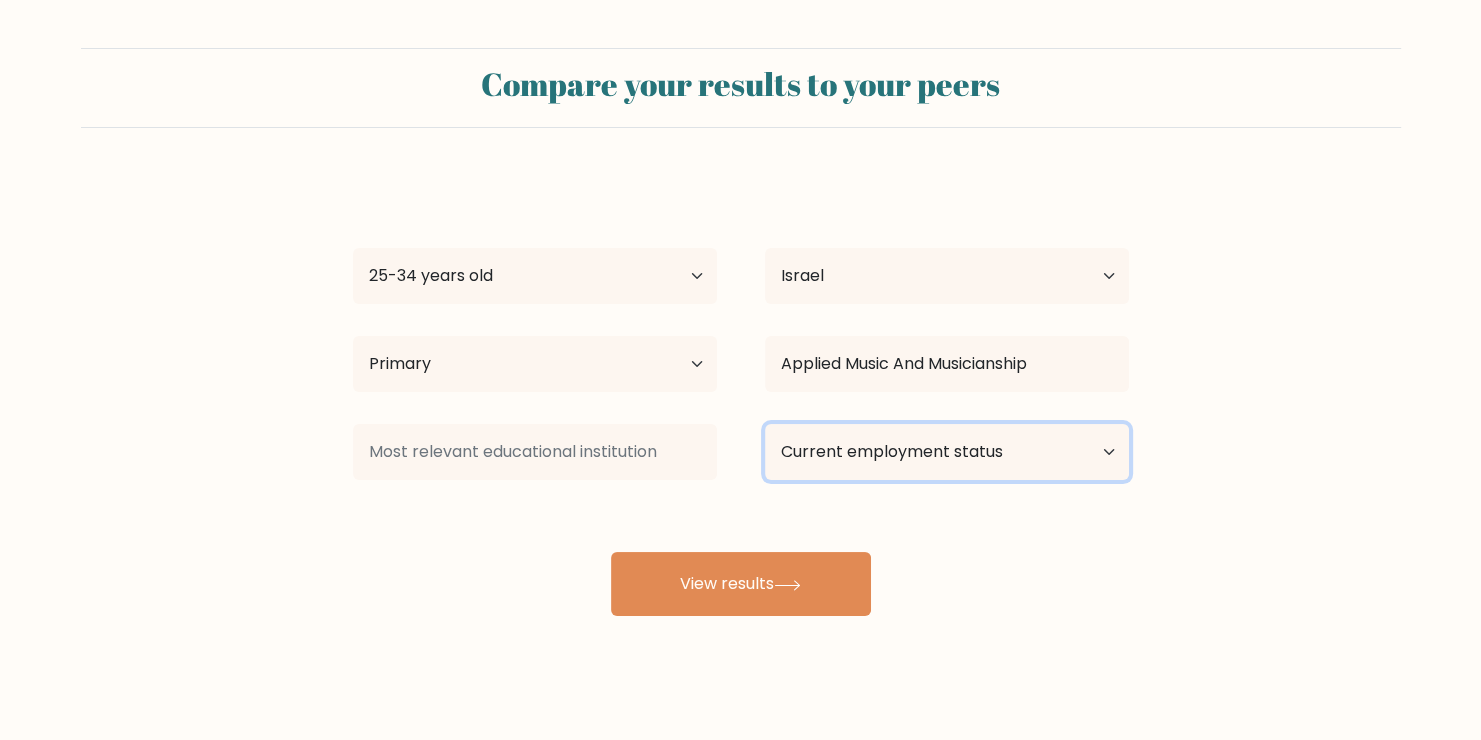 click on "Current employment status
Employed
Student
Retired
Other / prefer not to answer" at bounding box center [947, 452] 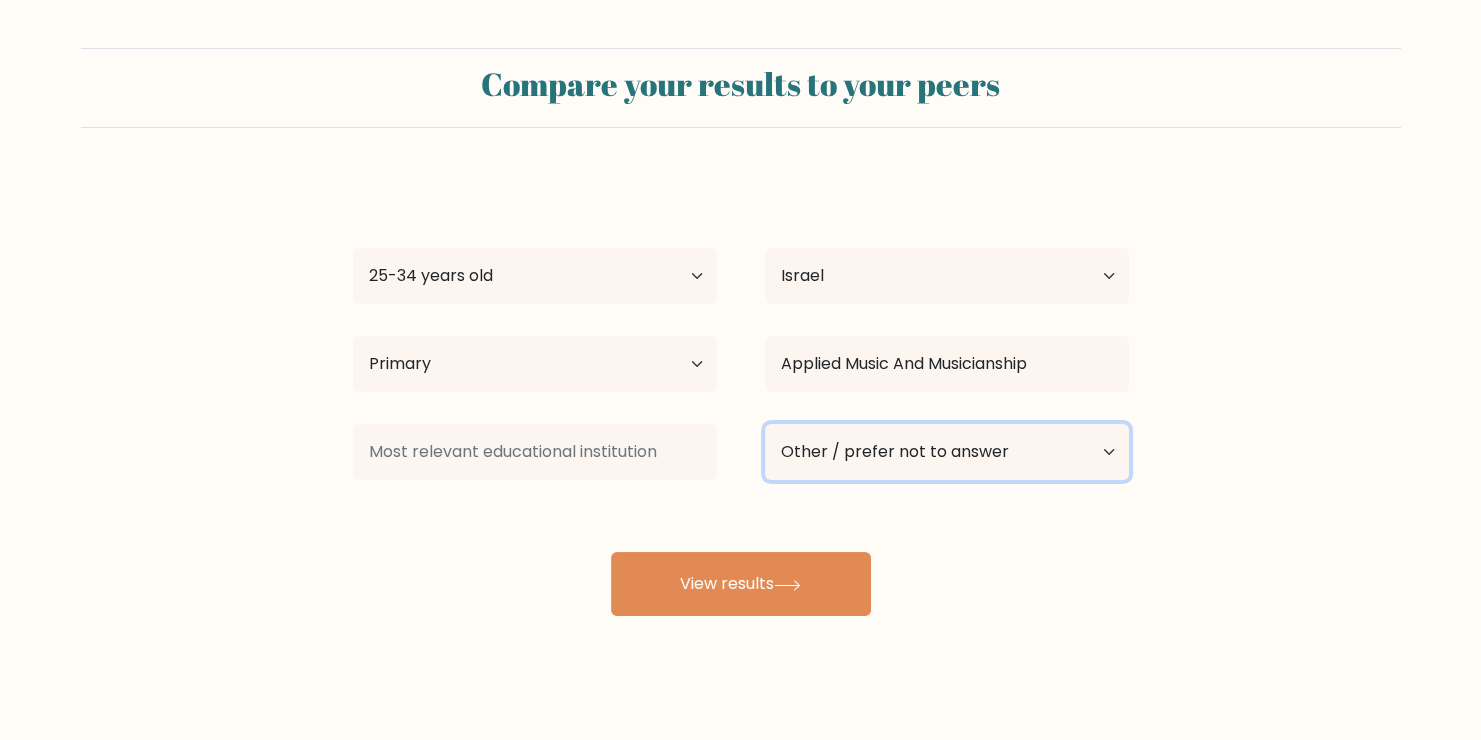 click on "Current employment status
Employed
Student
Retired
Other / prefer not to answer" at bounding box center [947, 452] 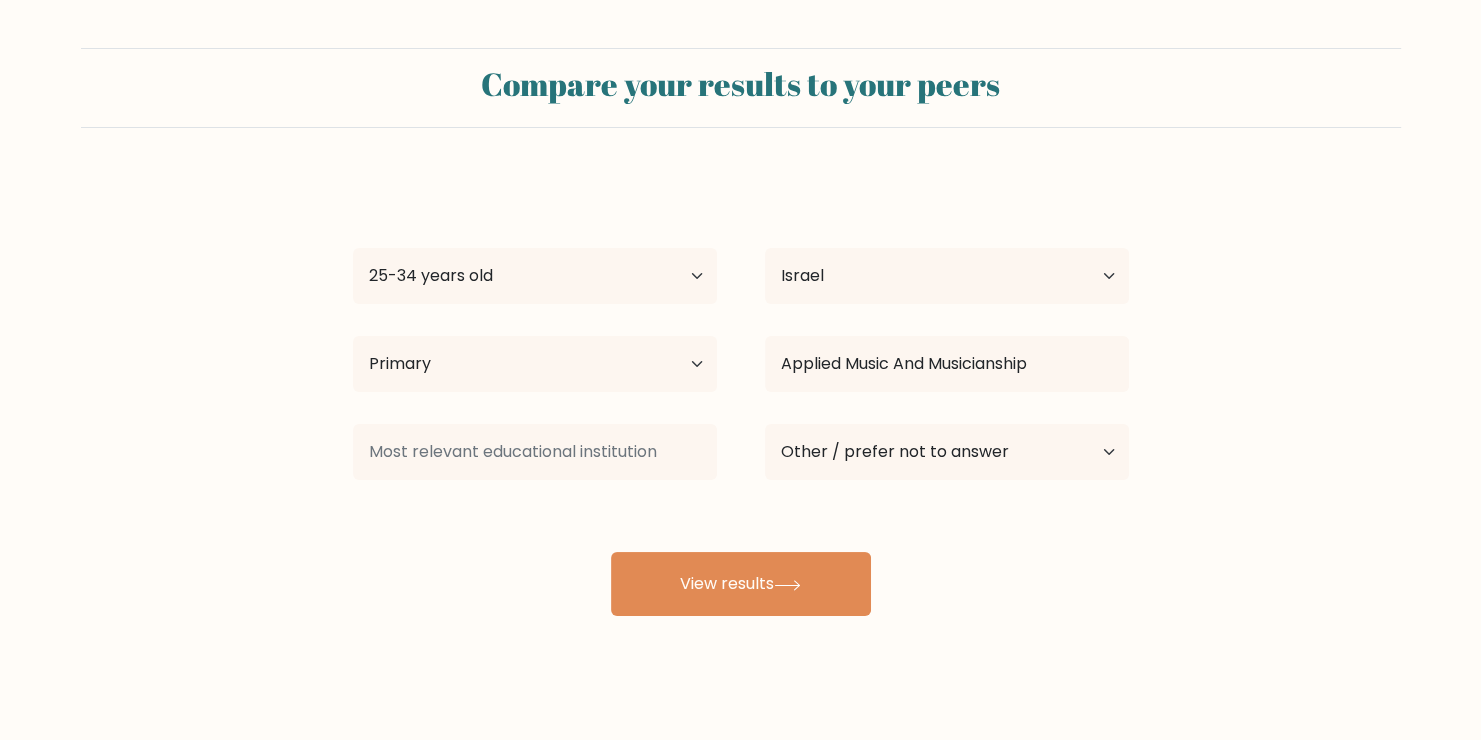 click on "Daniel
Shalin
Age
Under 18 years old
18-24 years old
25-34 years old
35-44 years old
45-54 years old
55-64 years old
65 years old and above
Country
Afghanistan
Albania
Algeria
American Samoa
Andorra
Angola
Anguilla
Antarctica
Antigua and Barbuda
Argentina
Armenia
Aruba
Australia
Austria
Azerbaijan
Bahamas
Bahrain
Bangladesh
Barbados
Belarus
Belgium
Belize
Benin
Bermuda
Bhutan
Bolivia
Bonaire, Sint Eustatius and Saba
Bosnia and Herzegovina
Botswana
Bouvet Island
Brazil
Brunei" at bounding box center [741, 396] 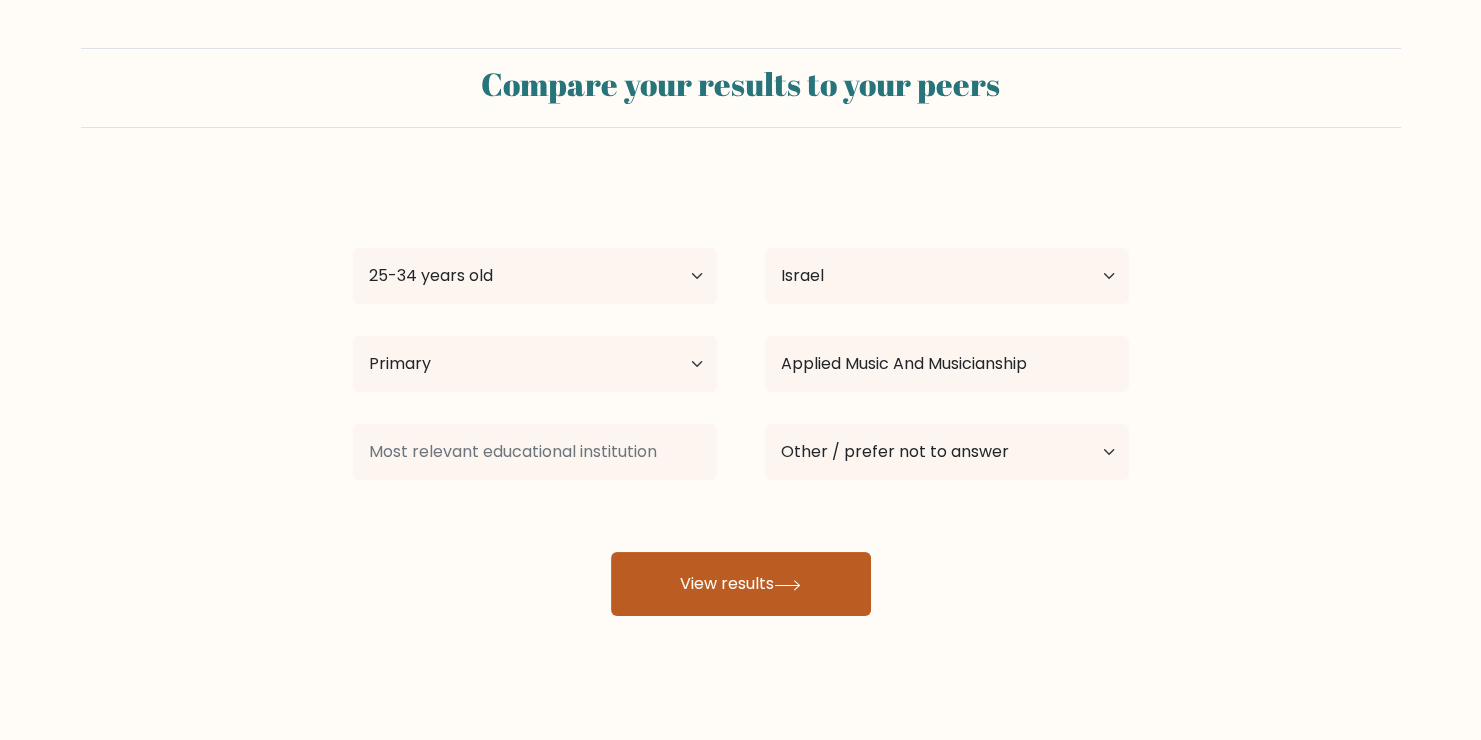 click on "View results" at bounding box center (741, 584) 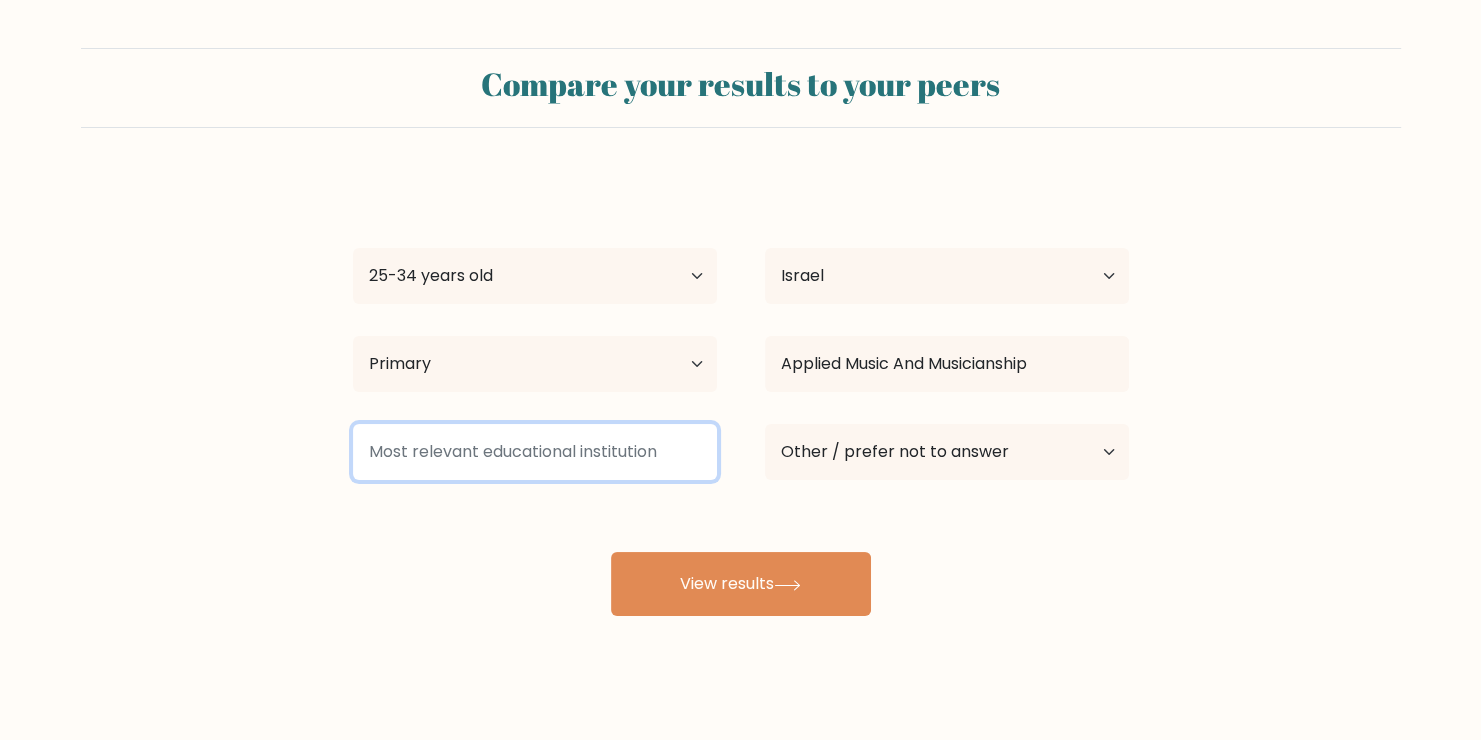 click at bounding box center [535, 452] 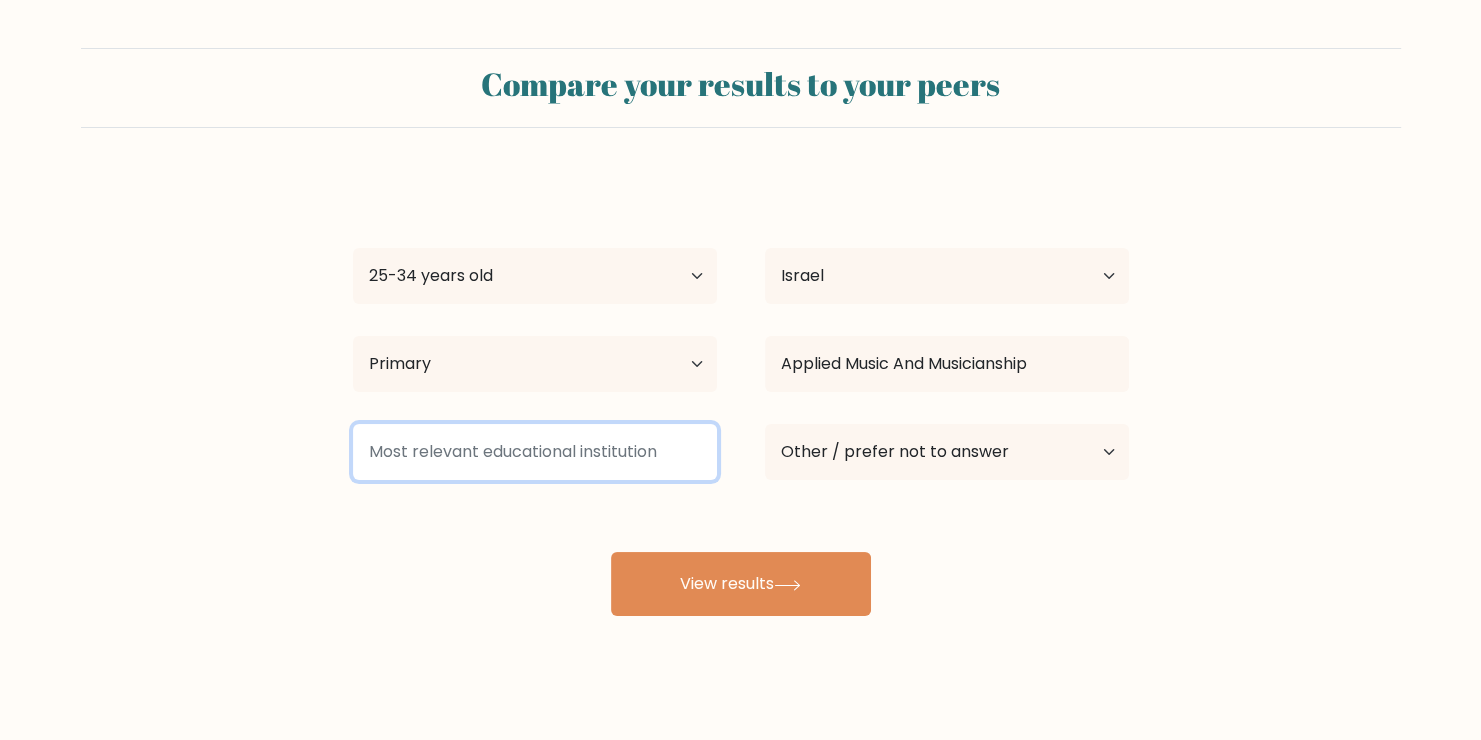 drag, startPoint x: 663, startPoint y: 448, endPoint x: 286, endPoint y: 449, distance: 377.0013 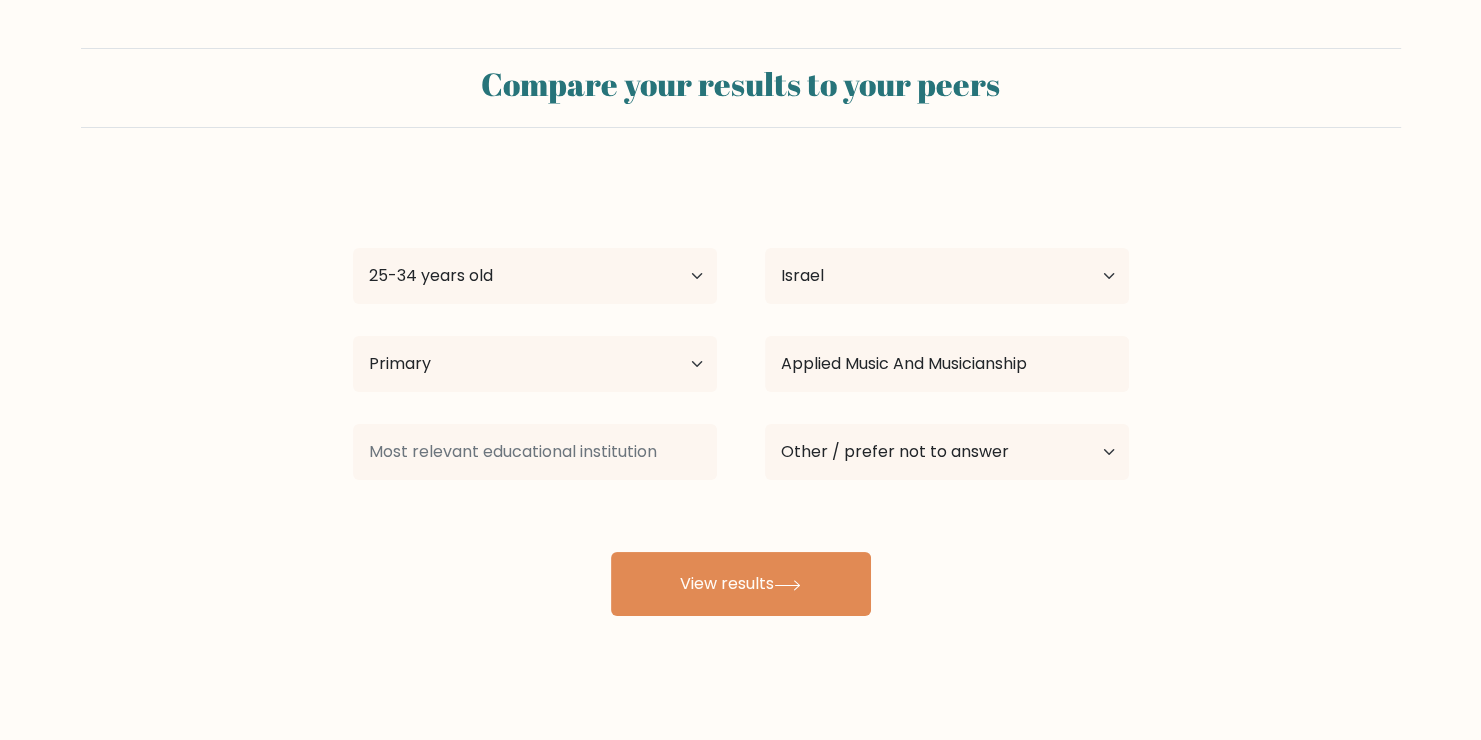 drag, startPoint x: 532, startPoint y: 445, endPoint x: 291, endPoint y: 502, distance: 247.64894 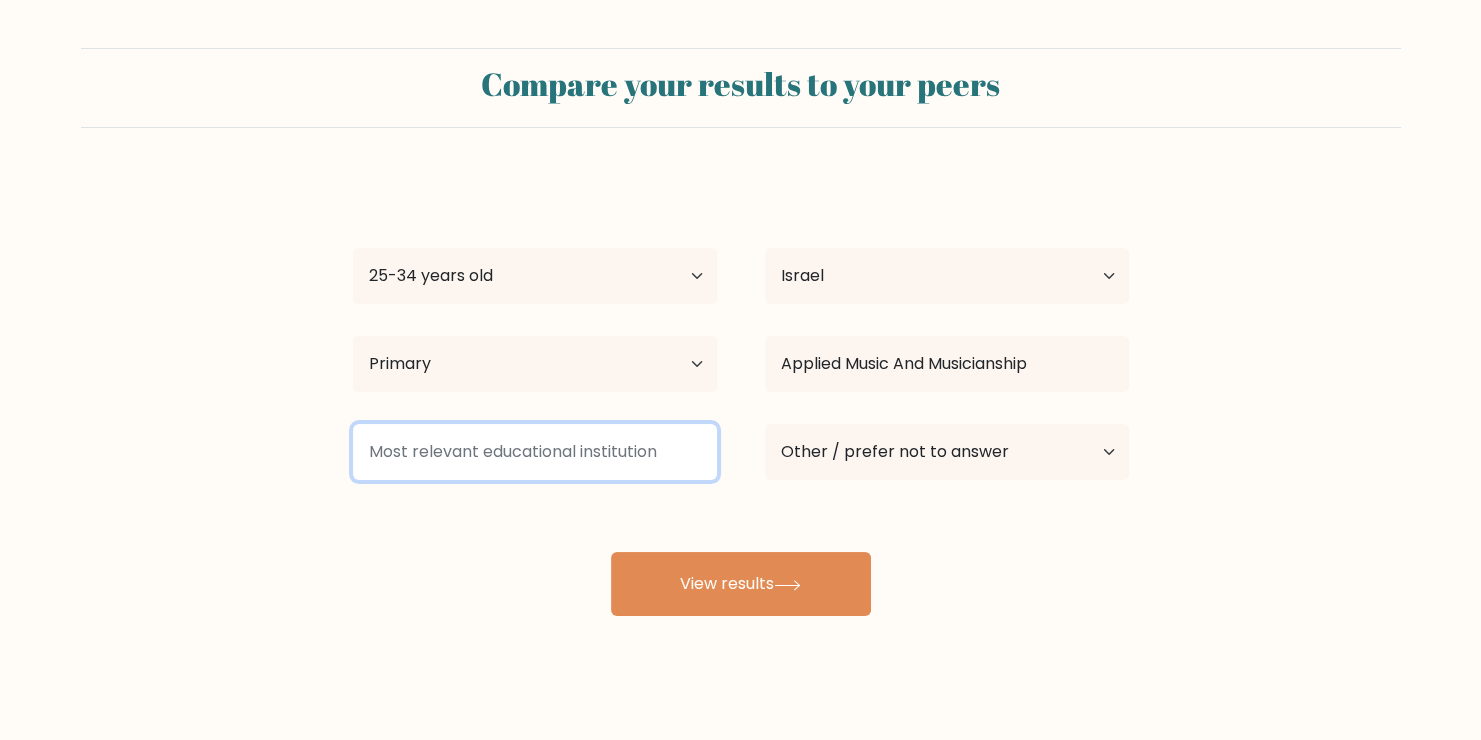 click at bounding box center [535, 452] 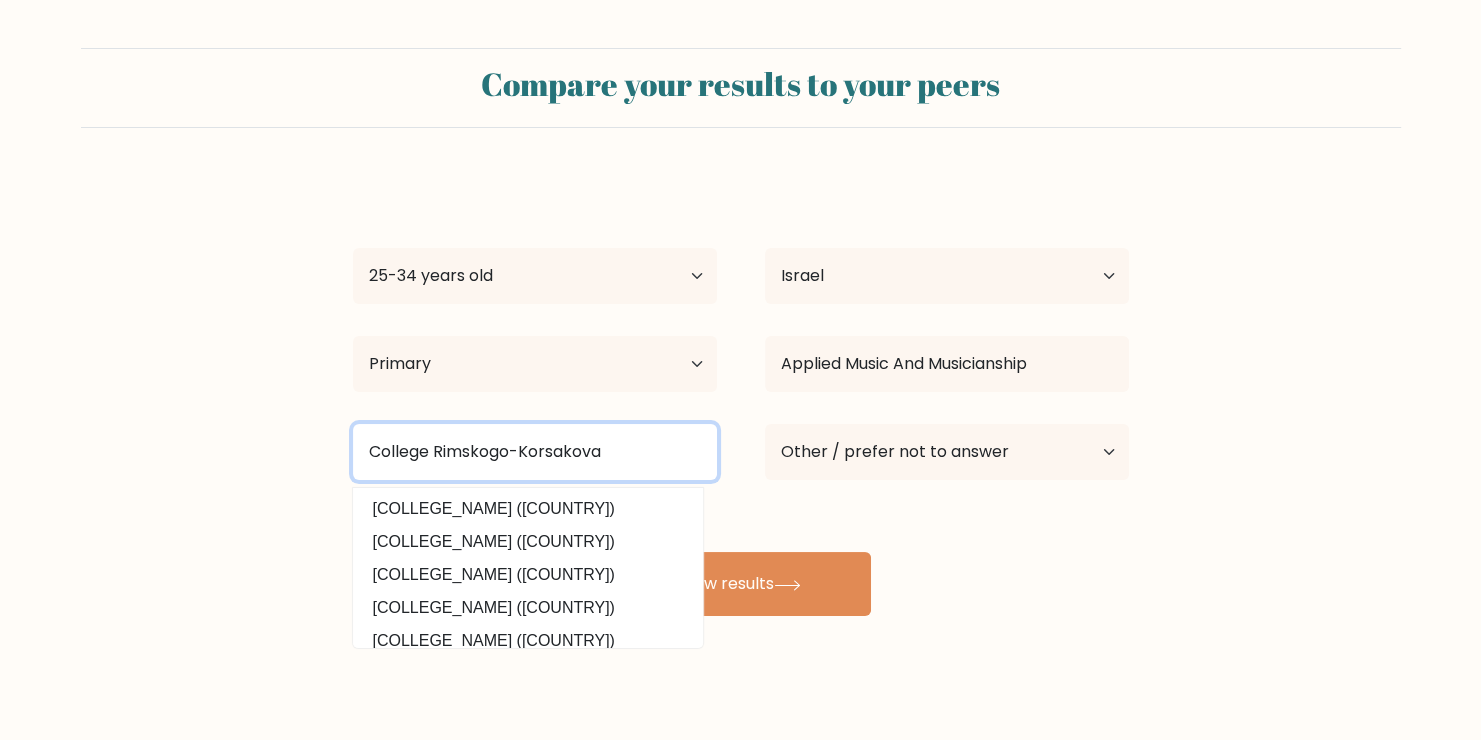 type on "College Rimskogo-Korsakova" 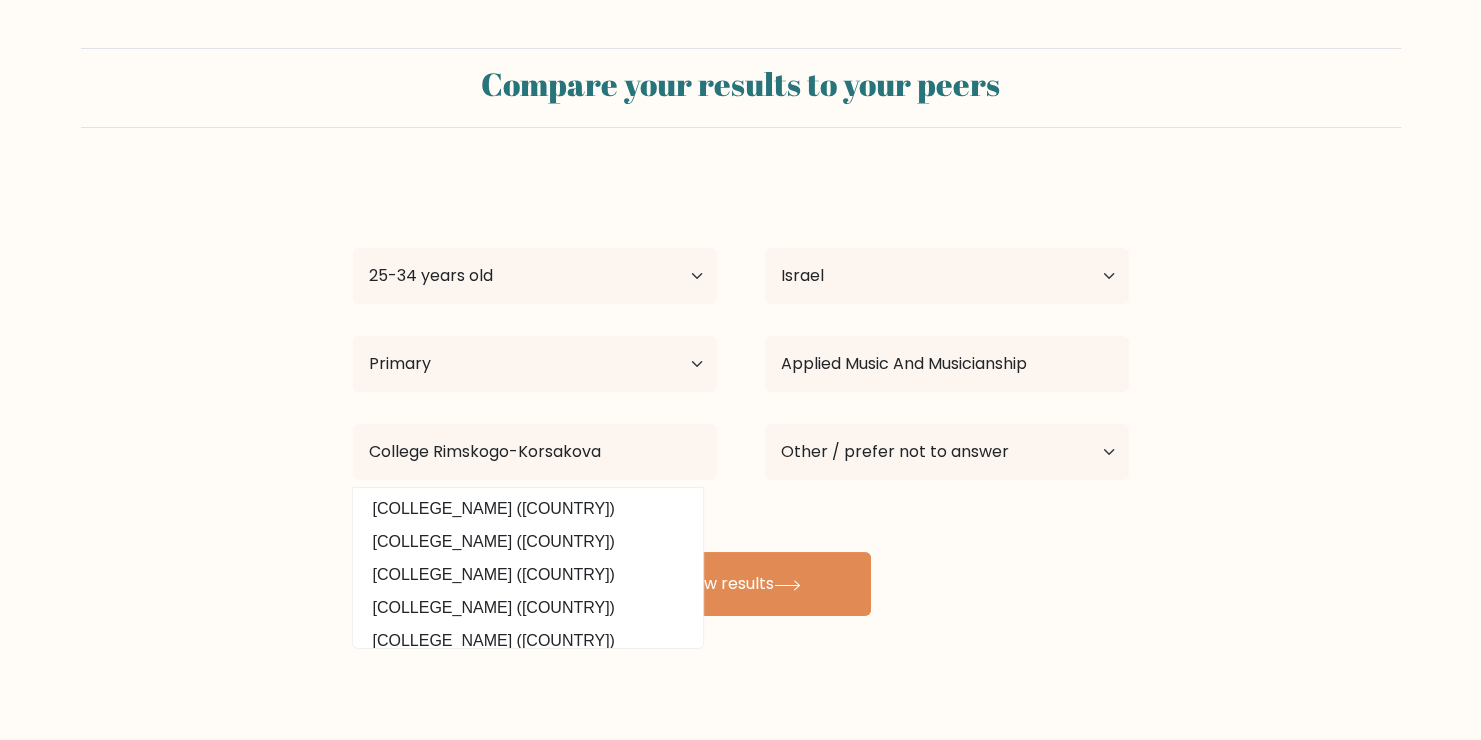 click on "Daniel
Shalin
Age
Under 18 years old
18-24 years old
25-34 years old
35-44 years old
45-54 years old
55-64 years old
65 years old and above
Country
Afghanistan
Albania
Algeria
American Samoa
Andorra
Angola
Anguilla
Antarctica
Antigua and Barbuda
Argentina
Armenia
Aruba
Australia
Austria
Azerbaijan
Bahamas
Bahrain
Bangladesh
Barbados
Belarus
Belgium
Belize
Benin
Bermuda
Bhutan
Bolivia
Bonaire, Sint Eustatius and Saba
Bosnia and Herzegovina
Botswana
Bouvet Island
Brazil
Brunei" at bounding box center [741, 396] 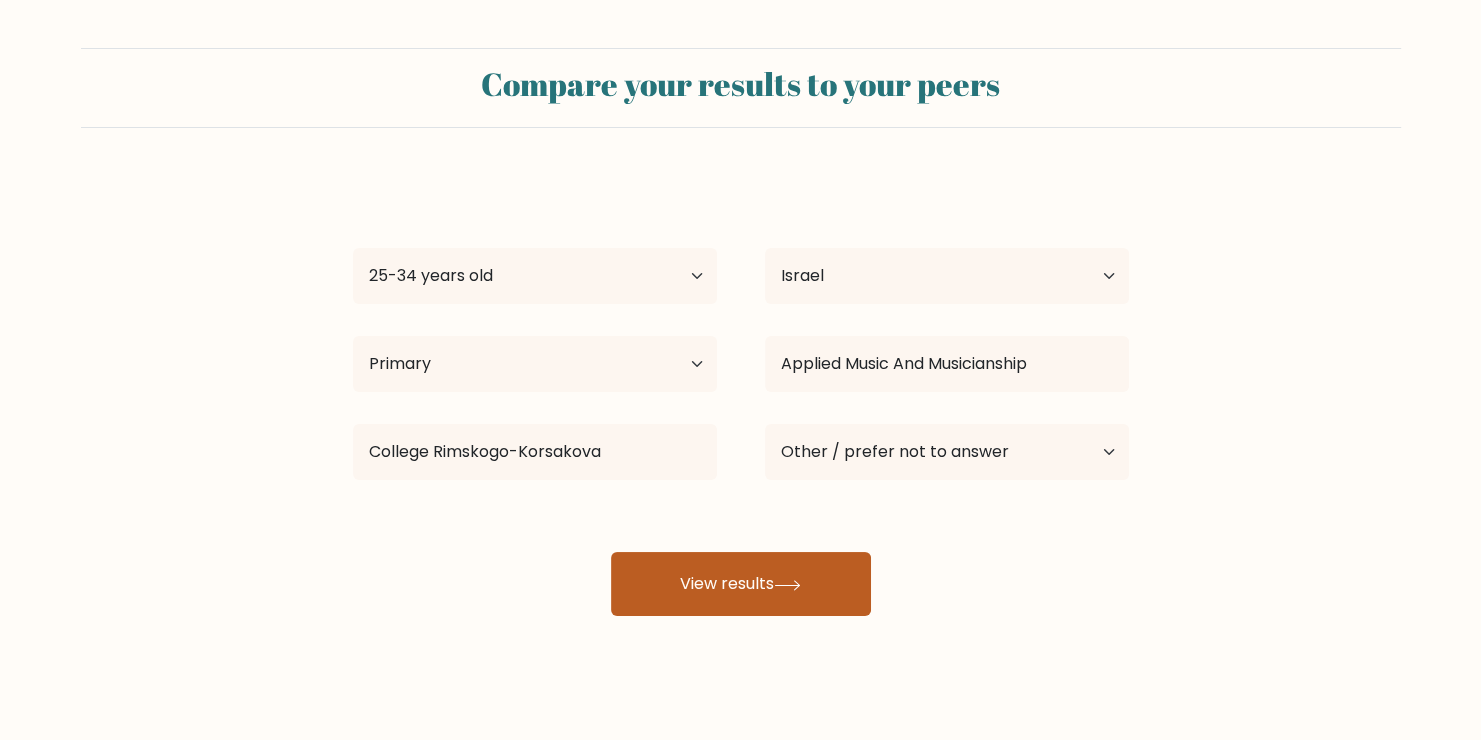 click on "View results" at bounding box center (741, 584) 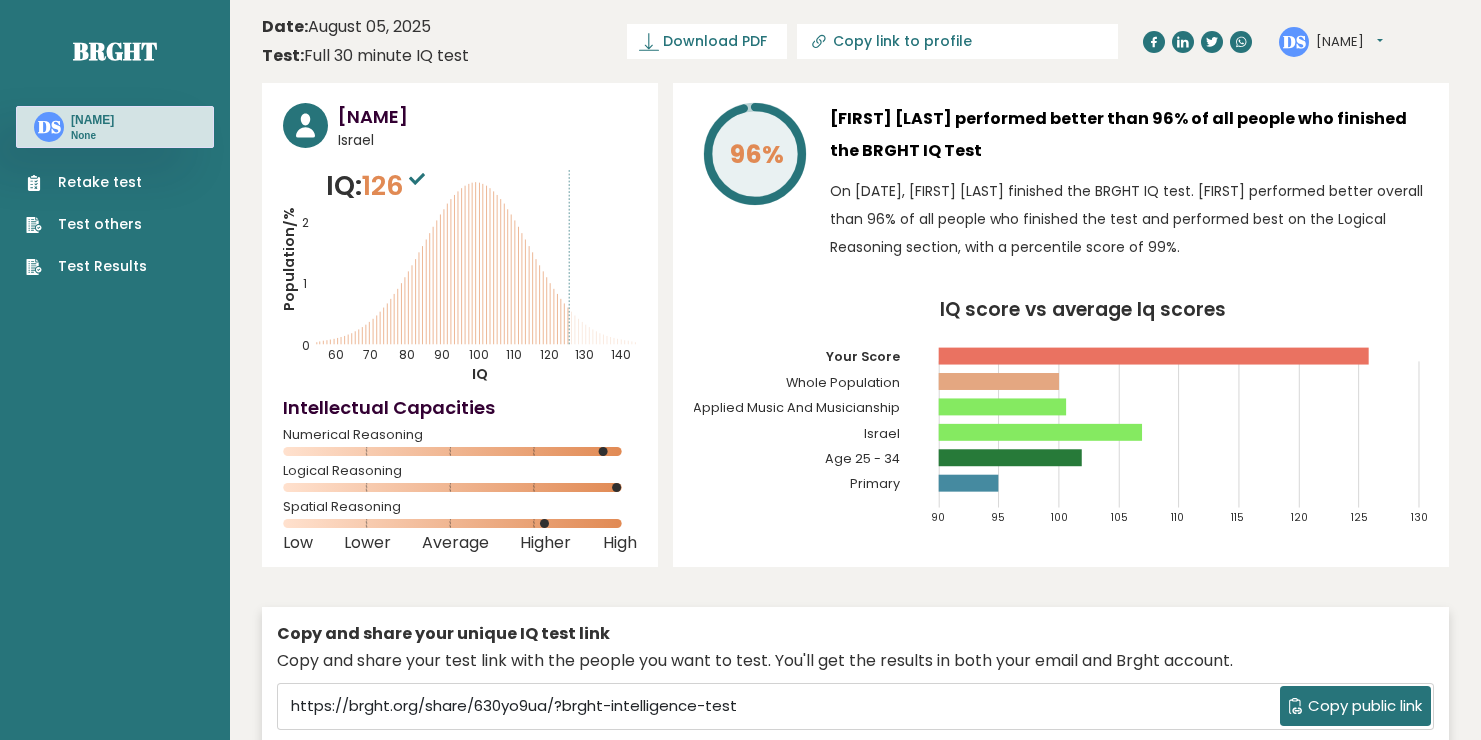 scroll, scrollTop: 0, scrollLeft: 0, axis: both 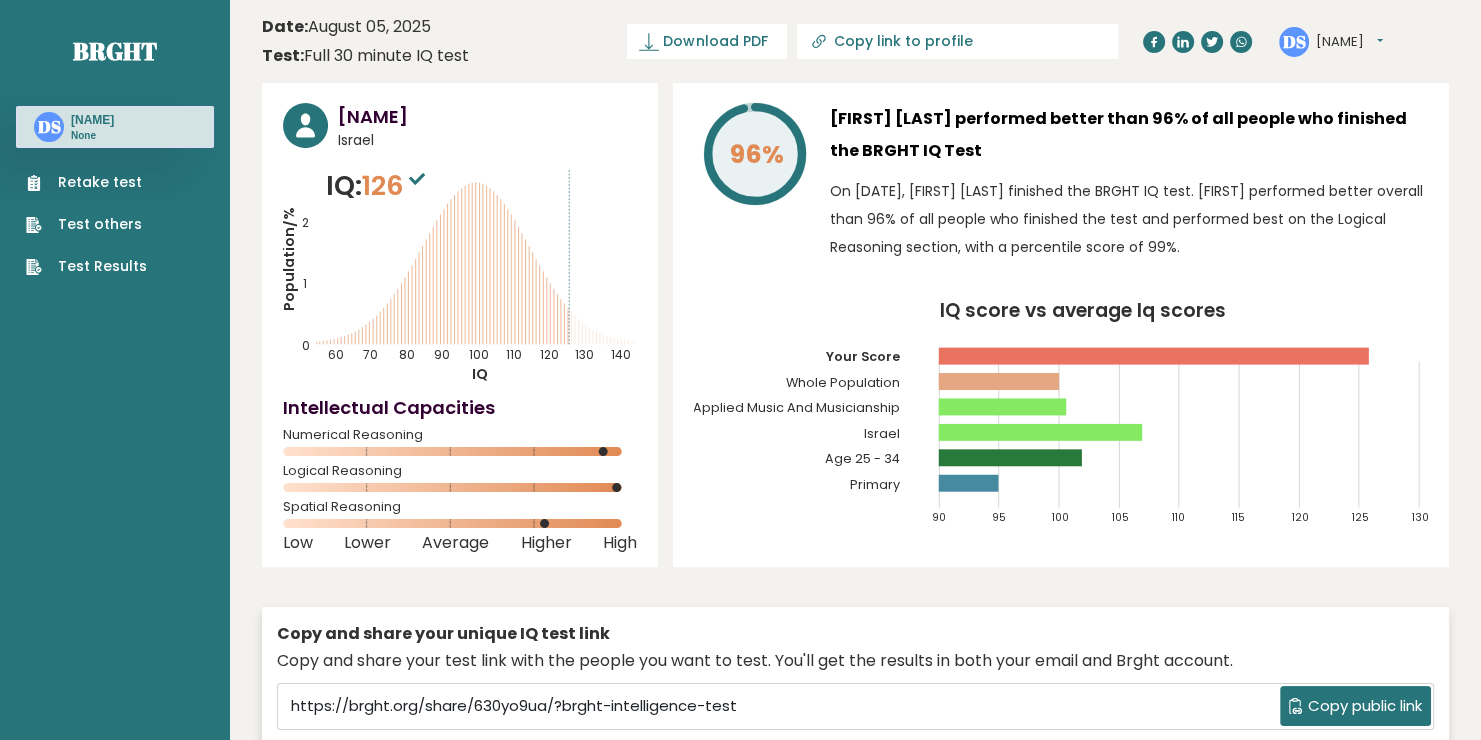 drag, startPoint x: 373, startPoint y: 180, endPoint x: 434, endPoint y: 181, distance: 61.008198 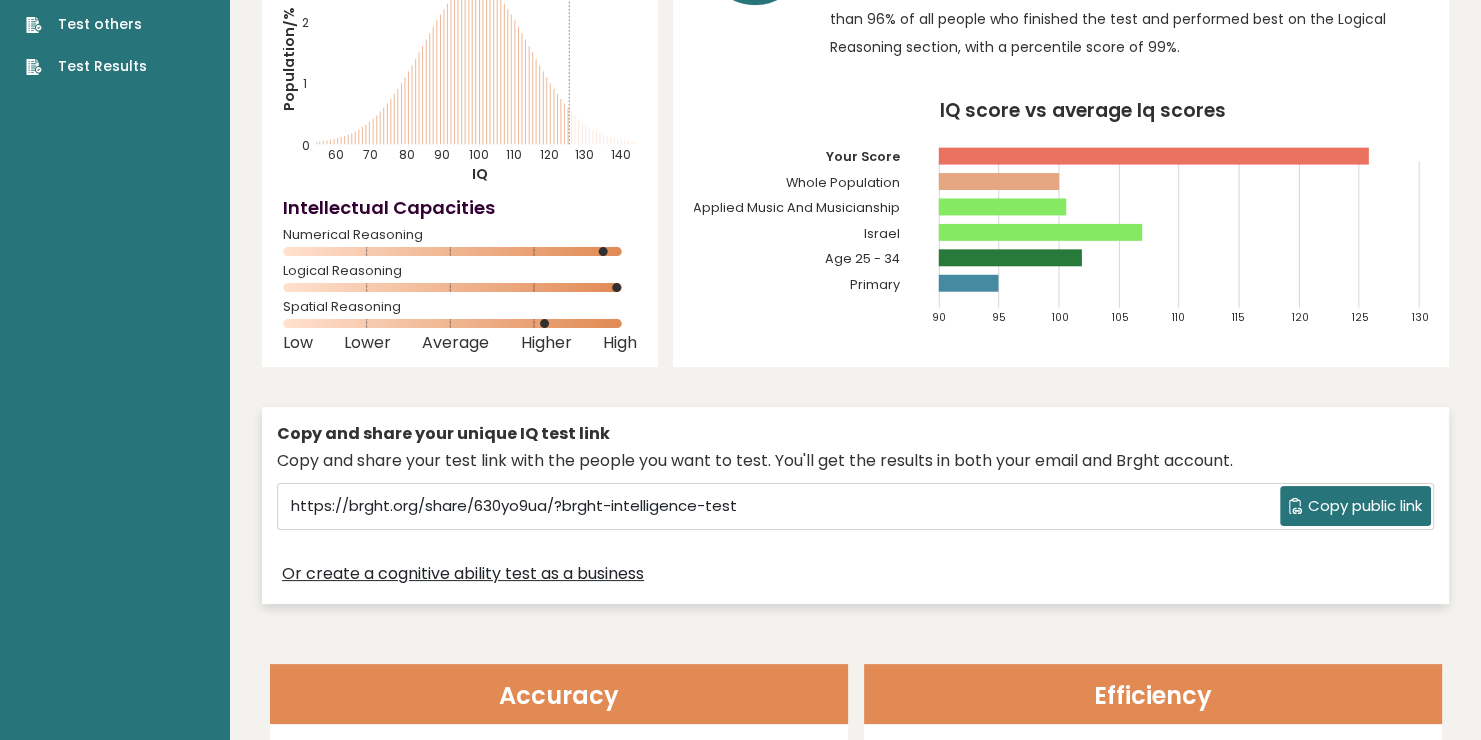 scroll, scrollTop: 0, scrollLeft: 0, axis: both 